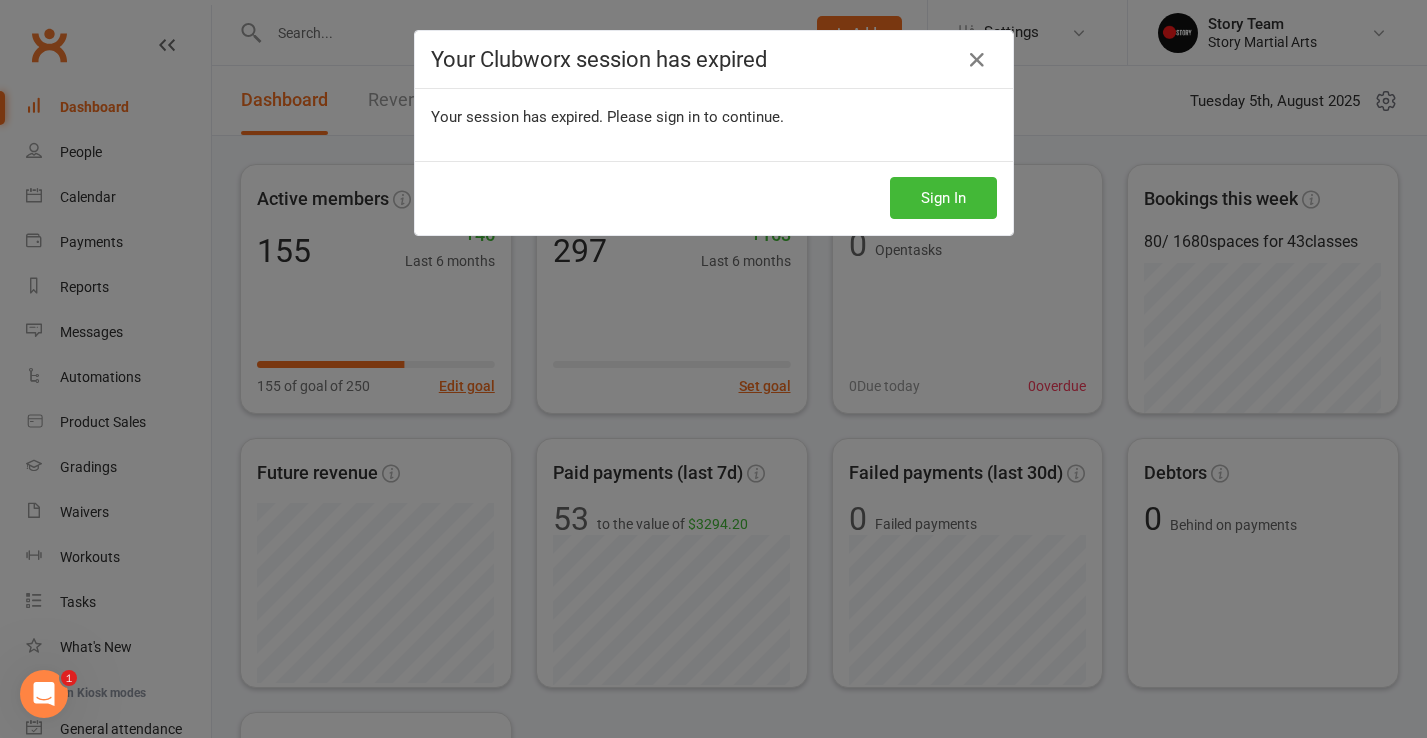 scroll, scrollTop: 0, scrollLeft: 0, axis: both 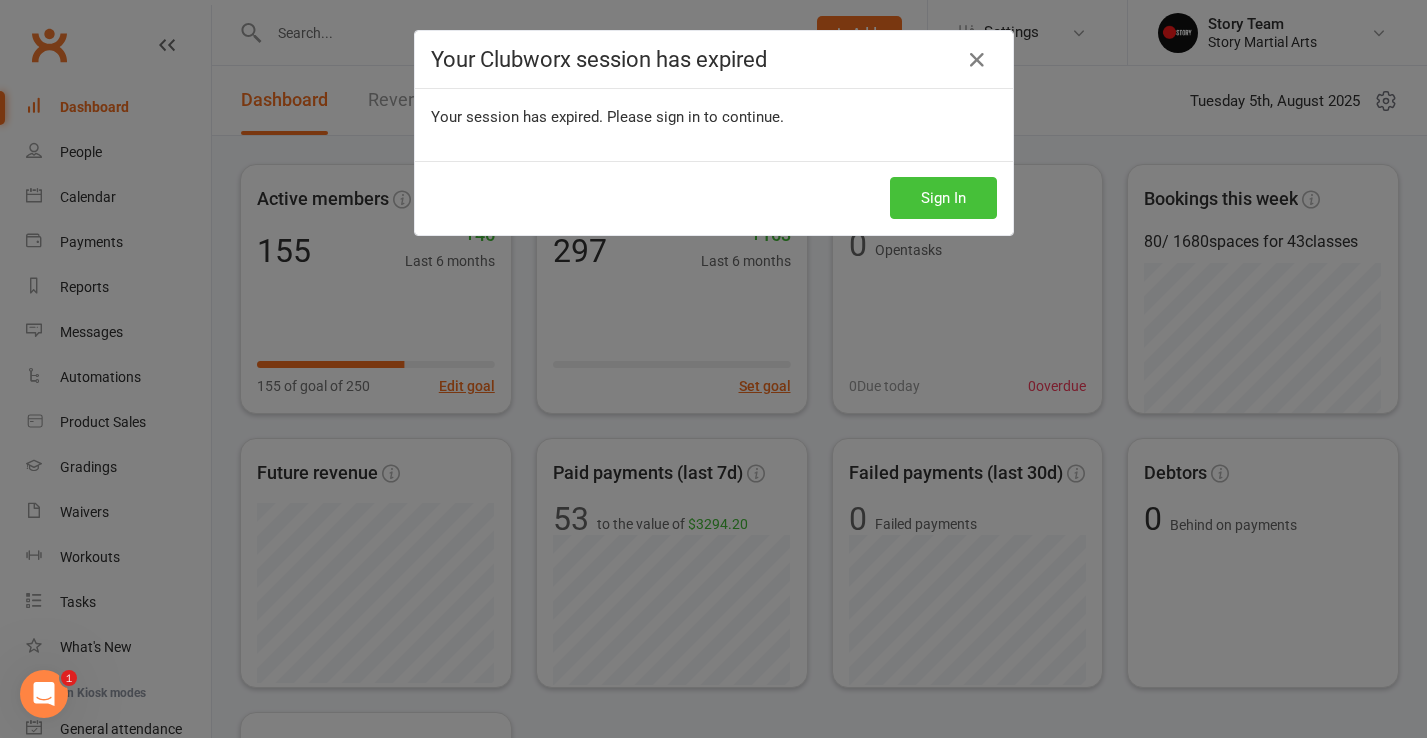 click on "Sign In" at bounding box center (943, 198) 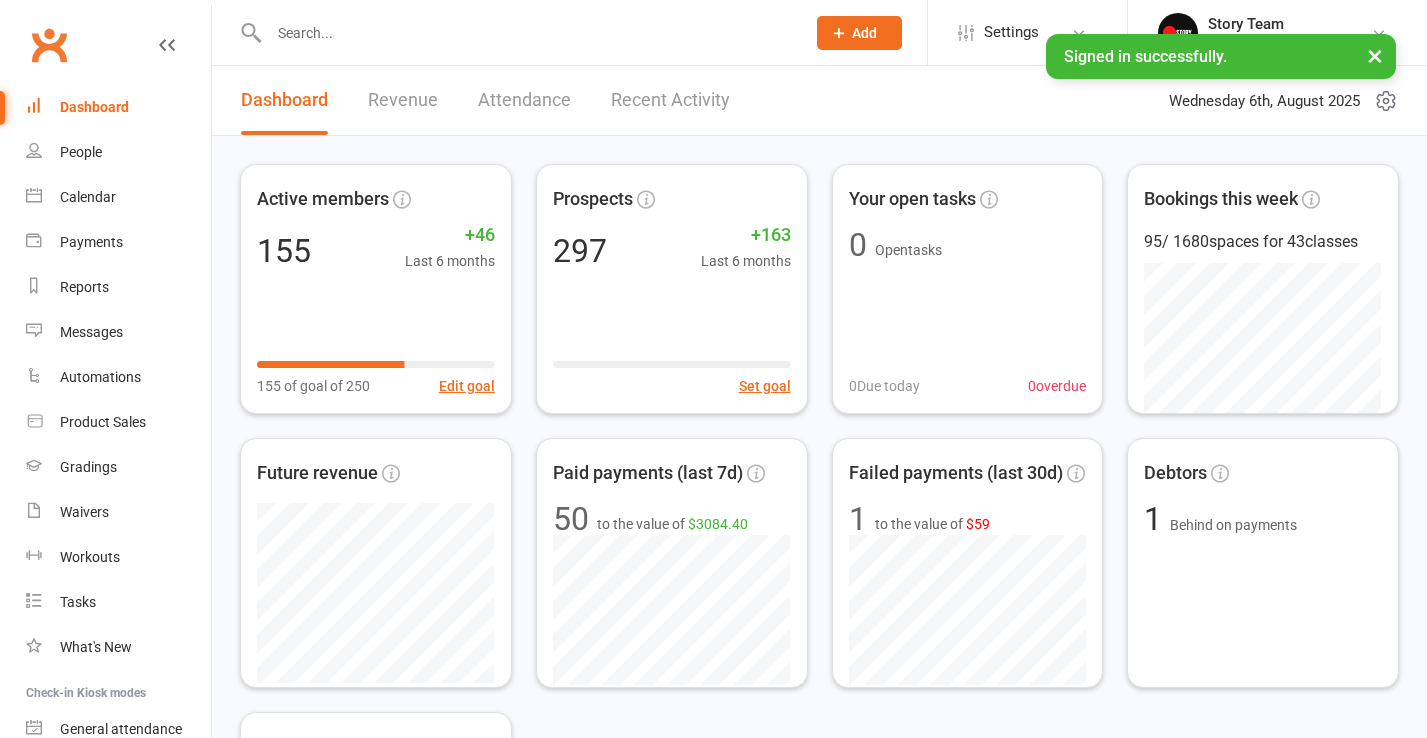 scroll, scrollTop: 0, scrollLeft: 0, axis: both 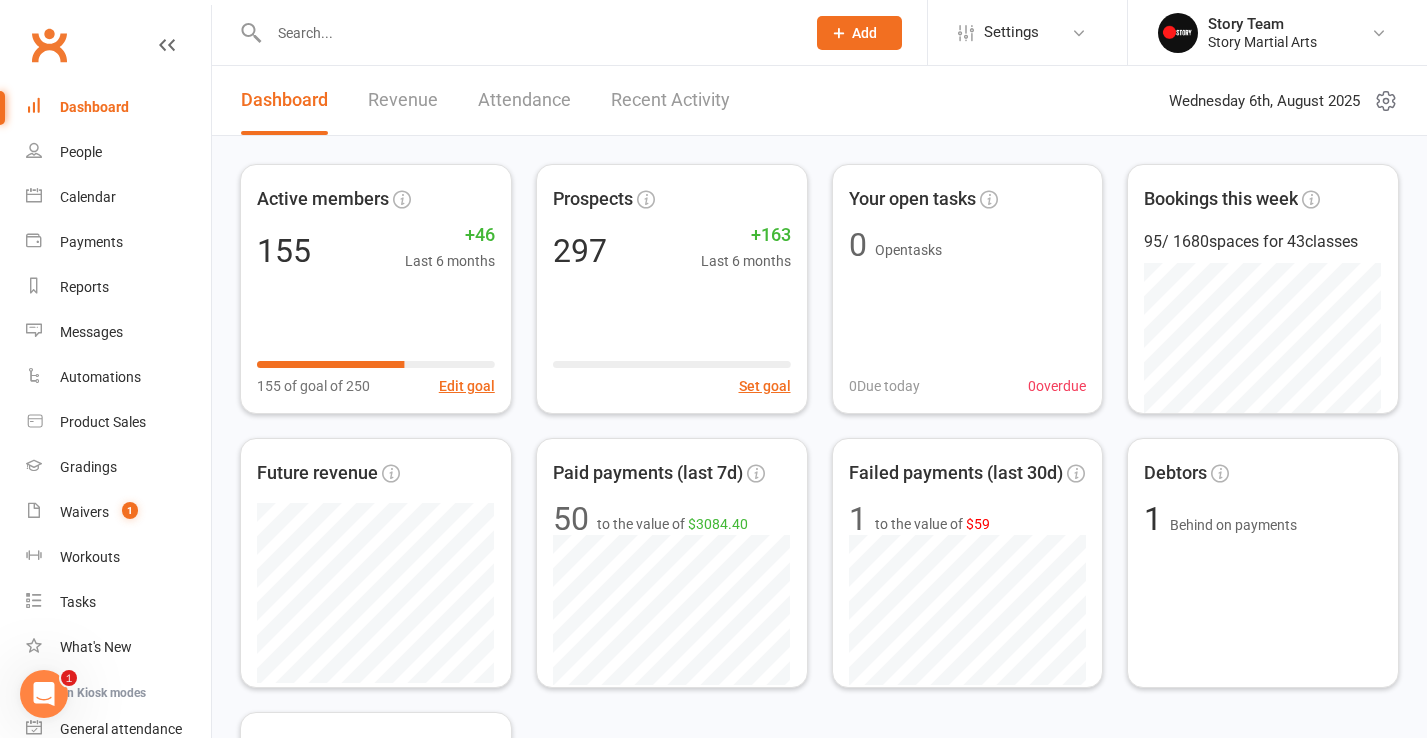 click on "Recent Activity" at bounding box center [670, 100] 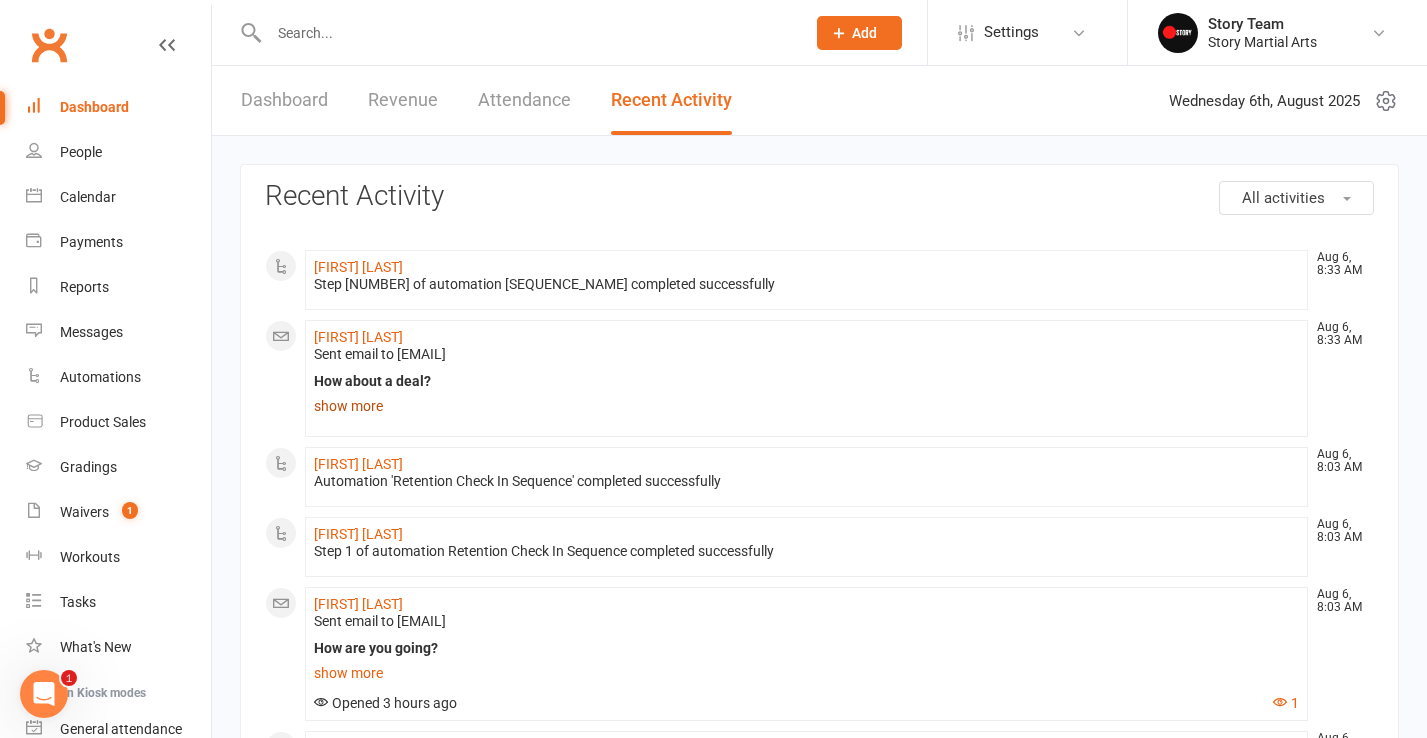 click on "show more" at bounding box center [806, 406] 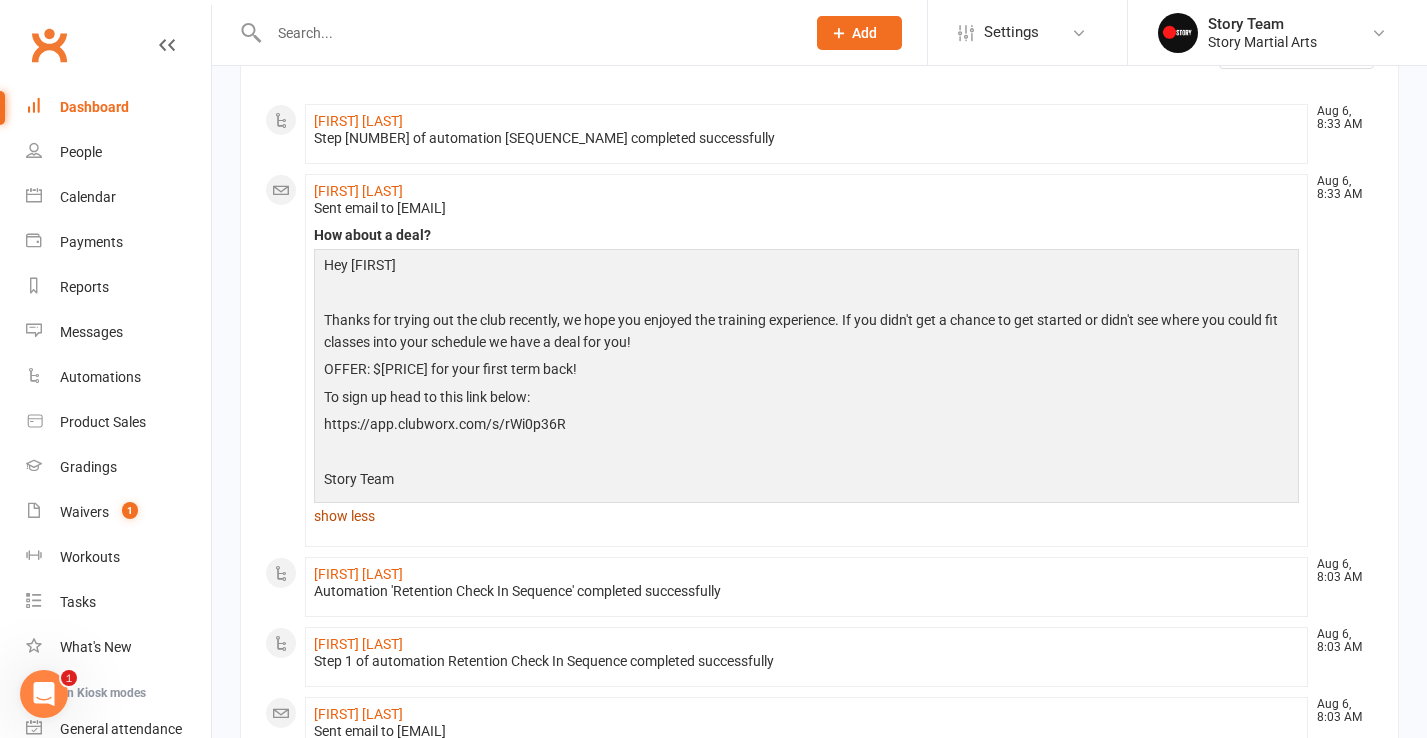 scroll, scrollTop: 153, scrollLeft: 0, axis: vertical 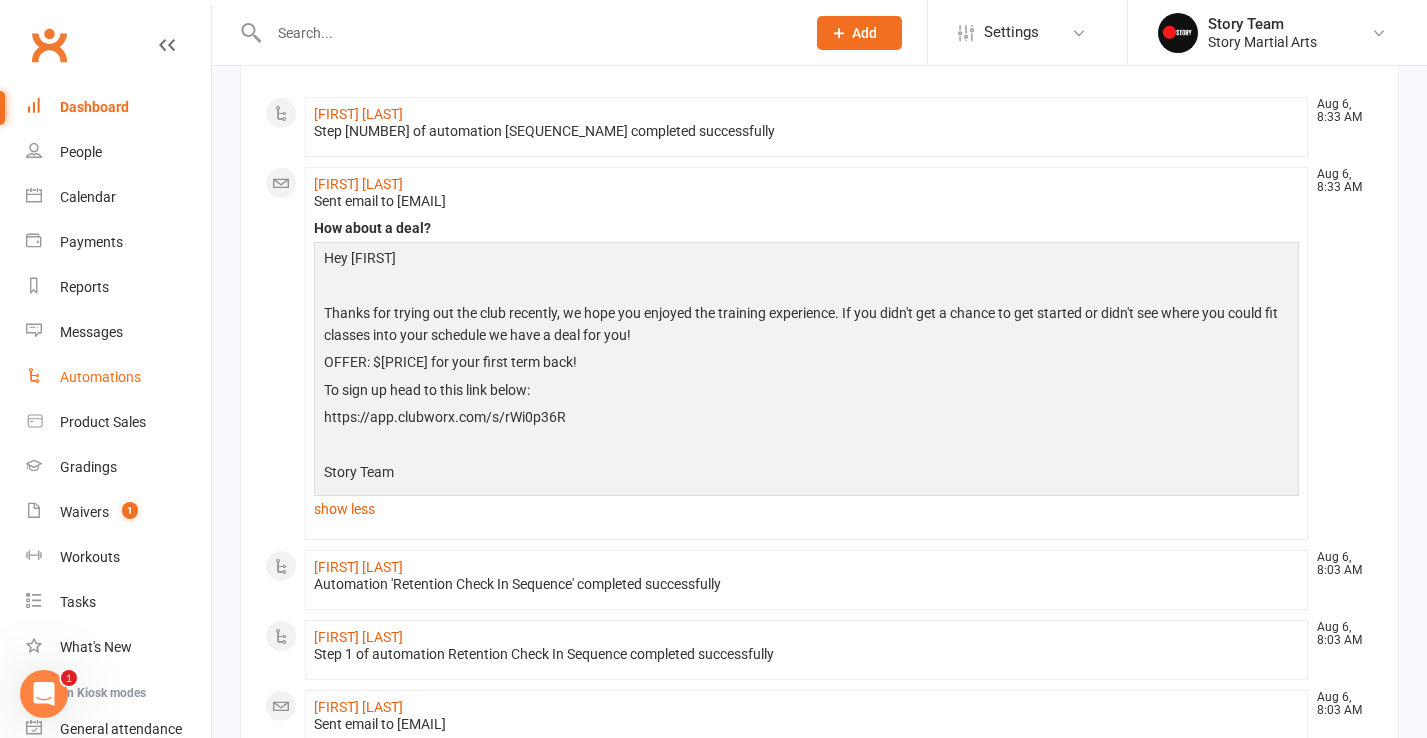 click on "Automations" at bounding box center [100, 377] 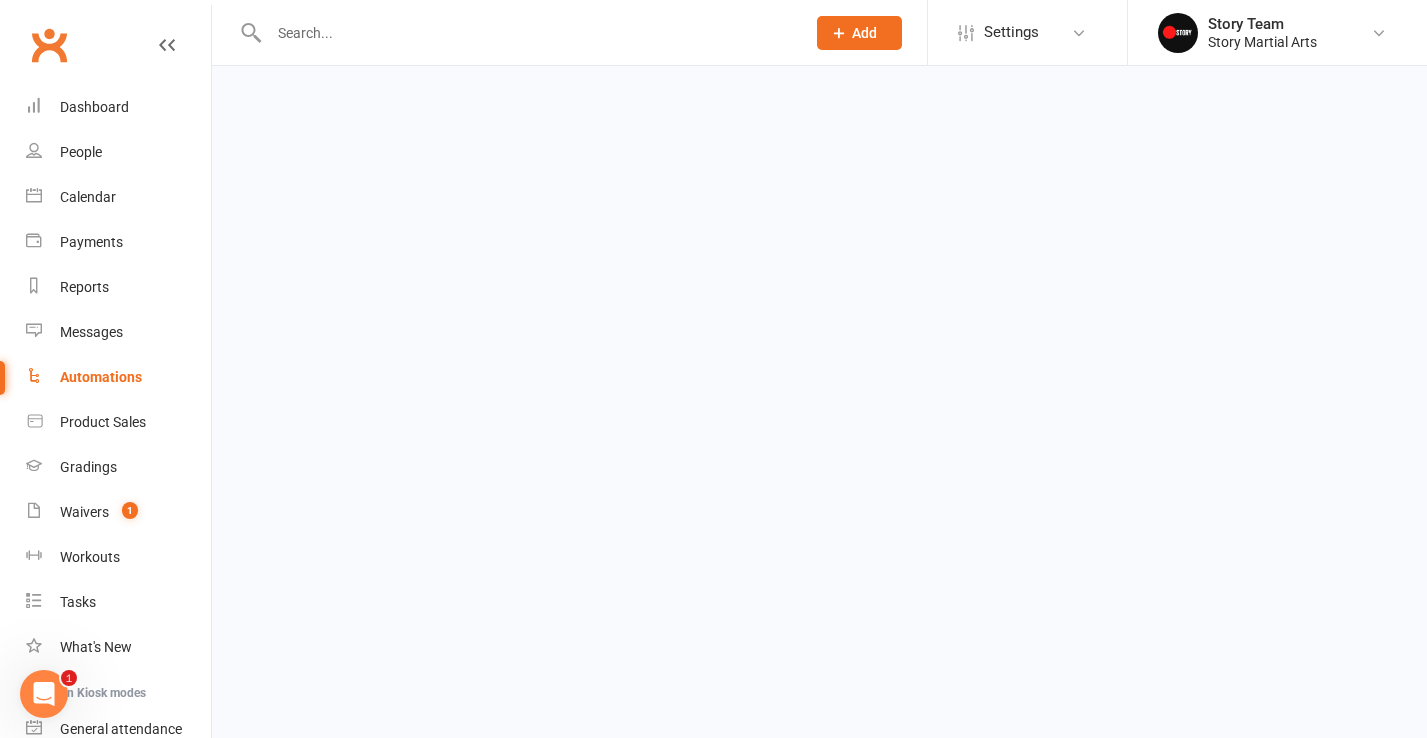 scroll, scrollTop: 0, scrollLeft: 0, axis: both 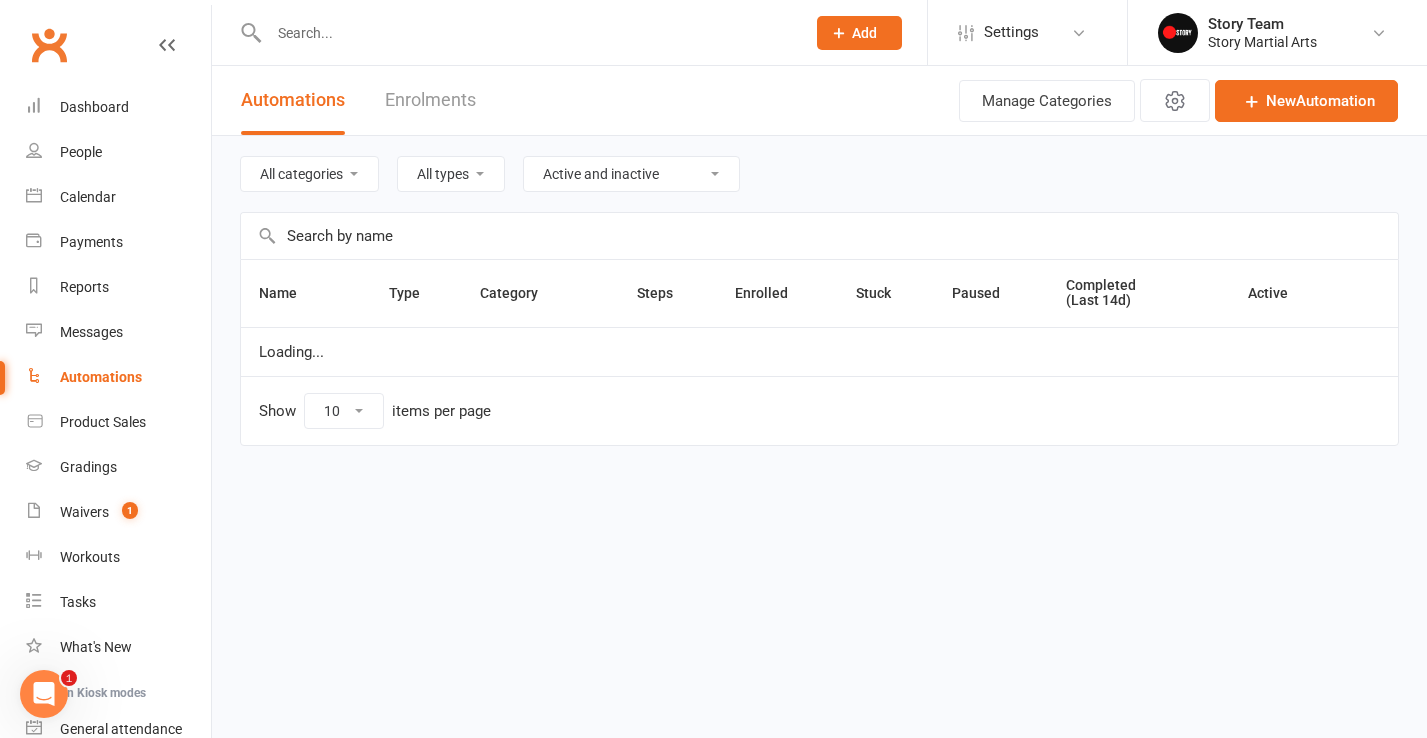 select on "100" 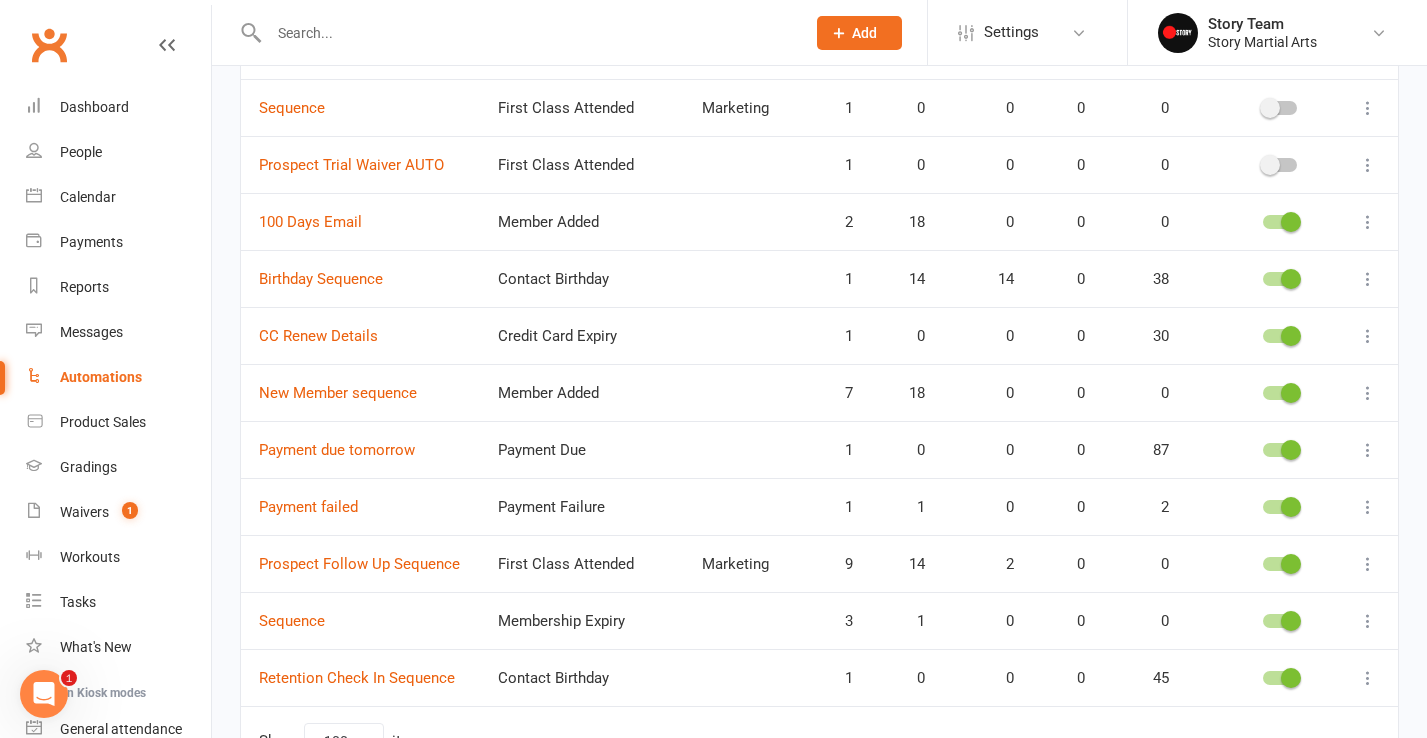 scroll, scrollTop: 800, scrollLeft: 0, axis: vertical 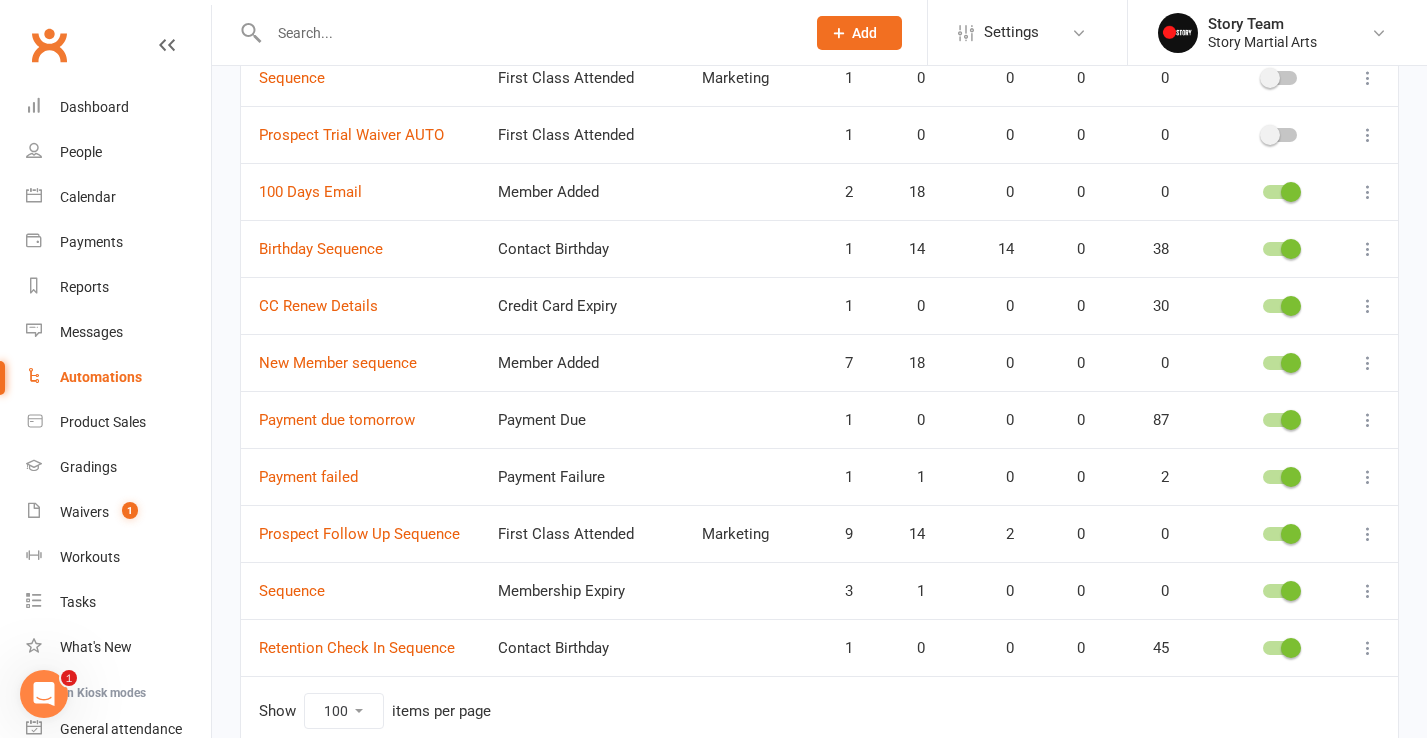 click at bounding box center (1280, 591) 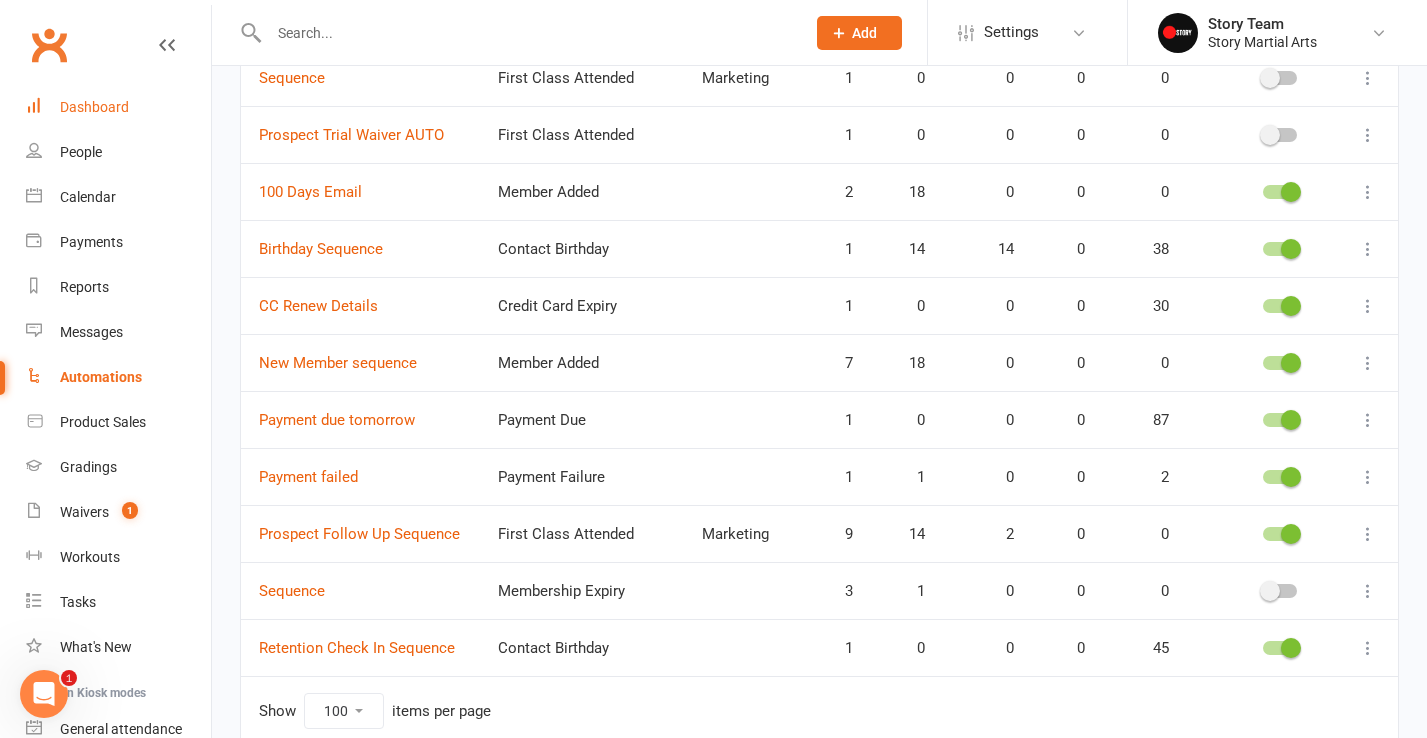 click on "Dashboard" at bounding box center (94, 107) 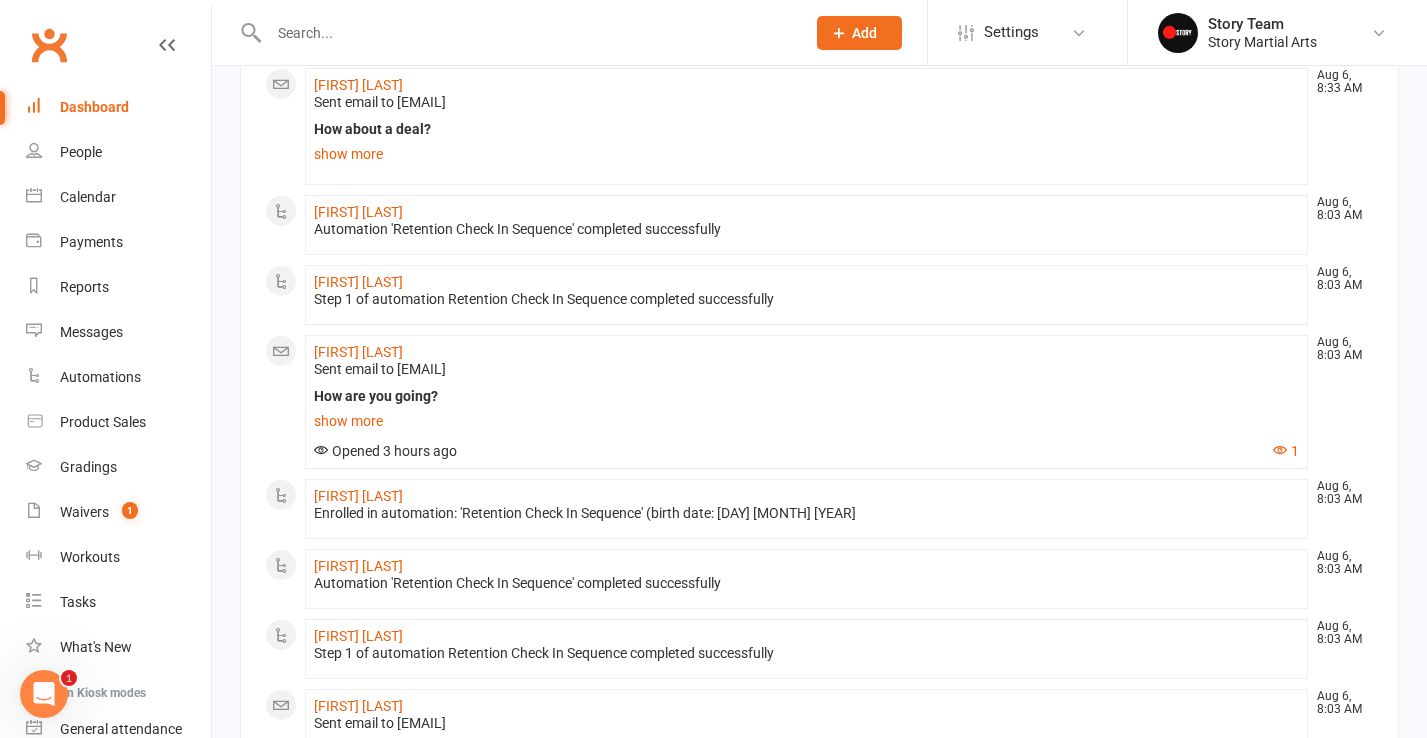 scroll, scrollTop: 320, scrollLeft: 0, axis: vertical 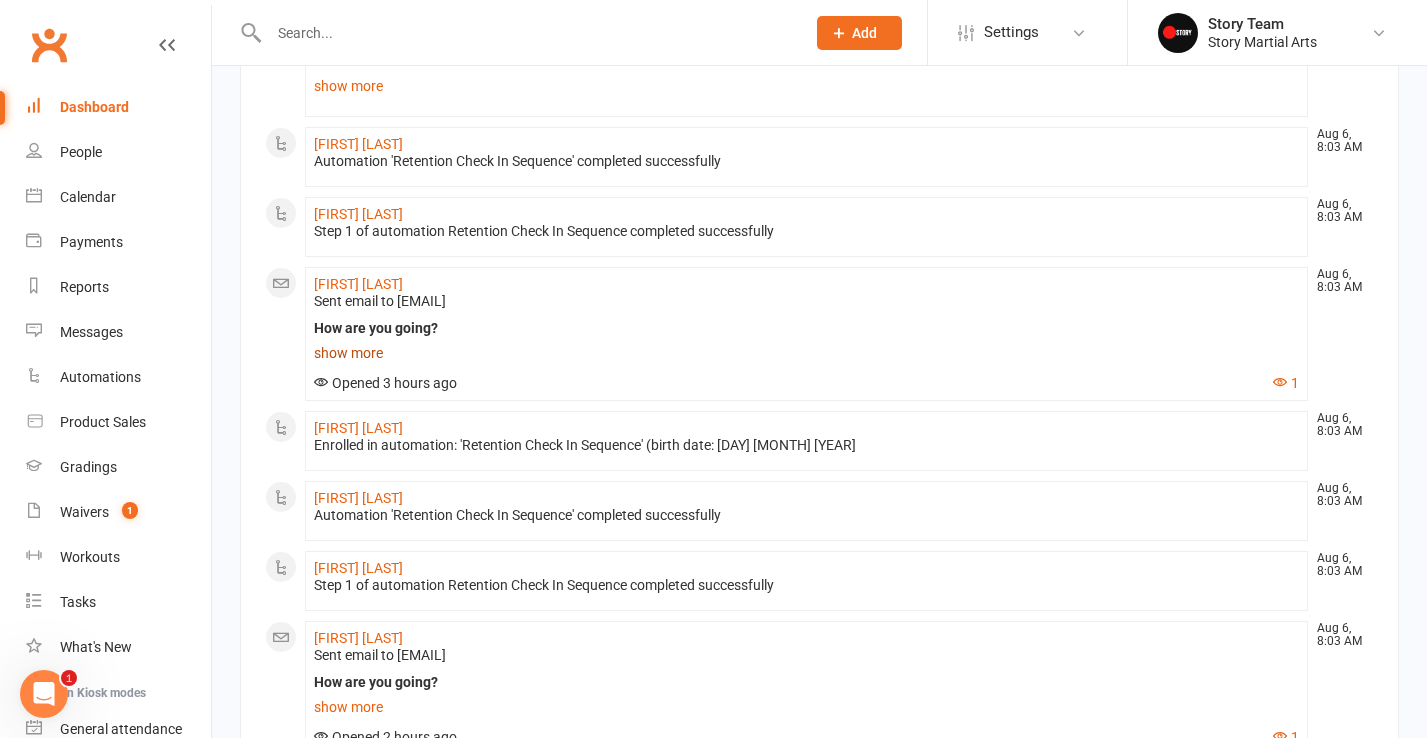 click on "show more" at bounding box center [806, 353] 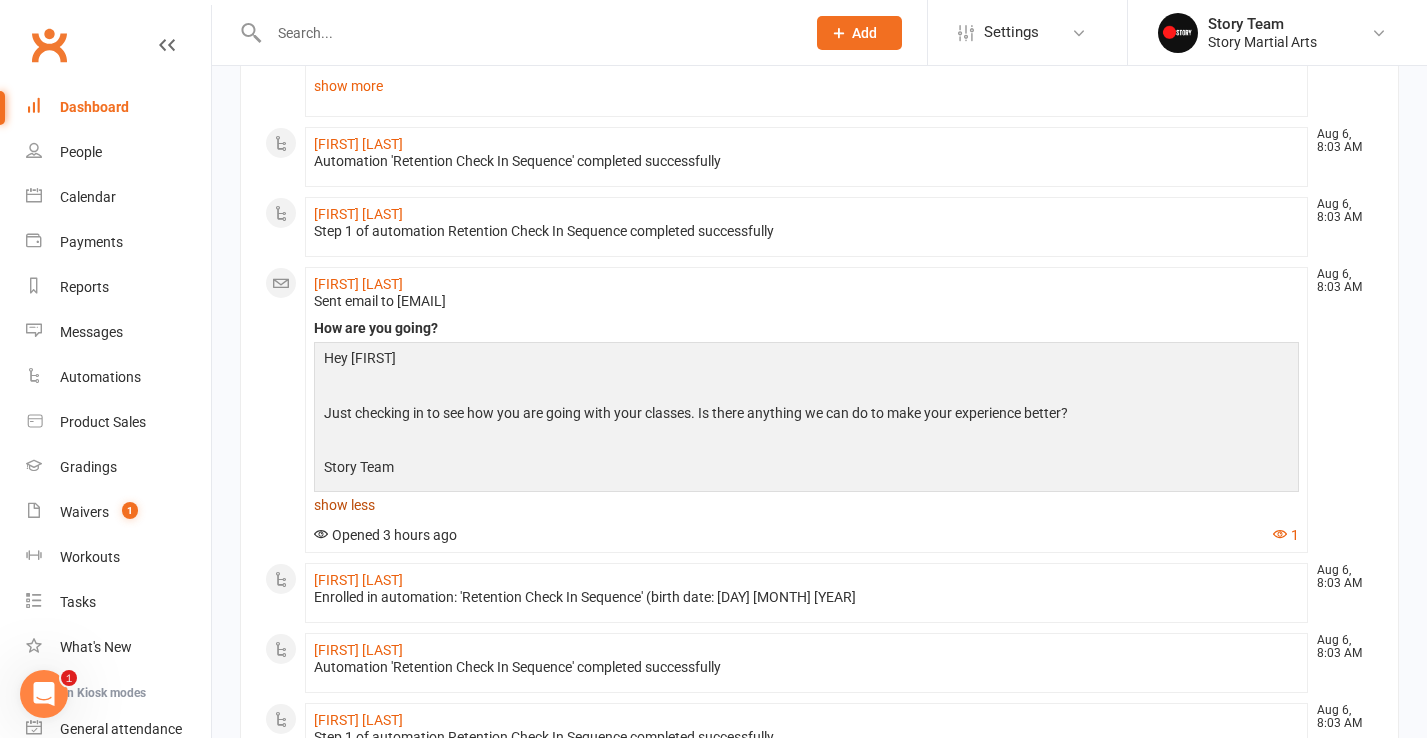click on "show less" at bounding box center (806, 505) 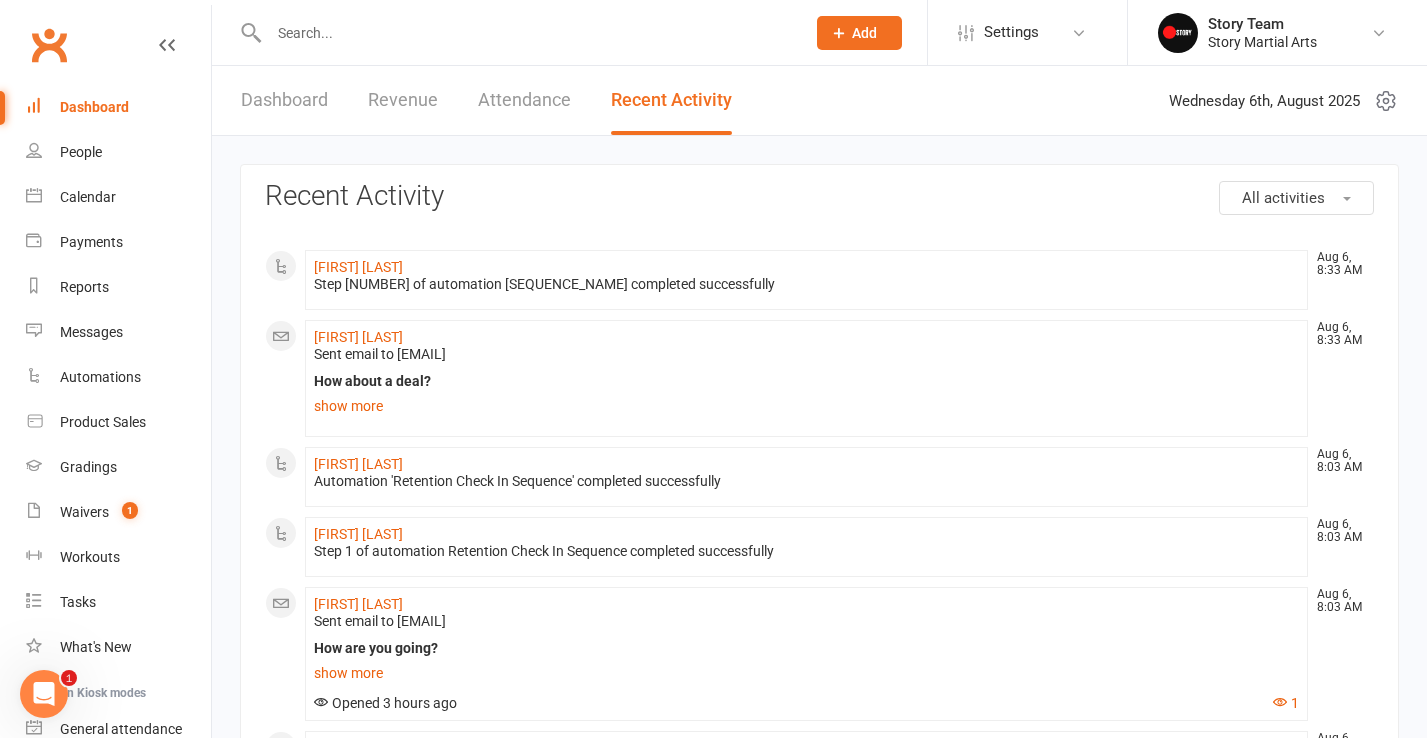 scroll, scrollTop: 0, scrollLeft: 0, axis: both 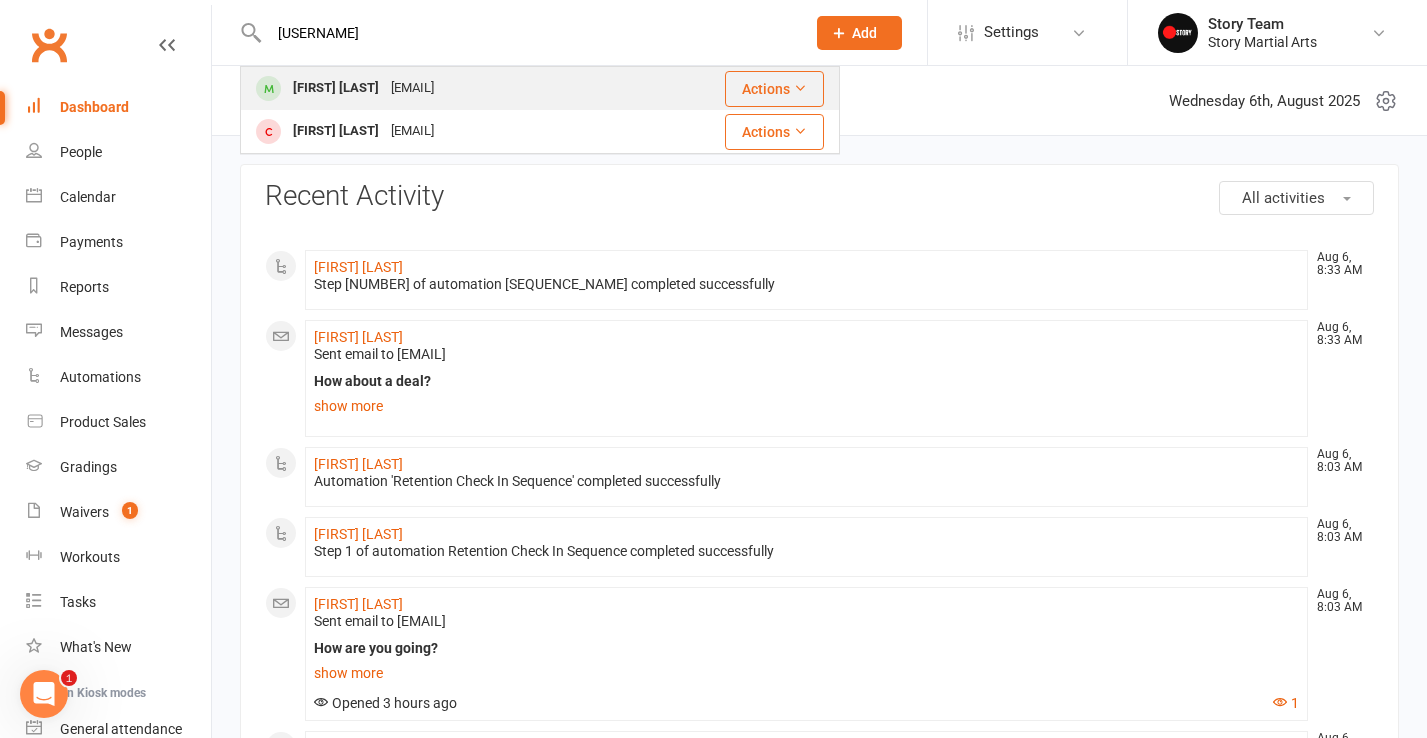 type on "[USERNAME]" 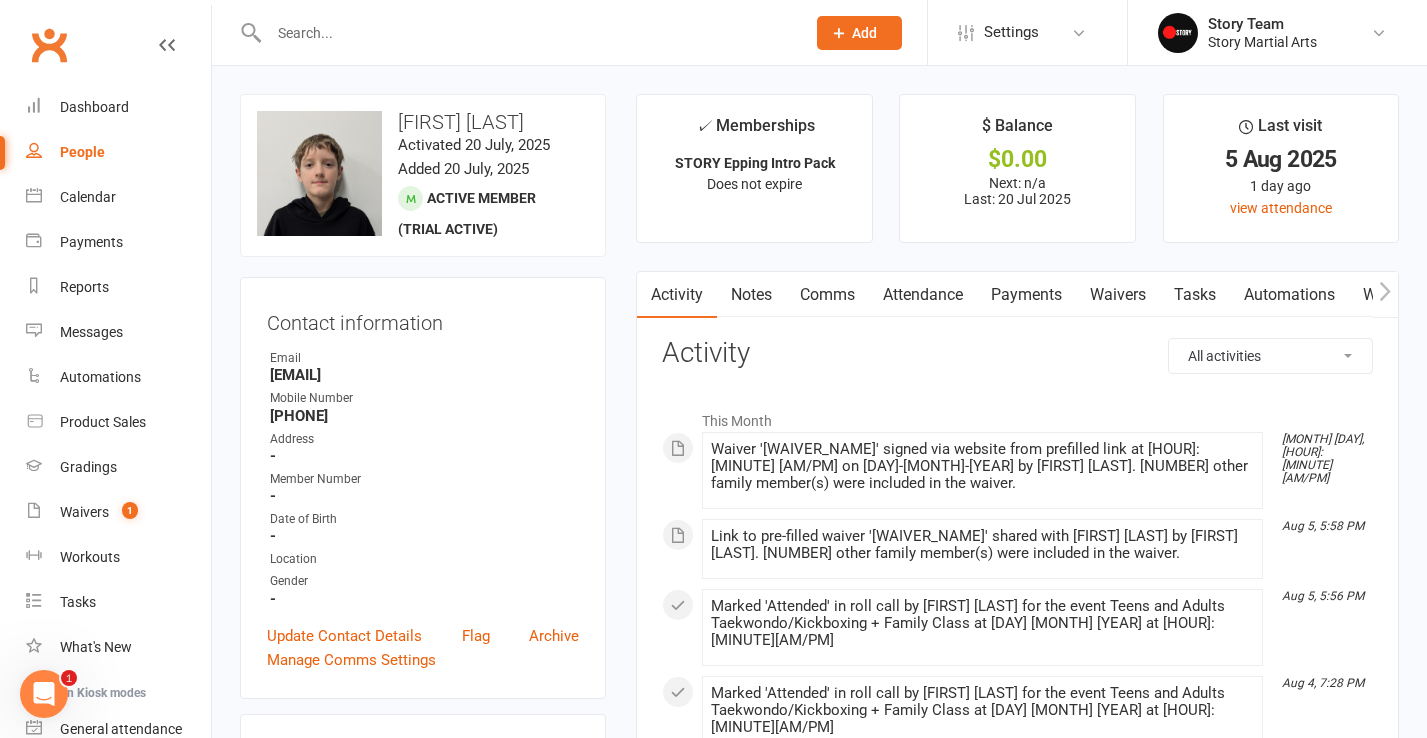 click on "Payments" at bounding box center (1026, 295) 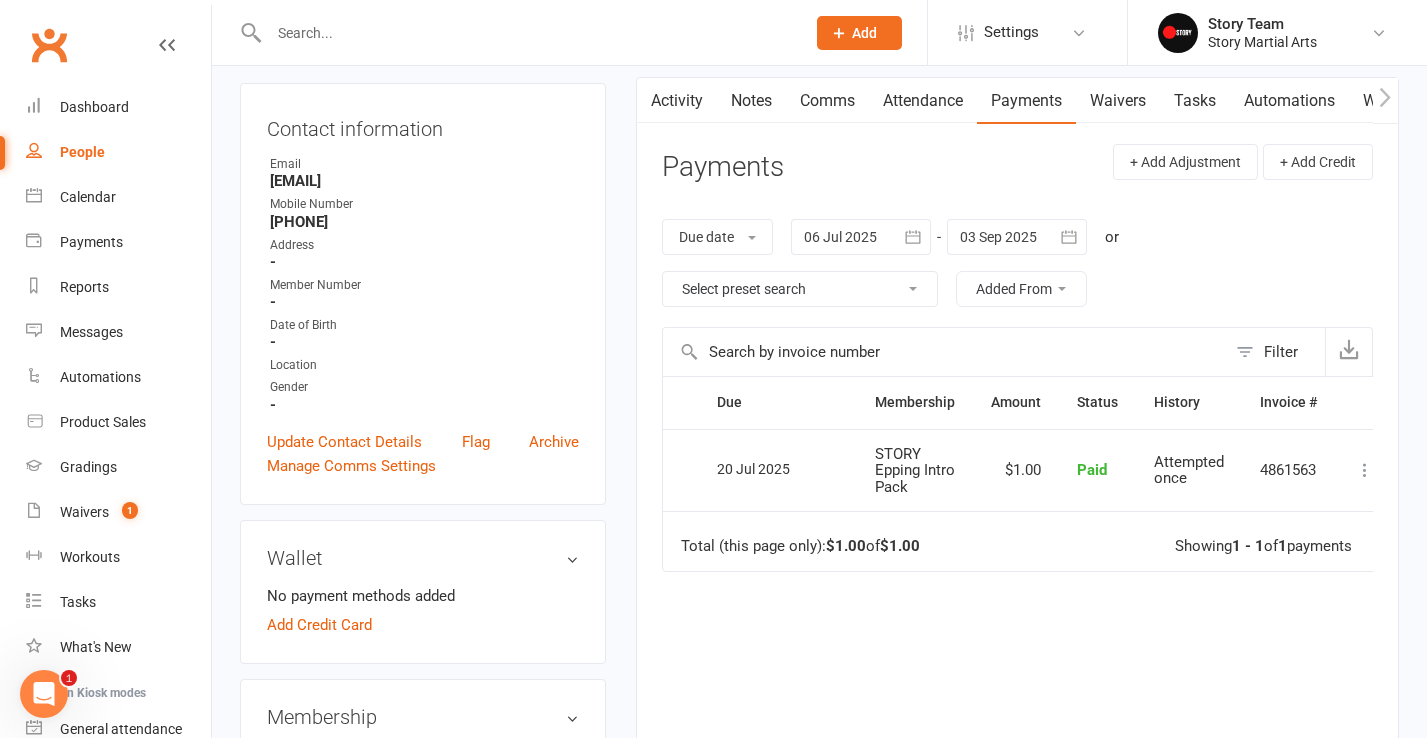 scroll, scrollTop: 199, scrollLeft: 0, axis: vertical 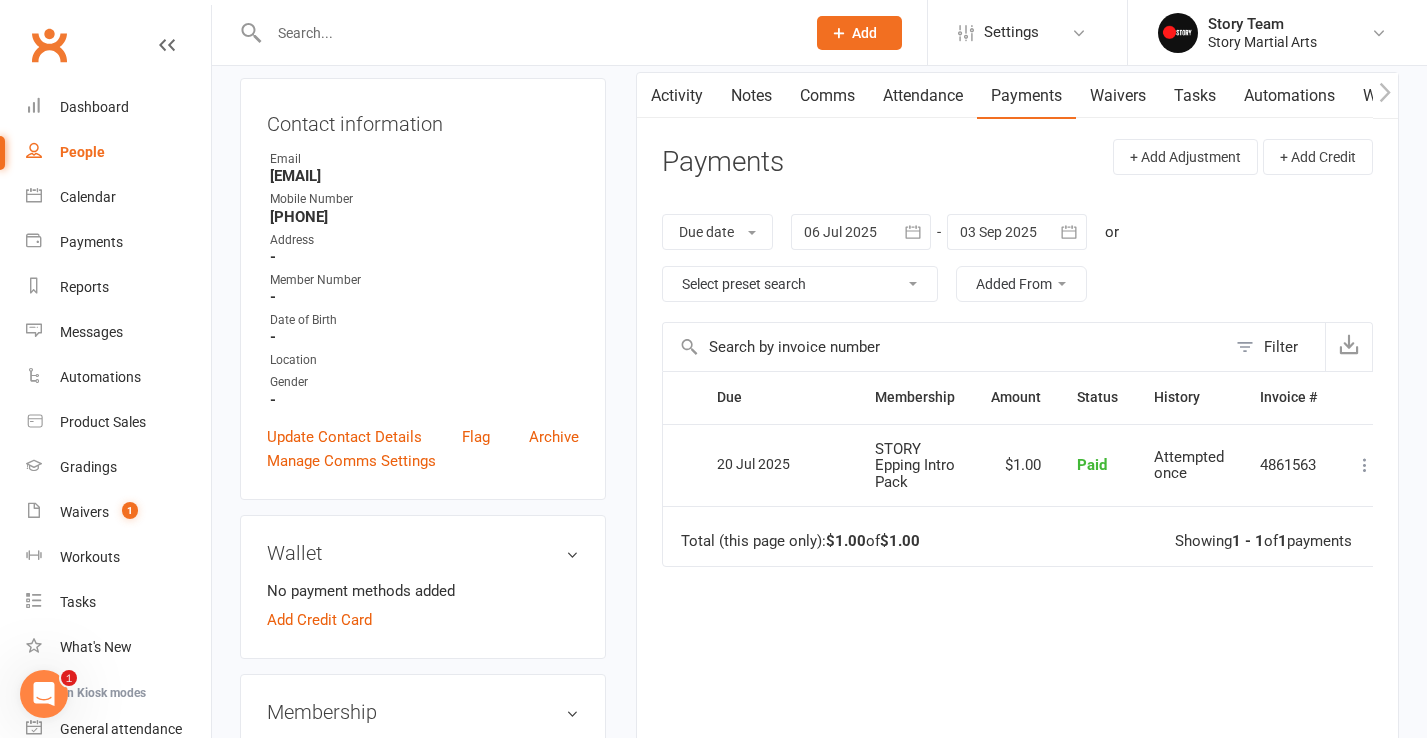 click on "Attendance" at bounding box center (923, 96) 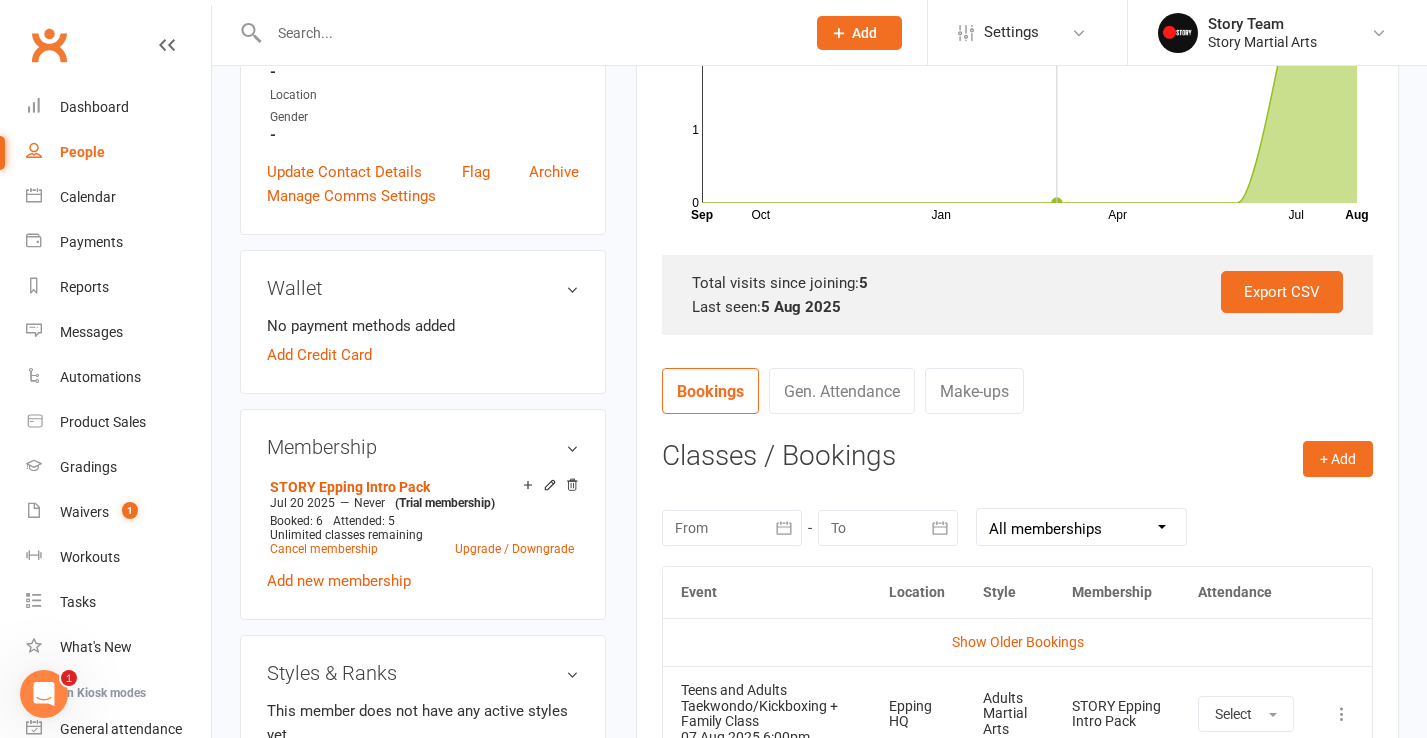 scroll, scrollTop: 488, scrollLeft: 0, axis: vertical 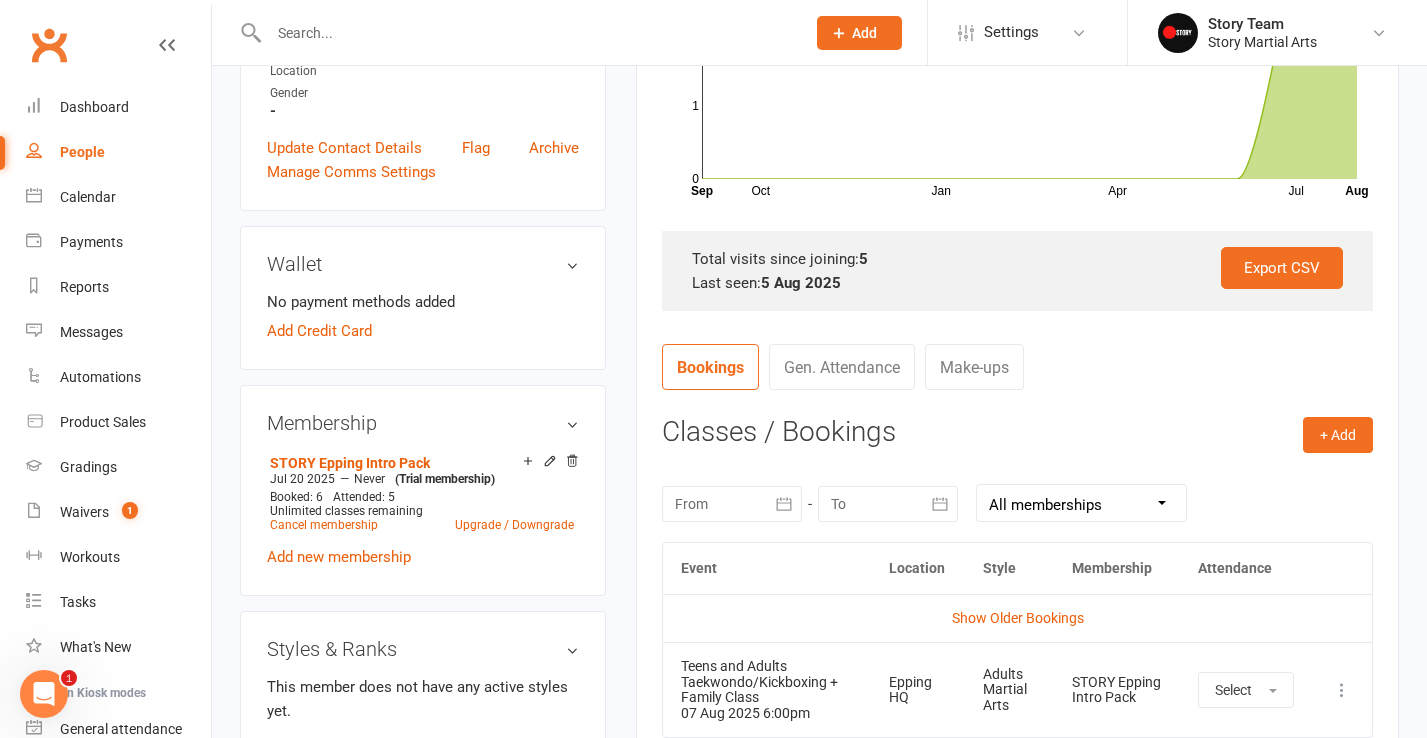 click at bounding box center (732, 504) 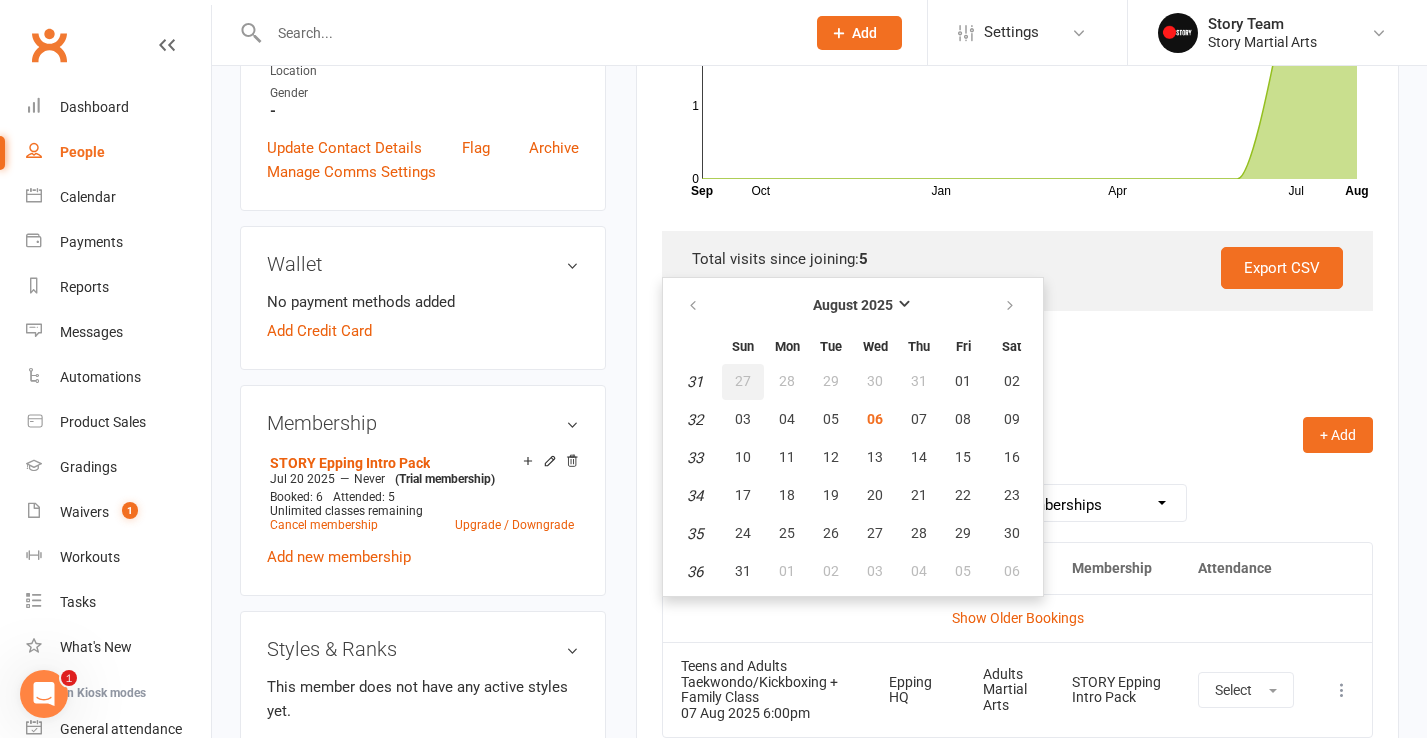 click on "27" at bounding box center (743, 381) 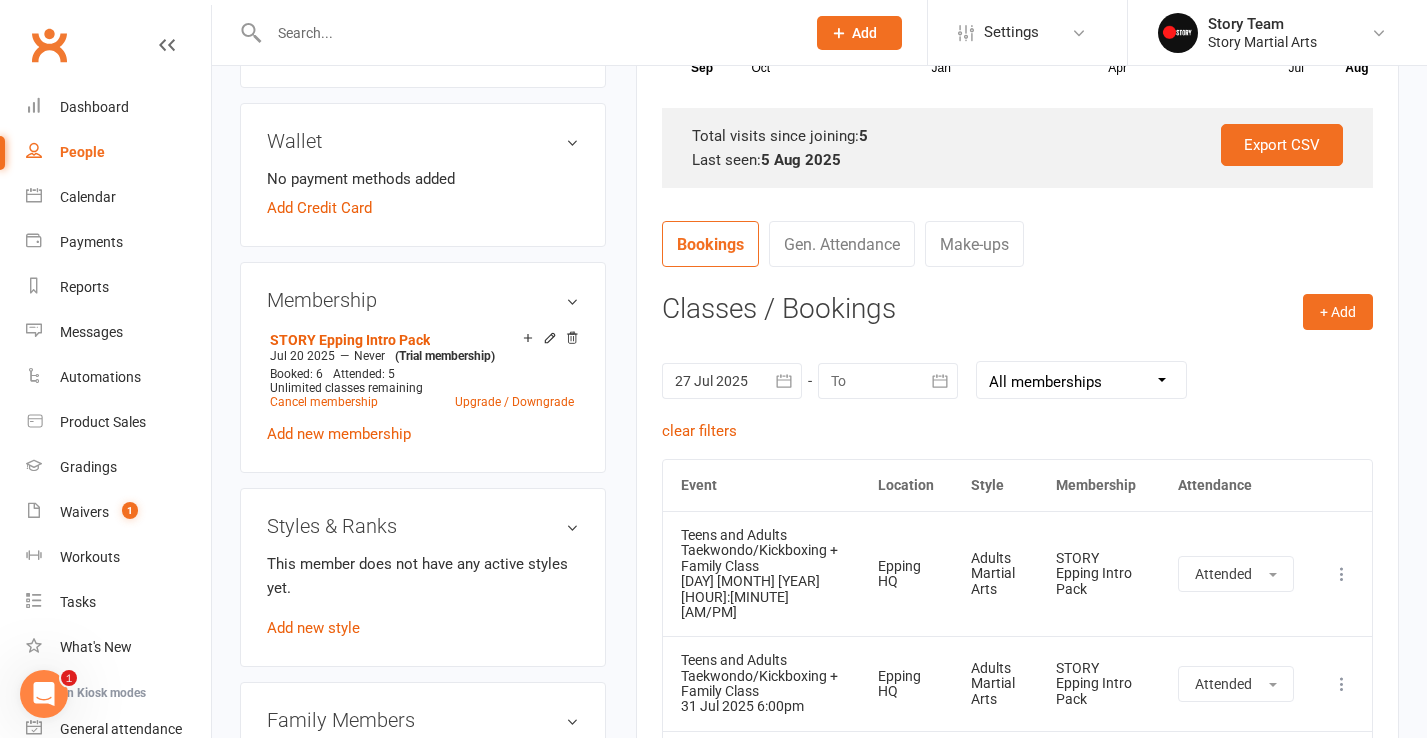 scroll, scrollTop: 615, scrollLeft: 0, axis: vertical 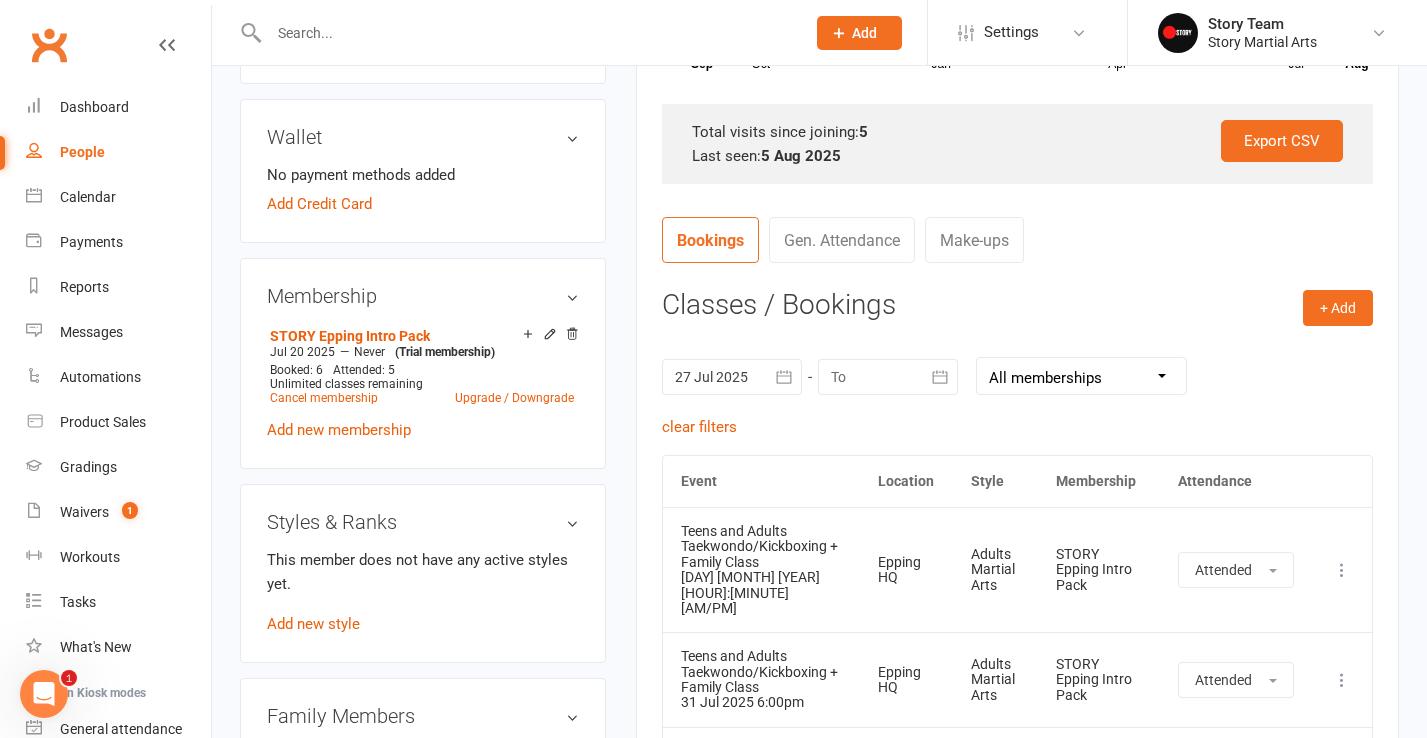 click 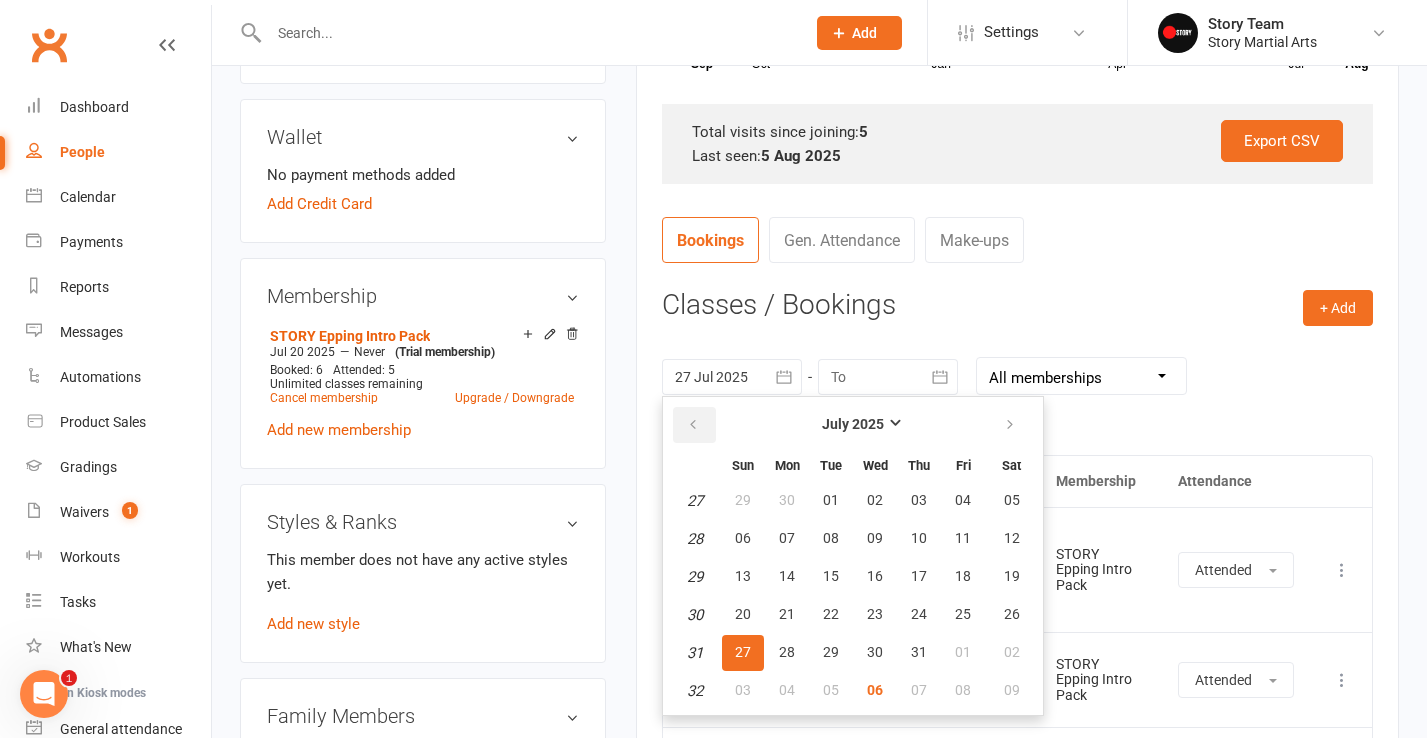 click at bounding box center [693, 425] 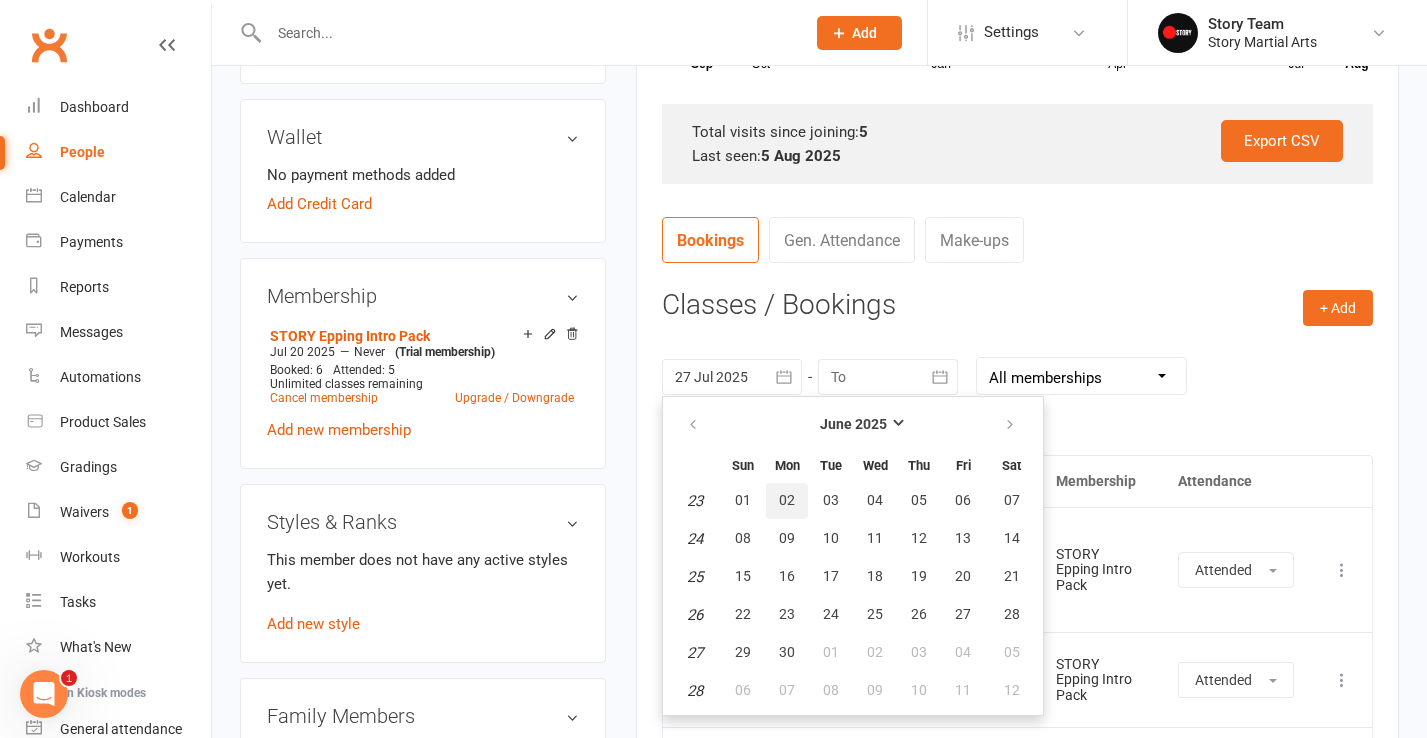 click on "02" at bounding box center (787, 501) 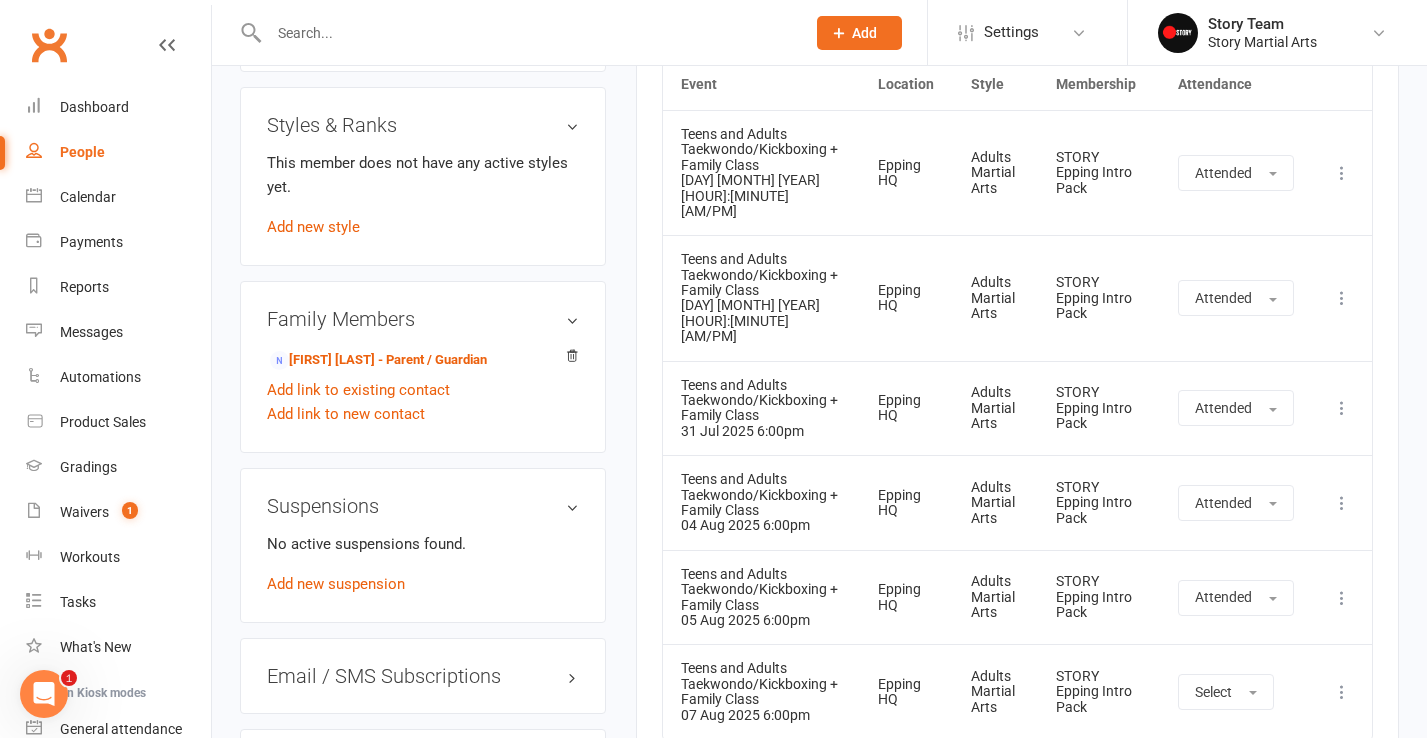 scroll, scrollTop: 1013, scrollLeft: 0, axis: vertical 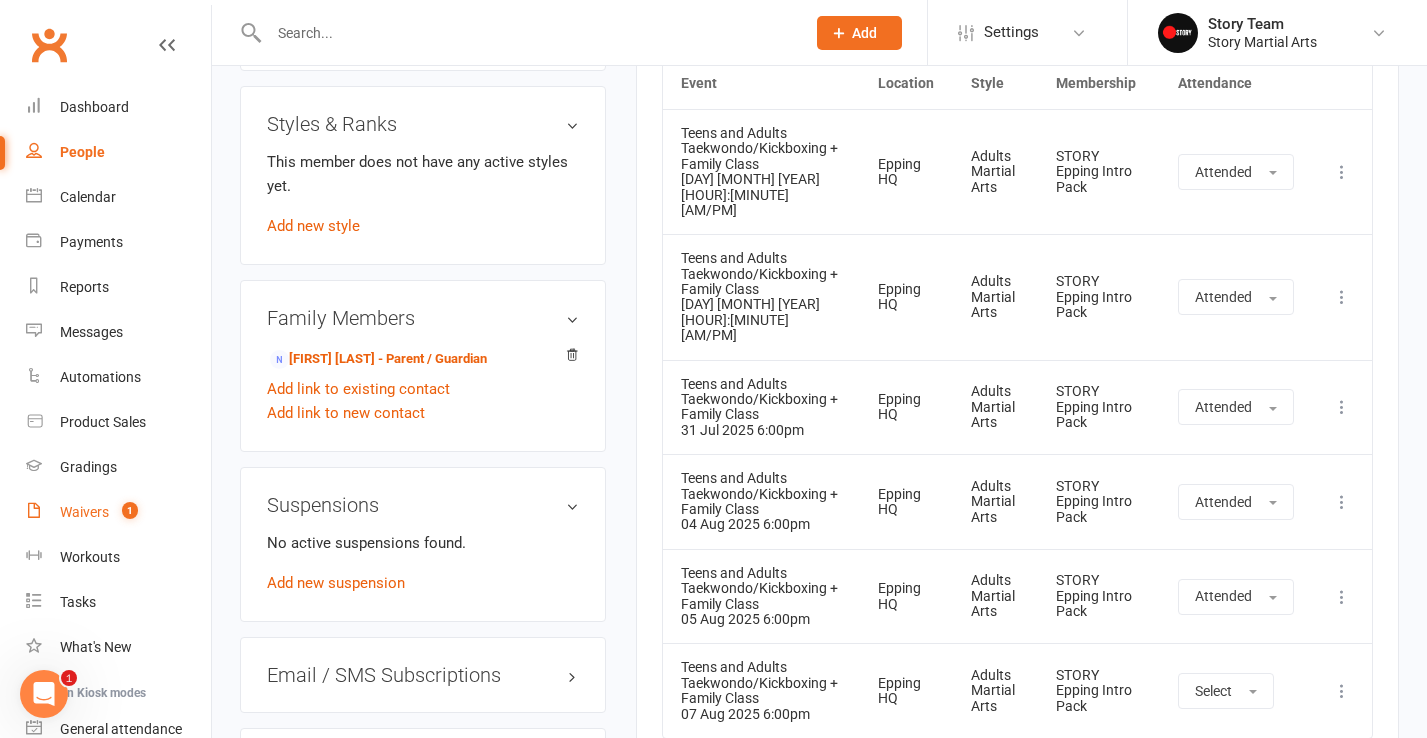 click on "Waivers" at bounding box center (84, 512) 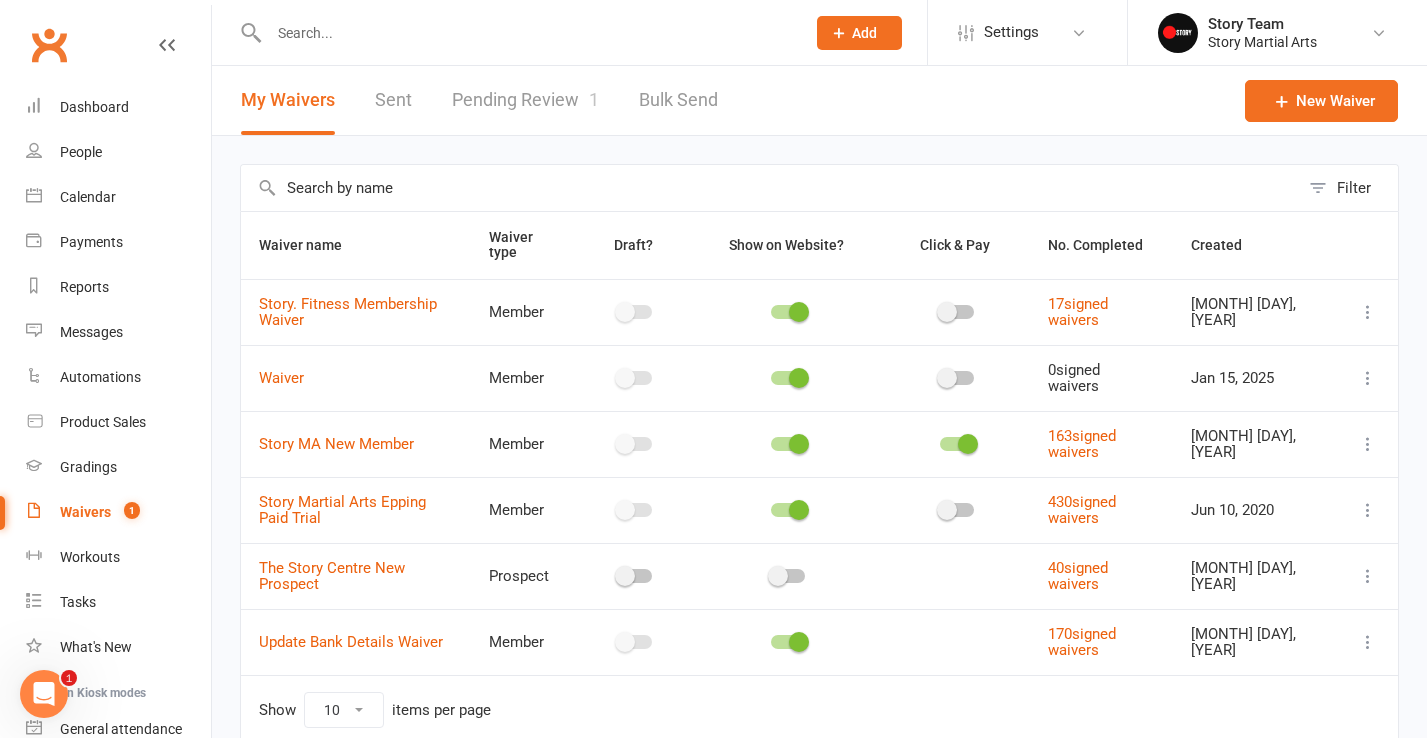 click on "Pending Review 1" at bounding box center (525, 100) 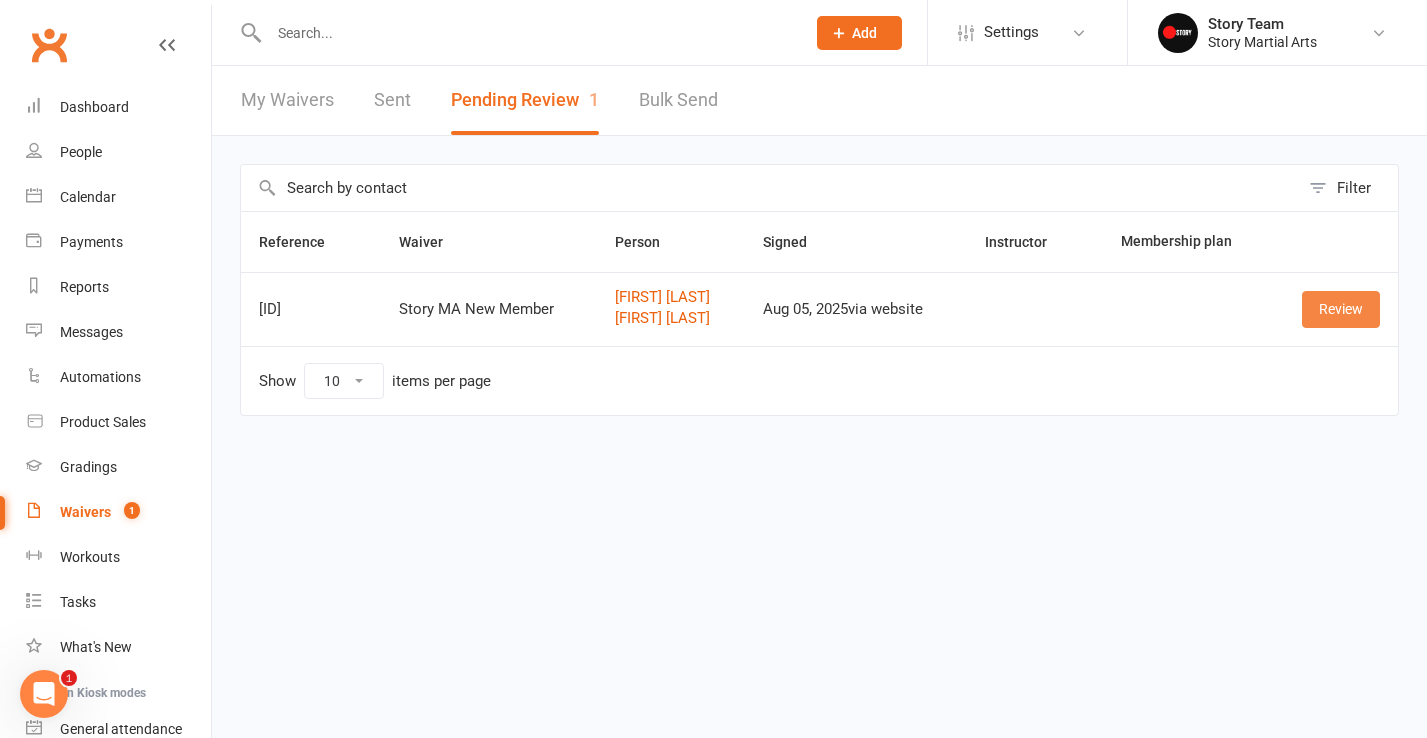 click on "Review" at bounding box center [1341, 309] 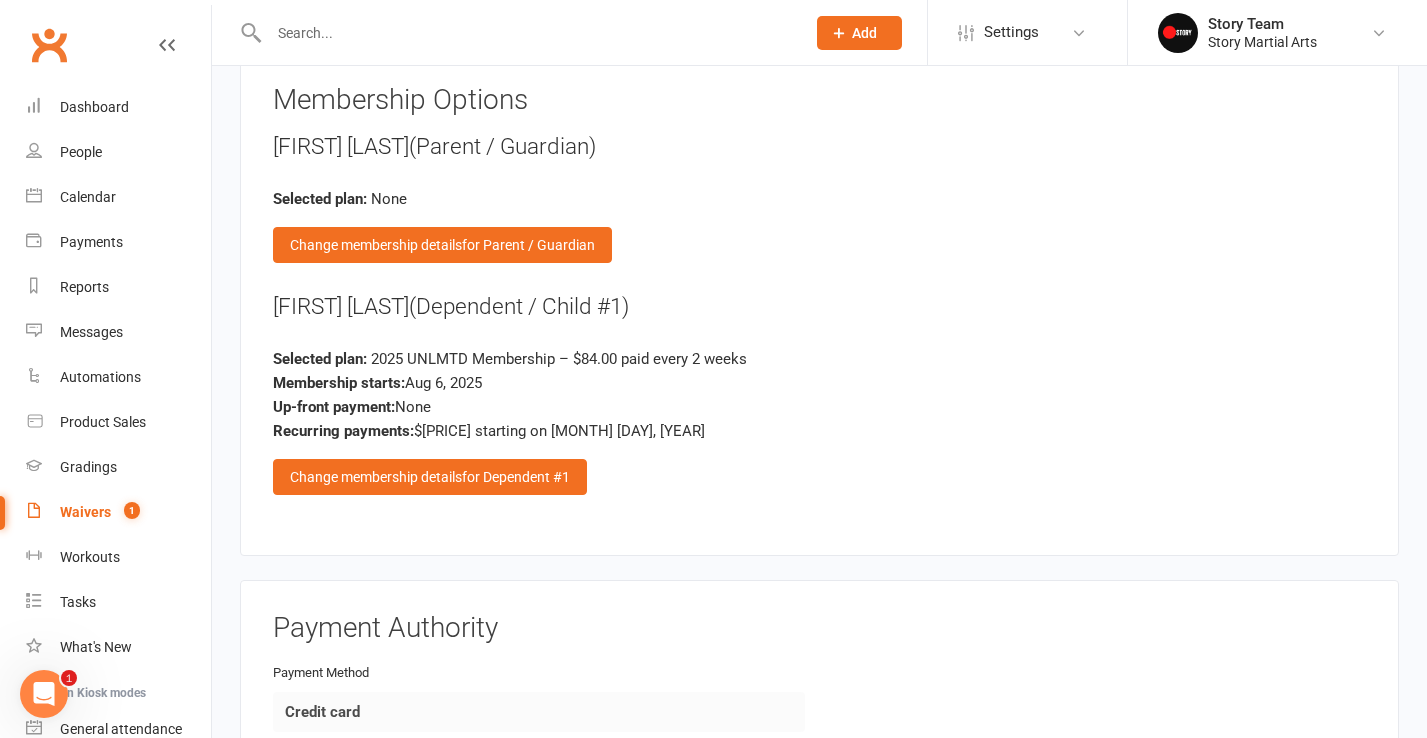 scroll, scrollTop: 2557, scrollLeft: 0, axis: vertical 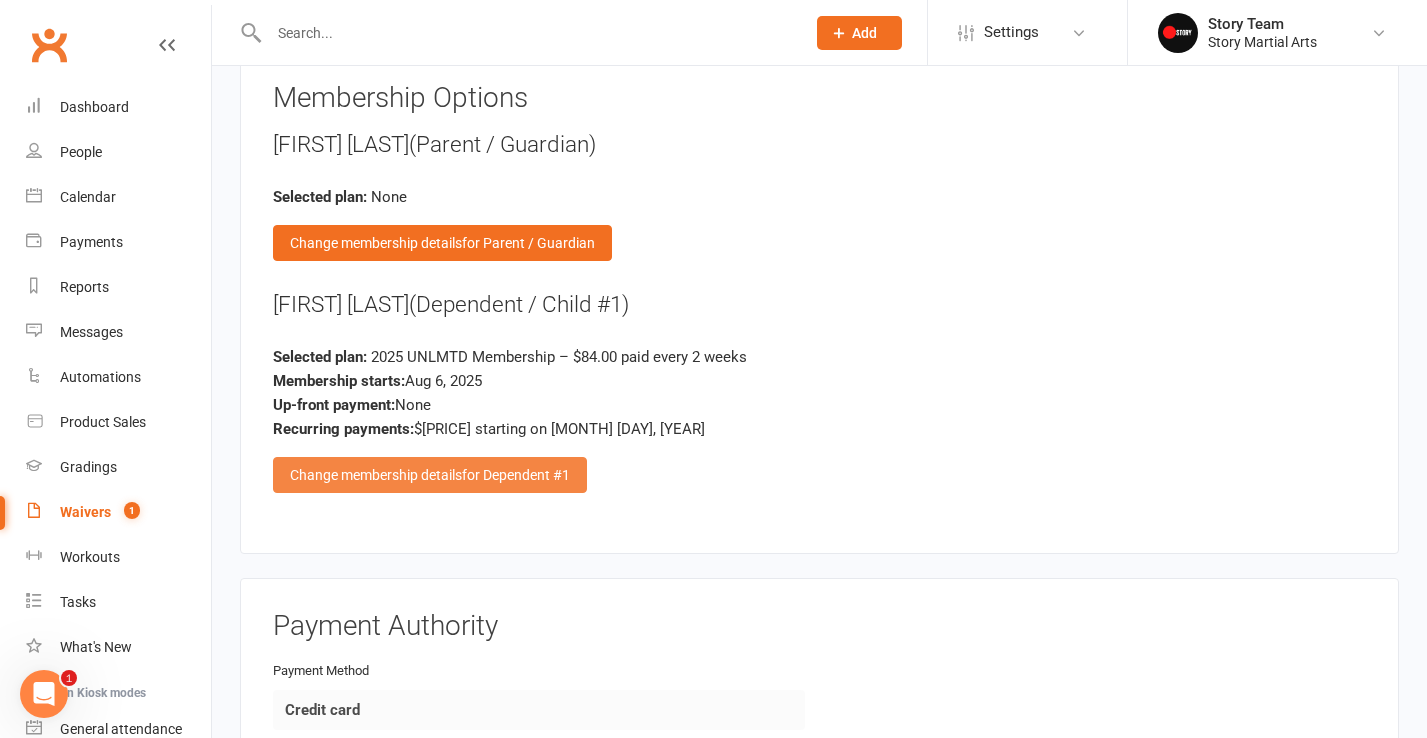 click on "for Dependent #1" at bounding box center (516, 475) 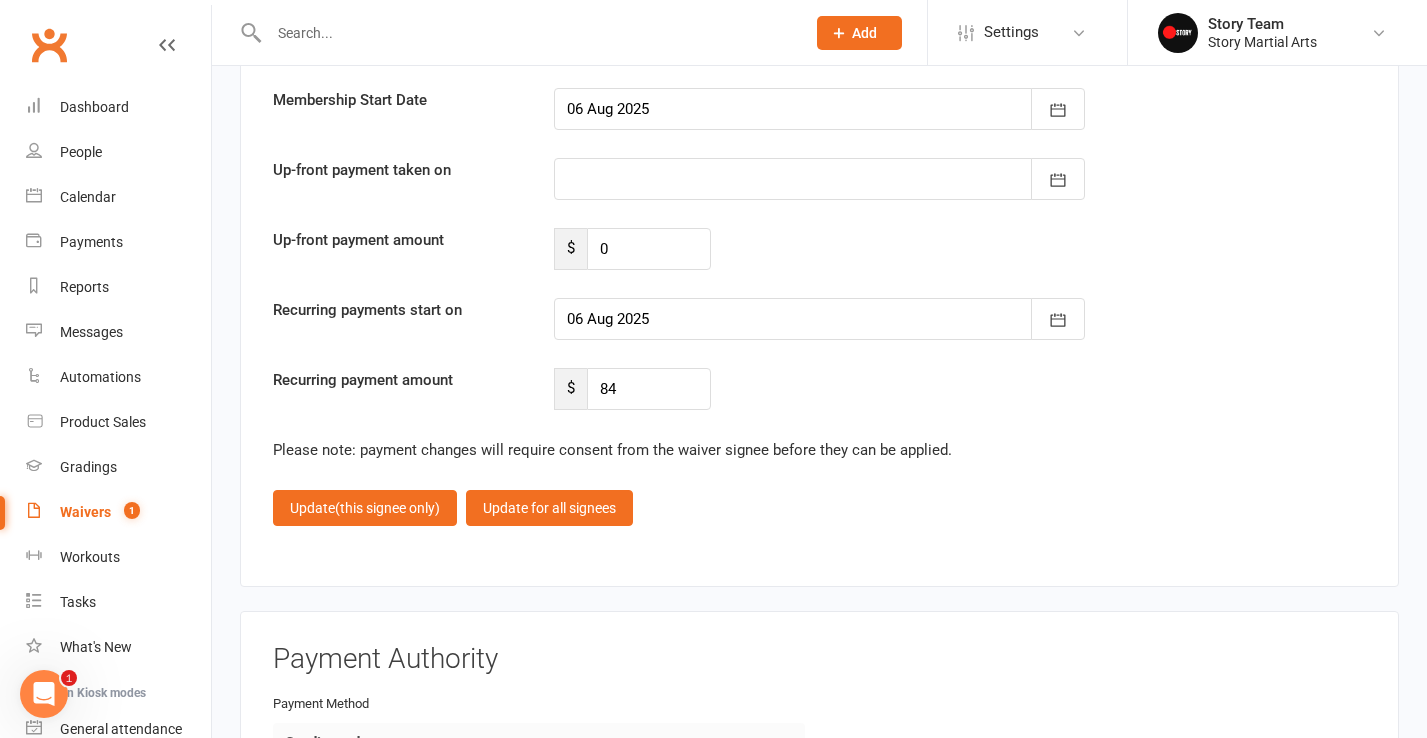 scroll, scrollTop: 3379, scrollLeft: 0, axis: vertical 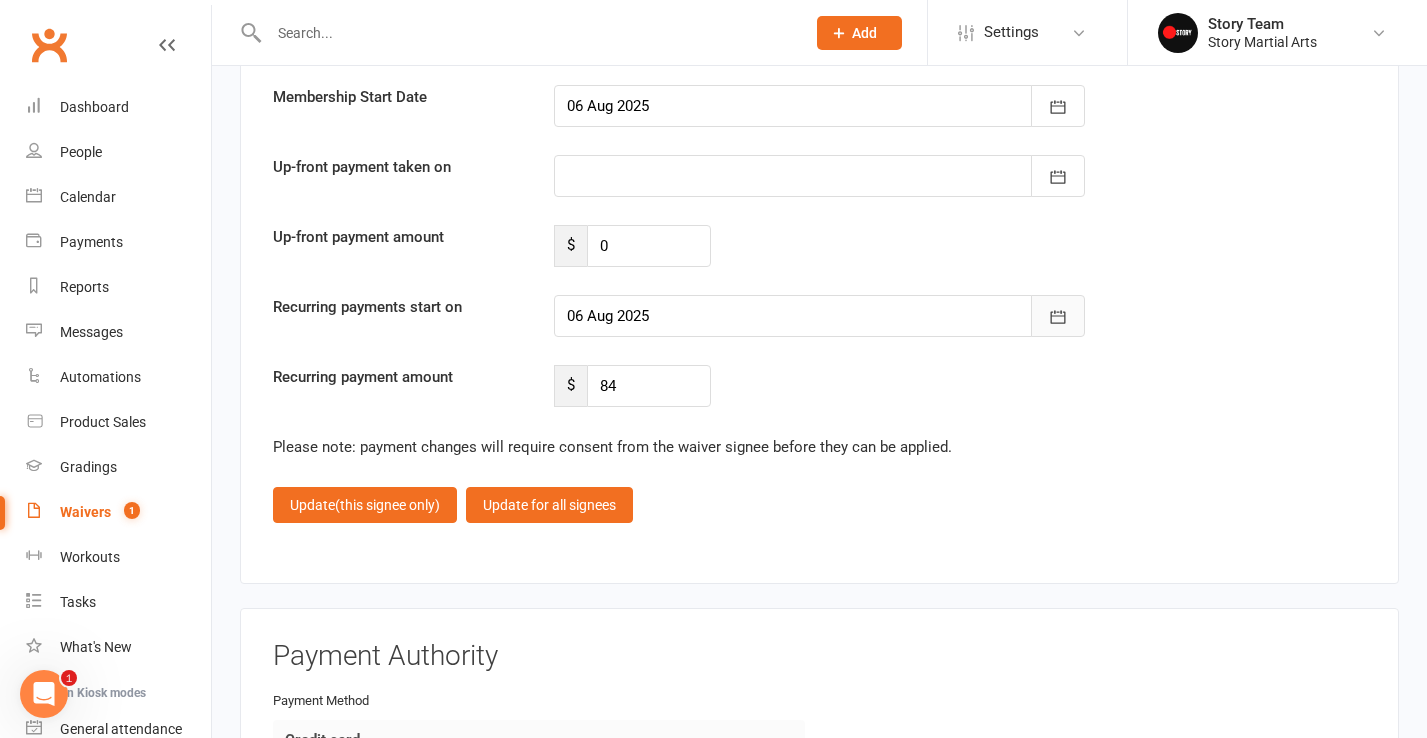 click 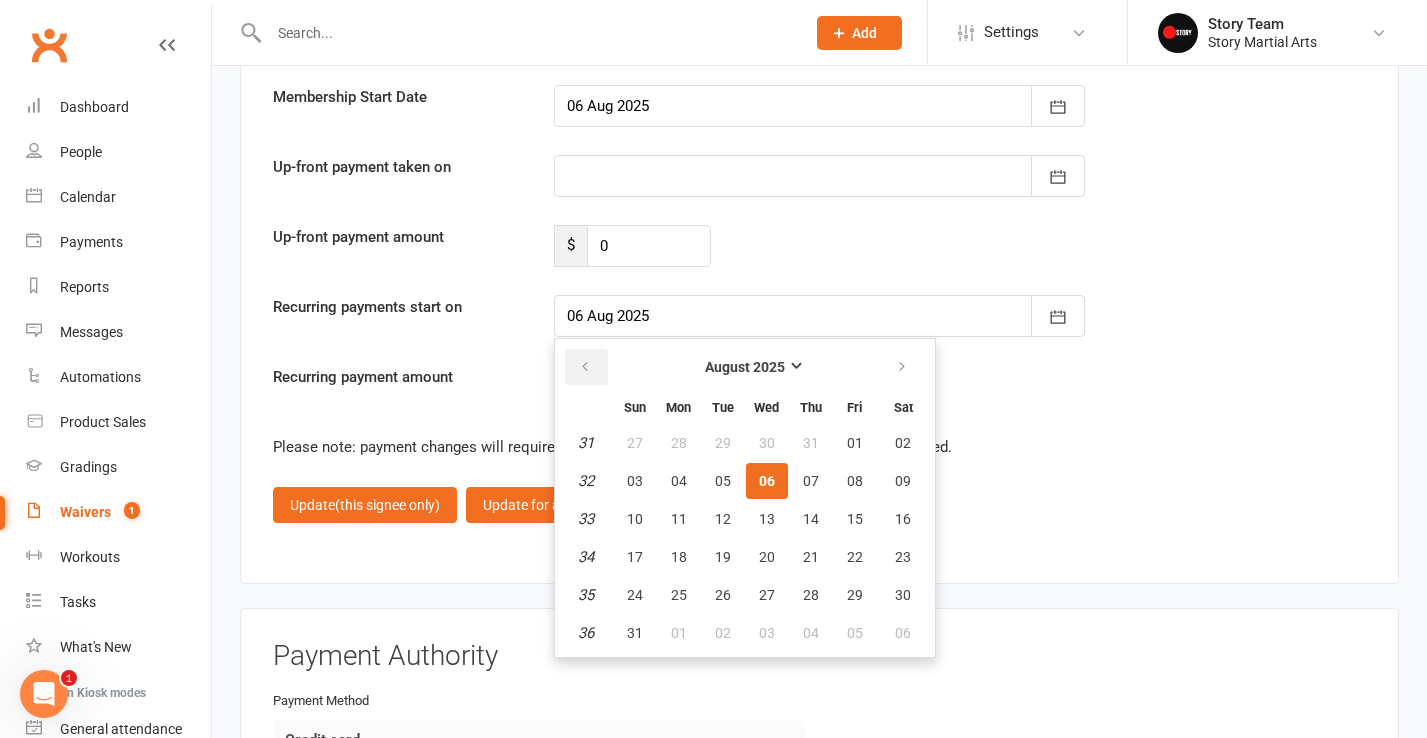 click at bounding box center (585, 367) 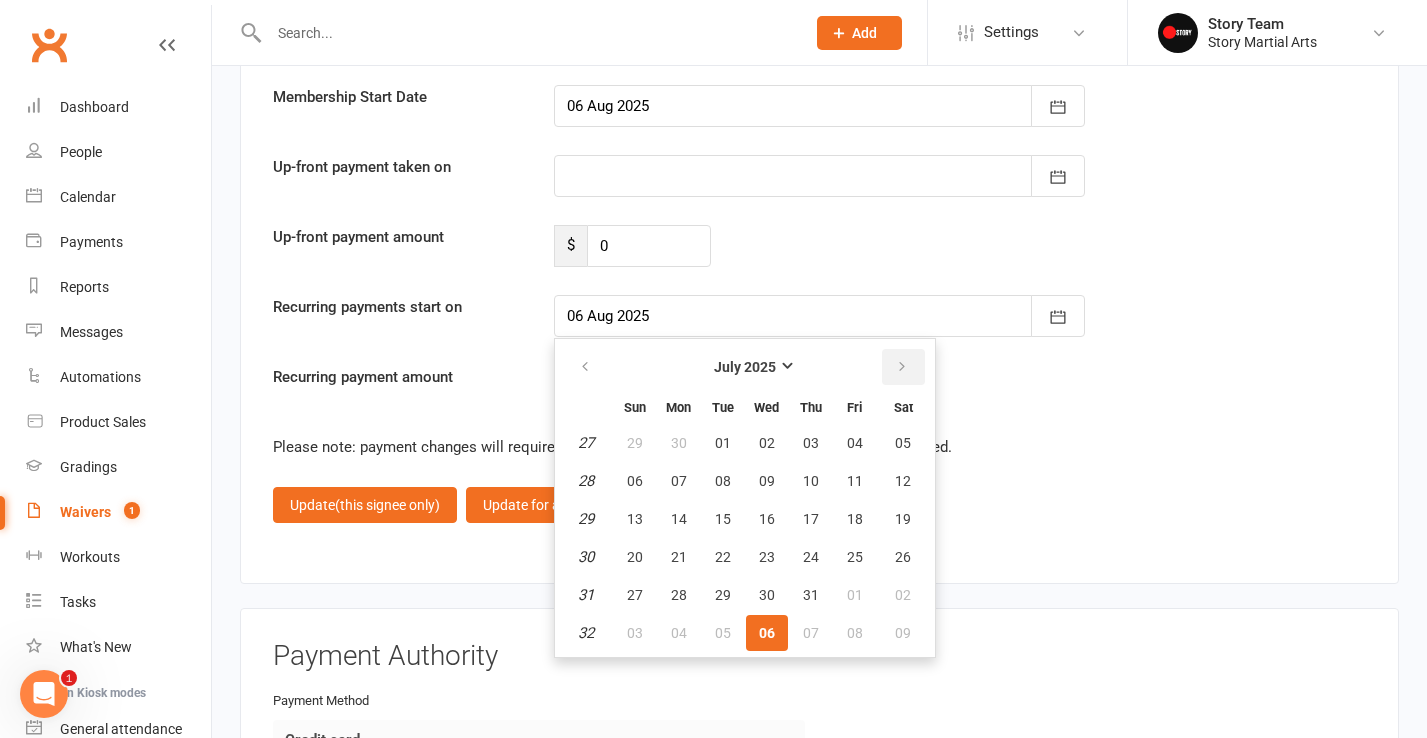 click at bounding box center (903, 367) 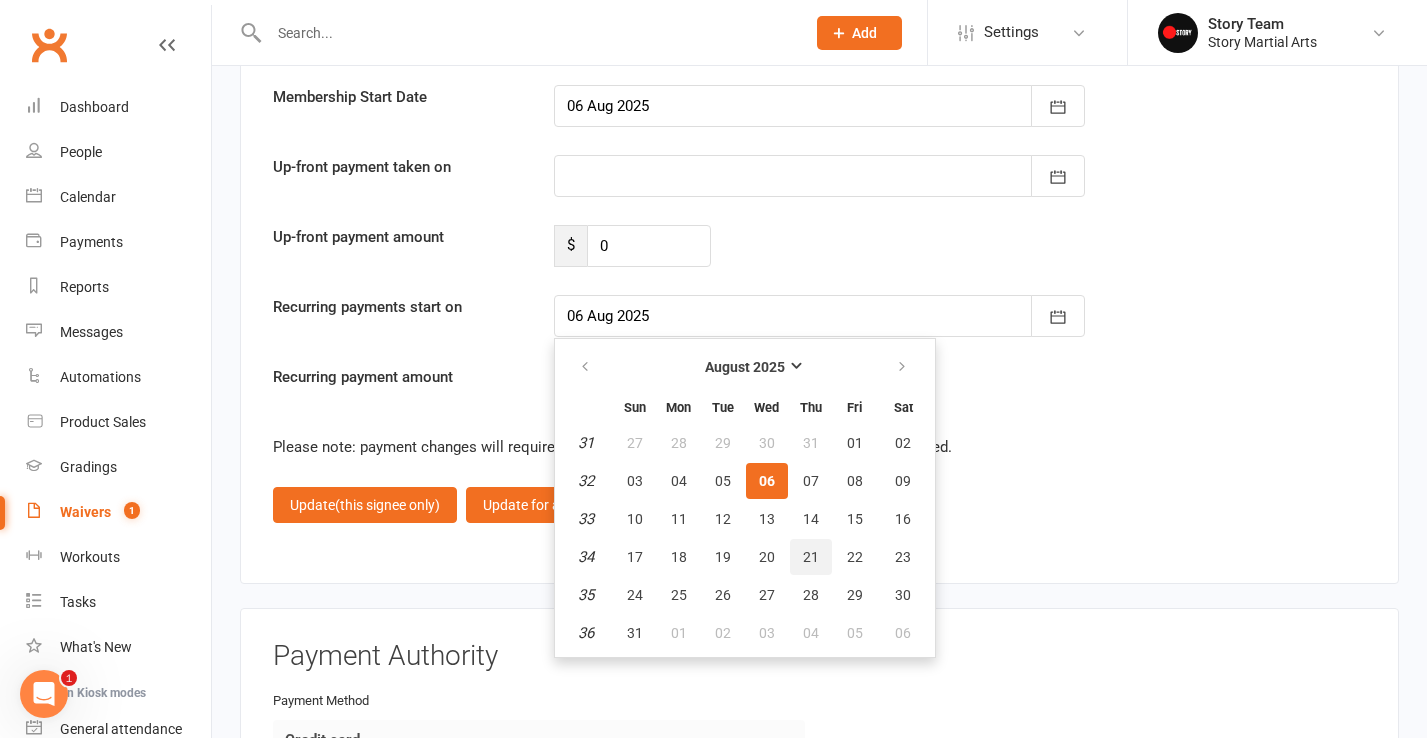 click on "21" at bounding box center (811, 557) 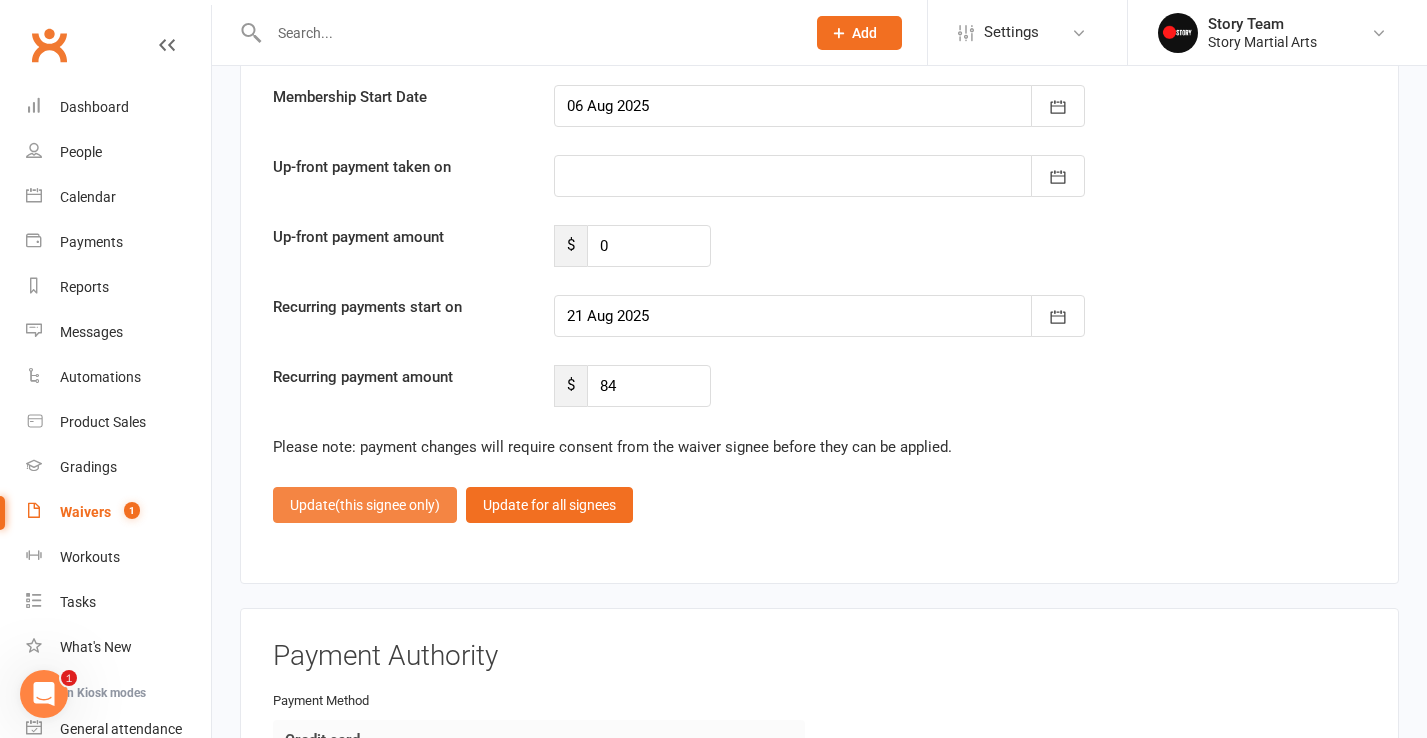 click on "Update  (this signee only)" at bounding box center (365, 505) 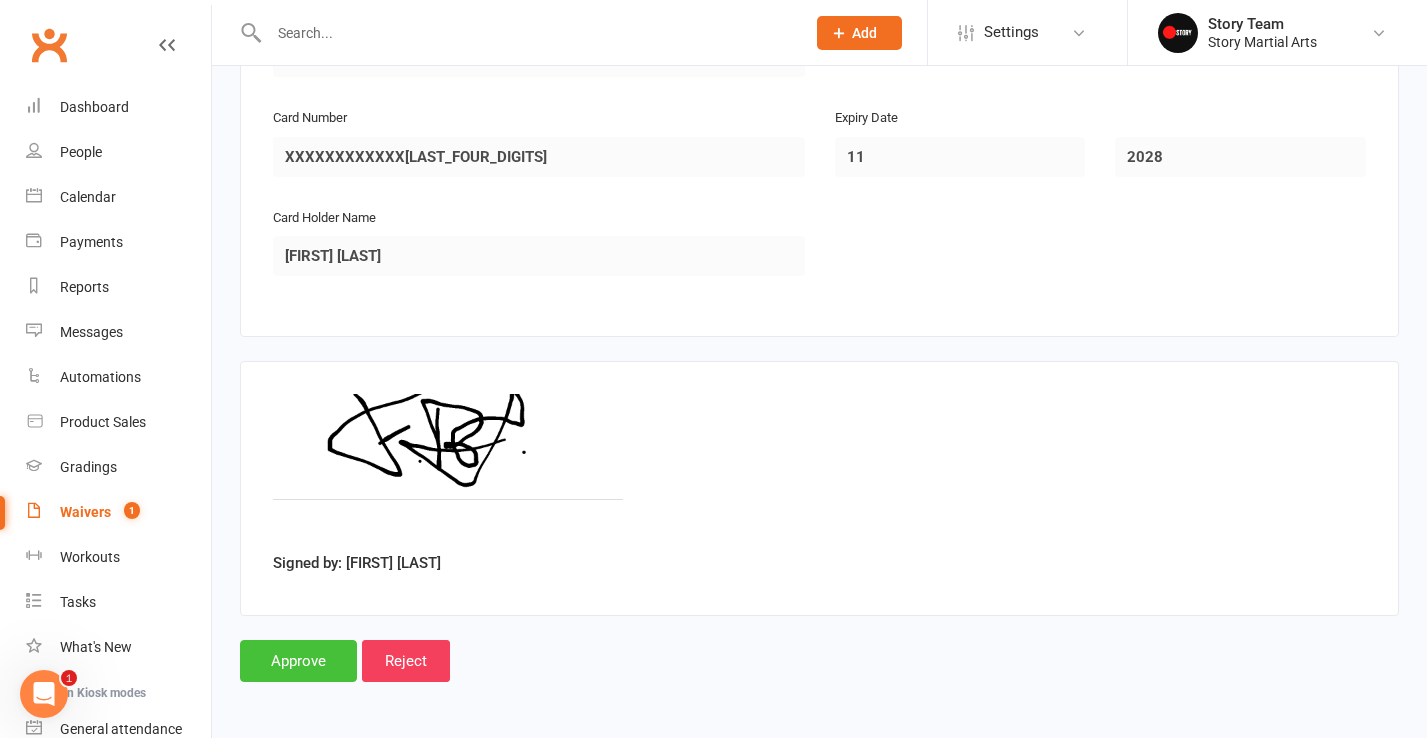 scroll, scrollTop: 3209, scrollLeft: 0, axis: vertical 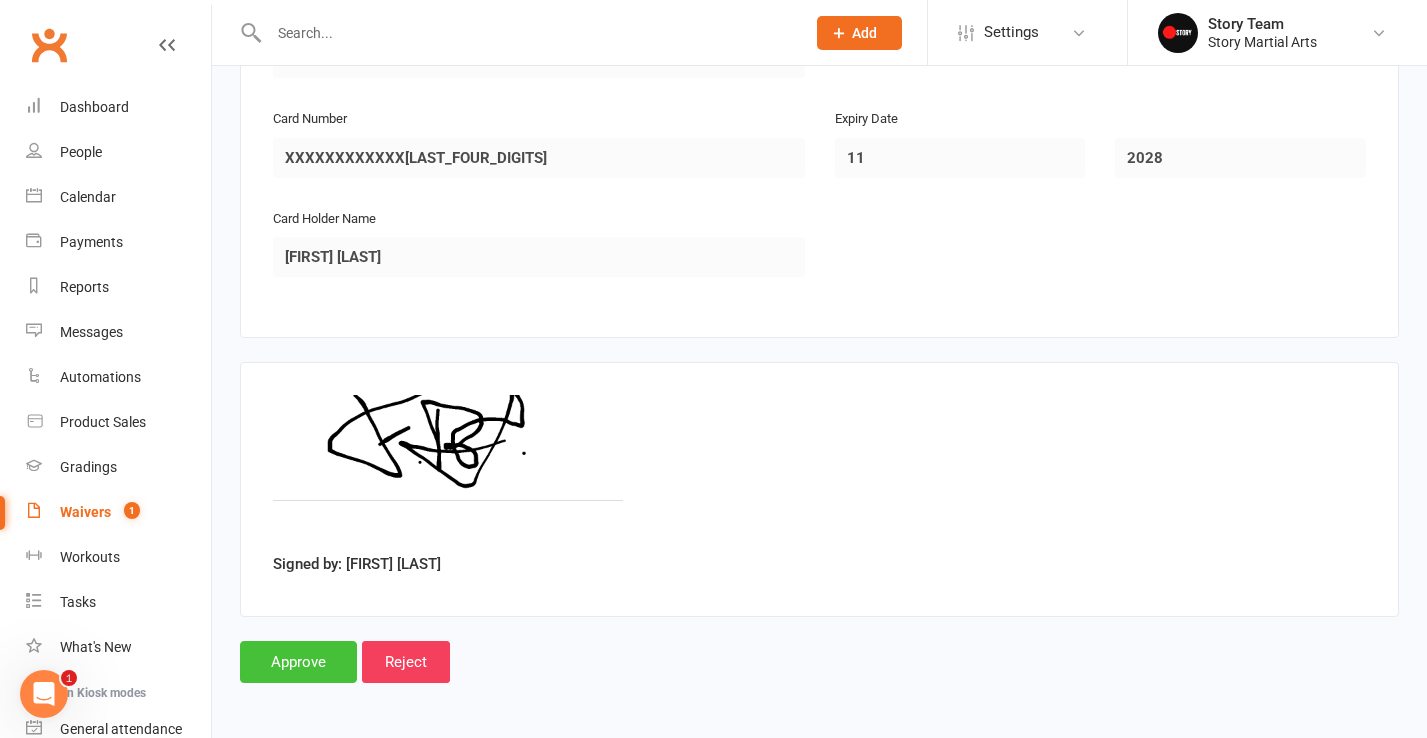 click on "Approve" at bounding box center [298, 662] 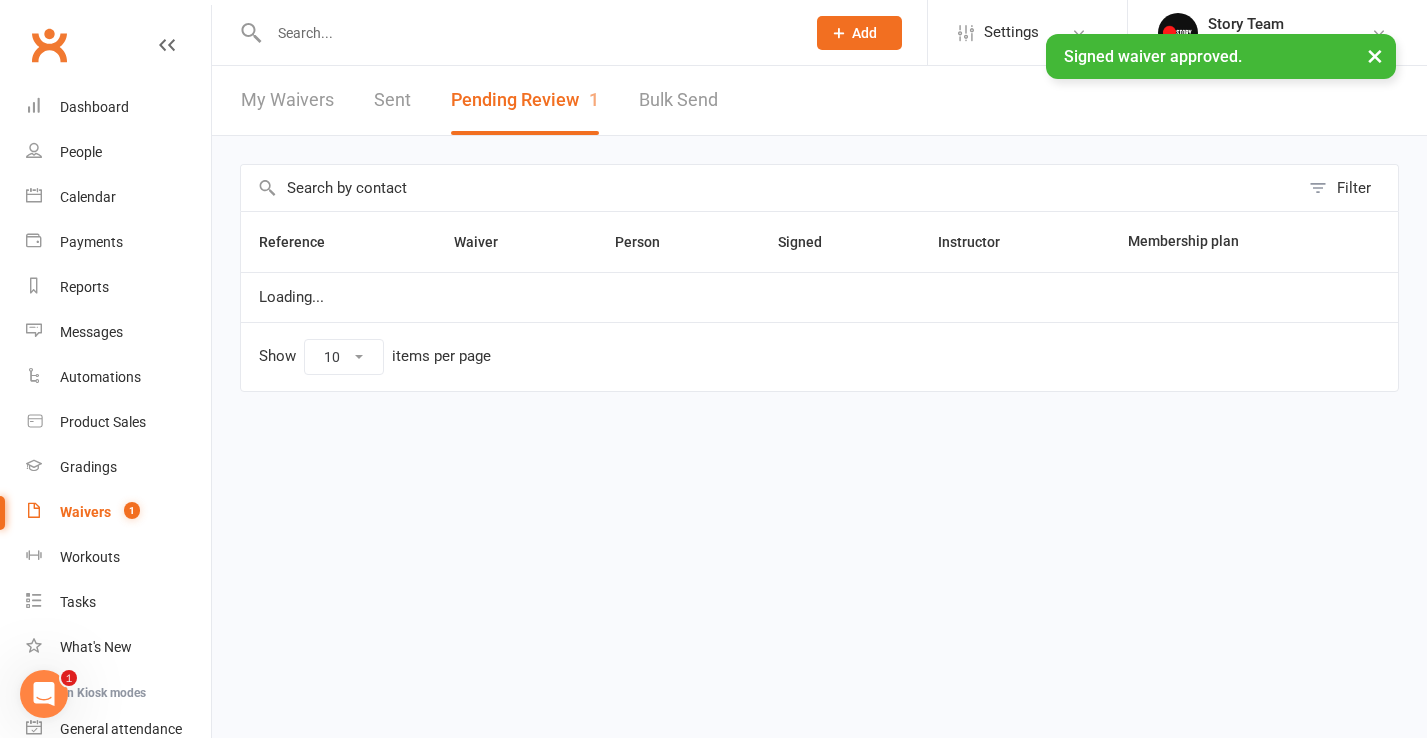 scroll, scrollTop: 0, scrollLeft: 0, axis: both 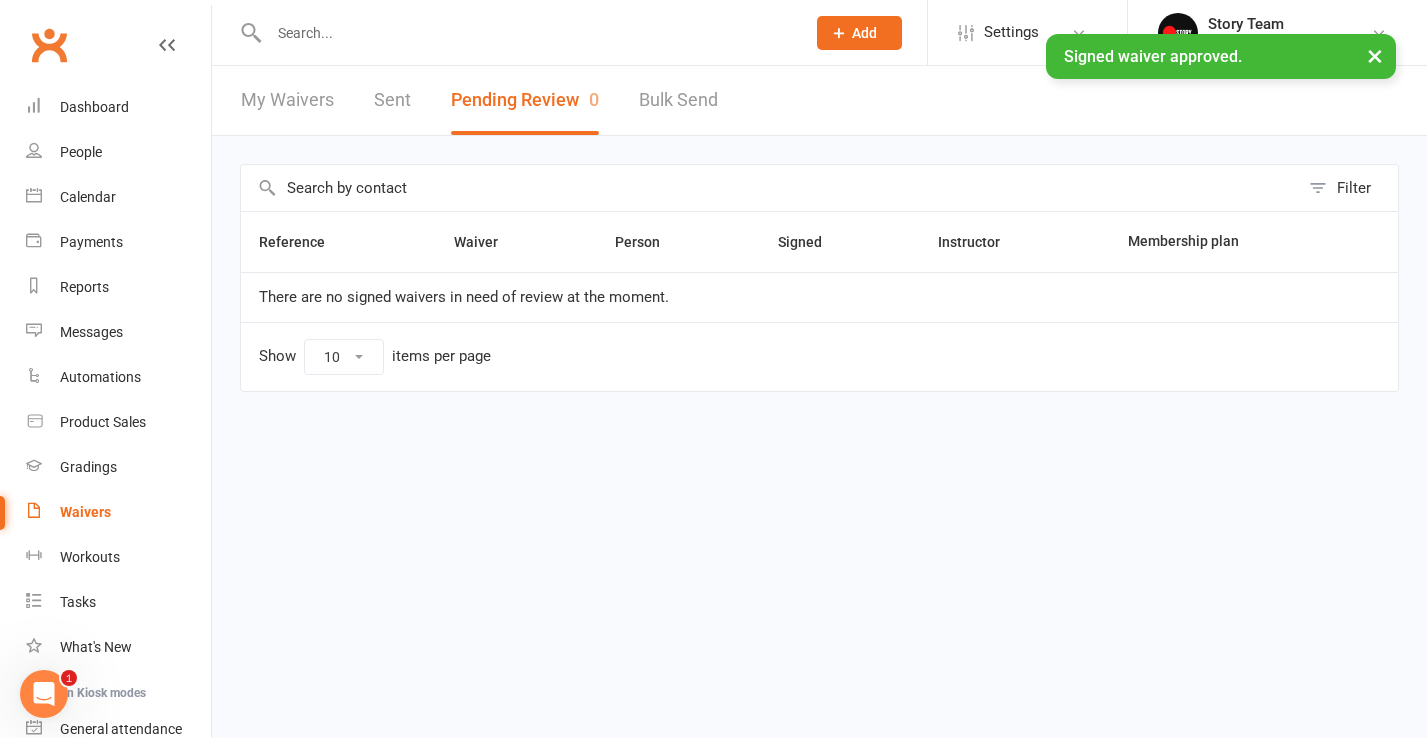 click at bounding box center (527, 33) 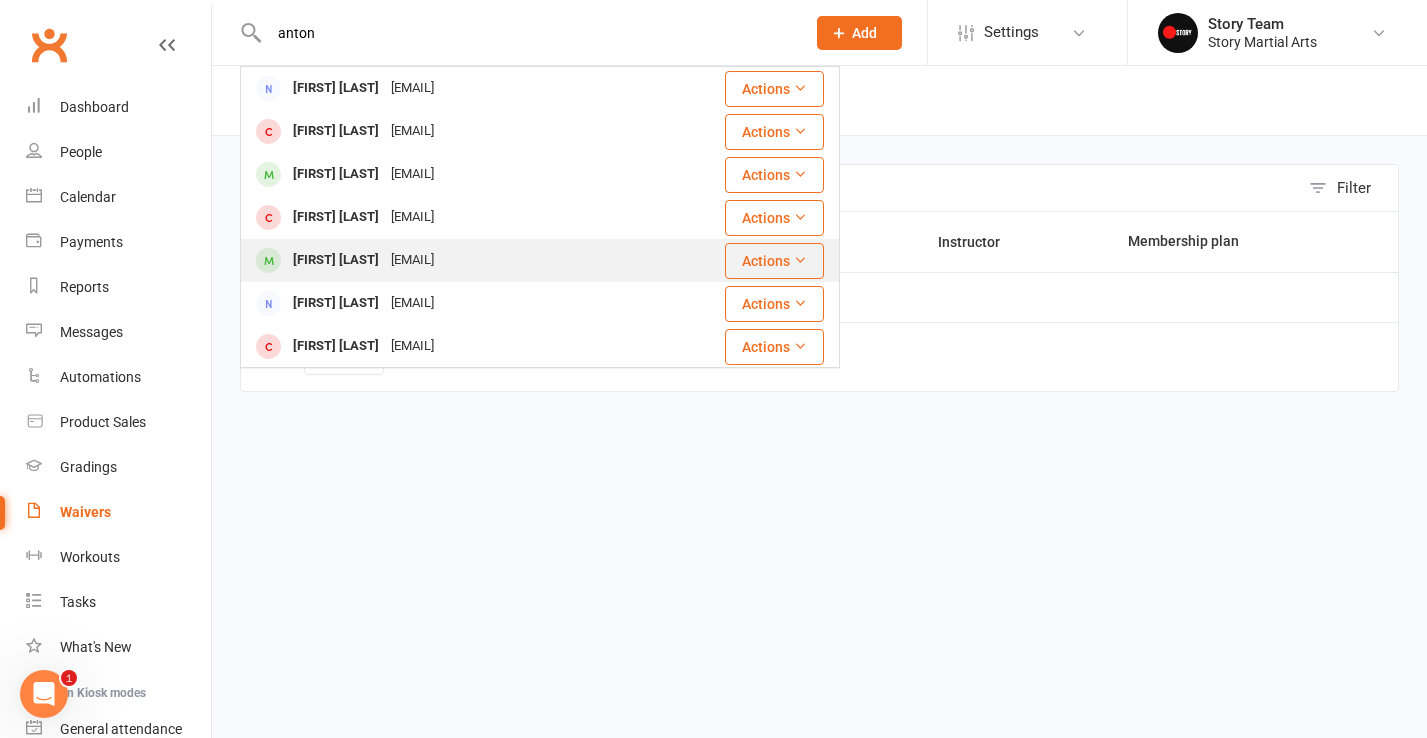 type on "anton" 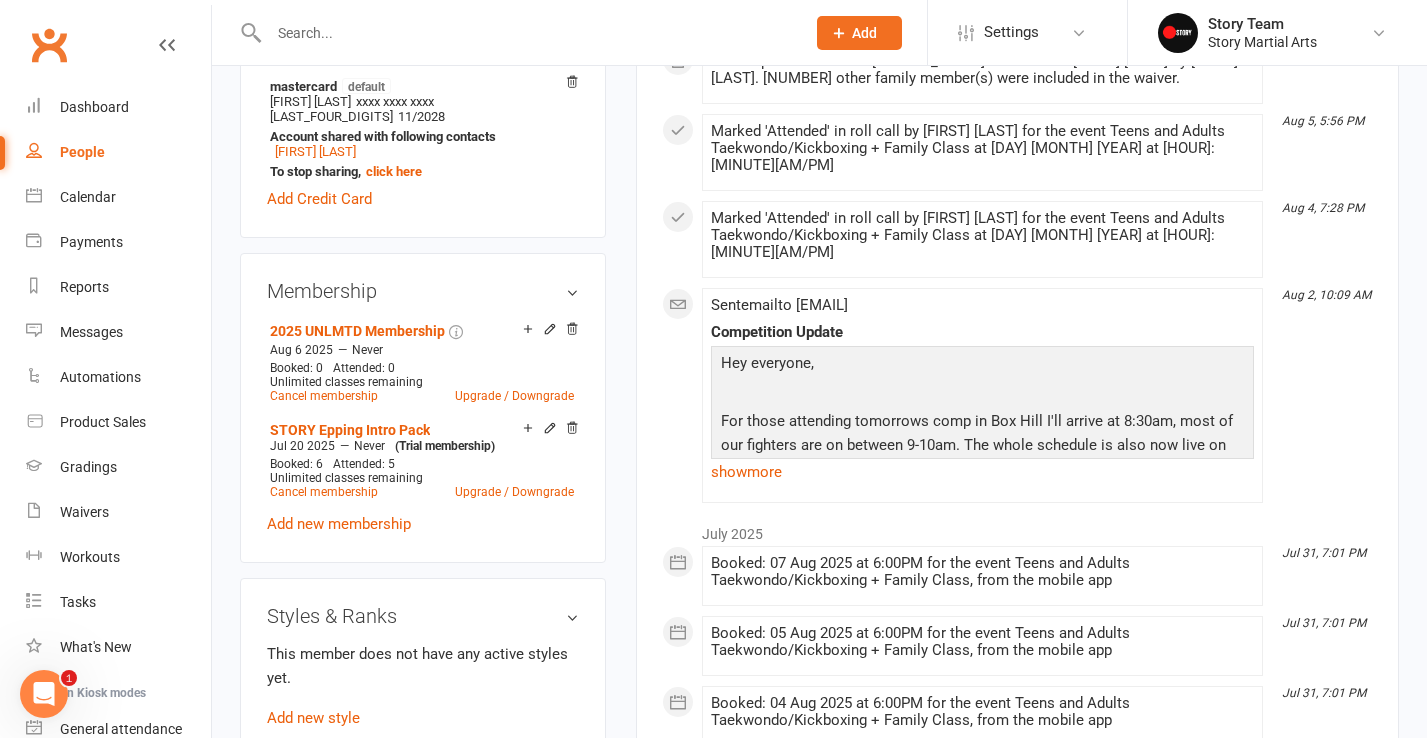 scroll, scrollTop: 746, scrollLeft: 0, axis: vertical 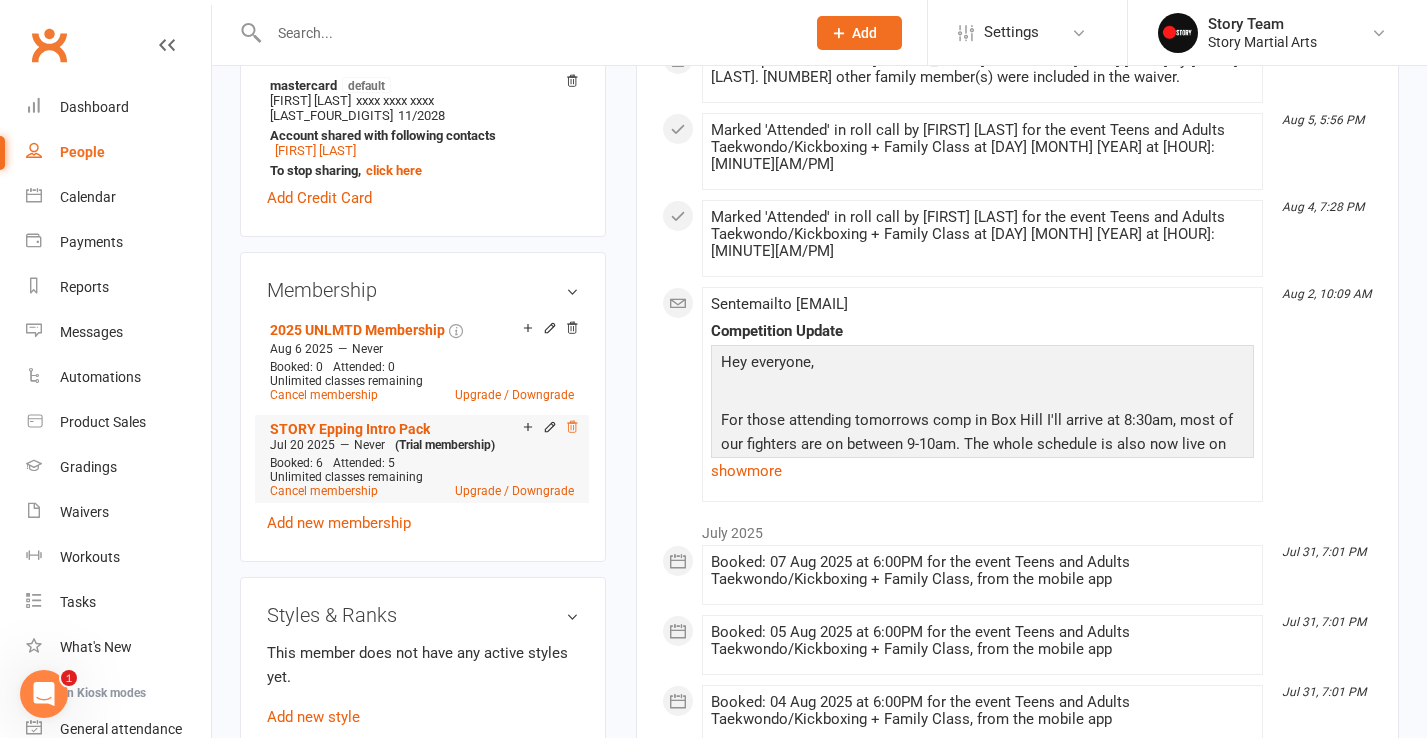 click 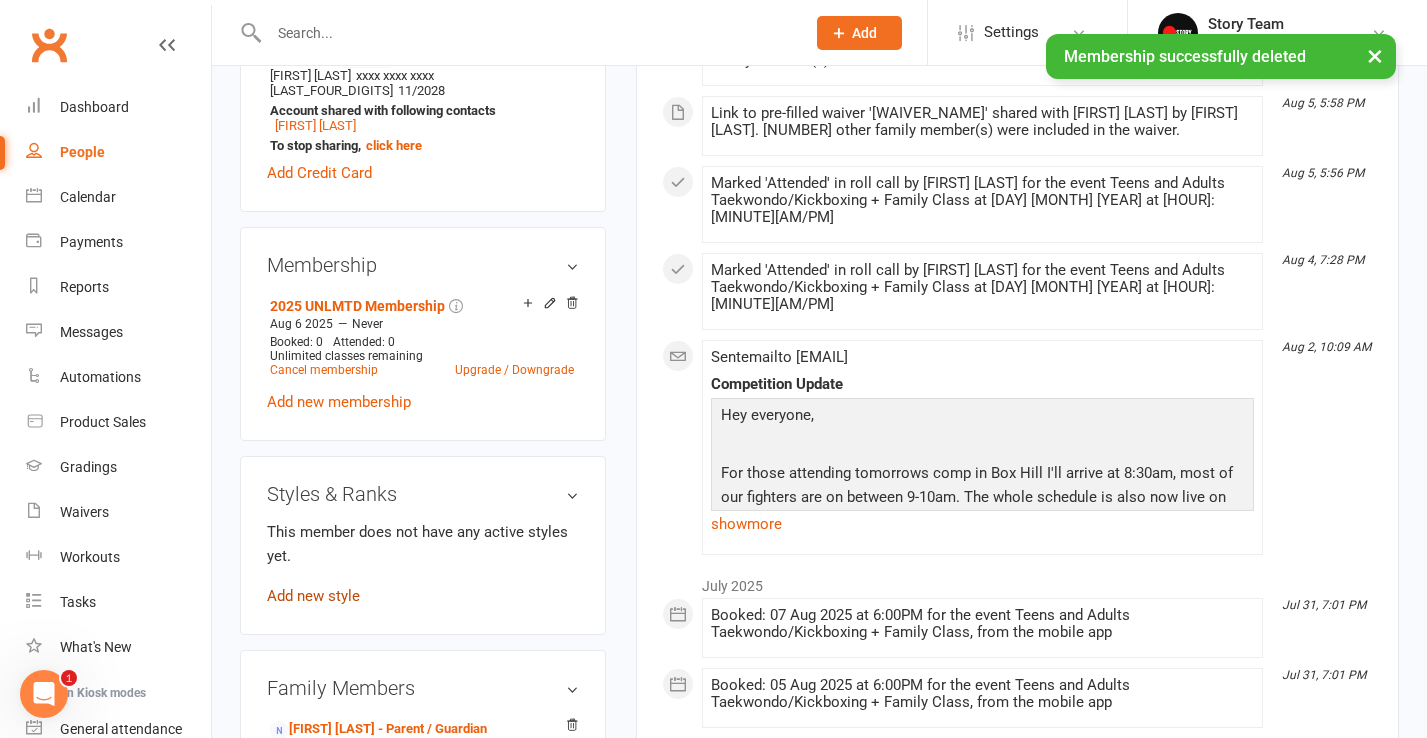 click on "Add new style" at bounding box center [313, 596] 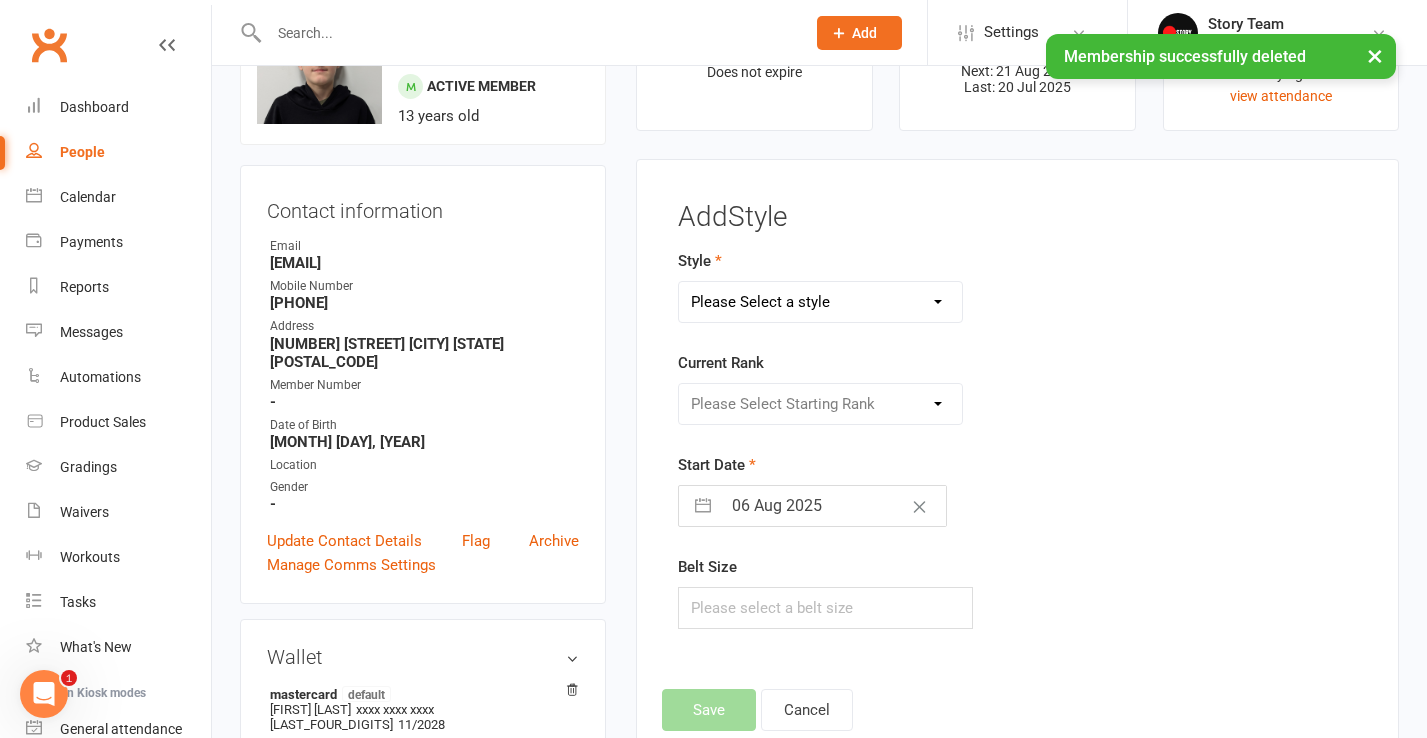 scroll, scrollTop: 114, scrollLeft: 0, axis: vertical 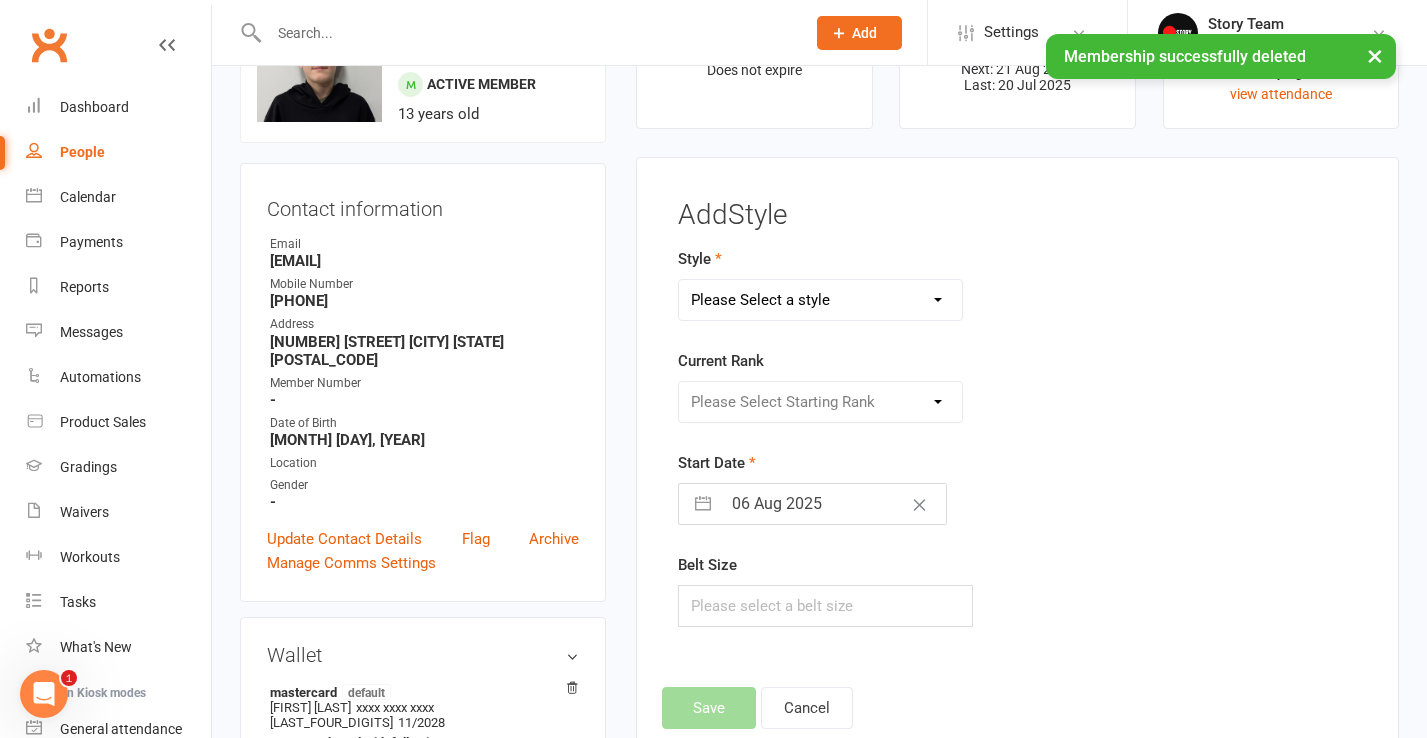 select on "1365" 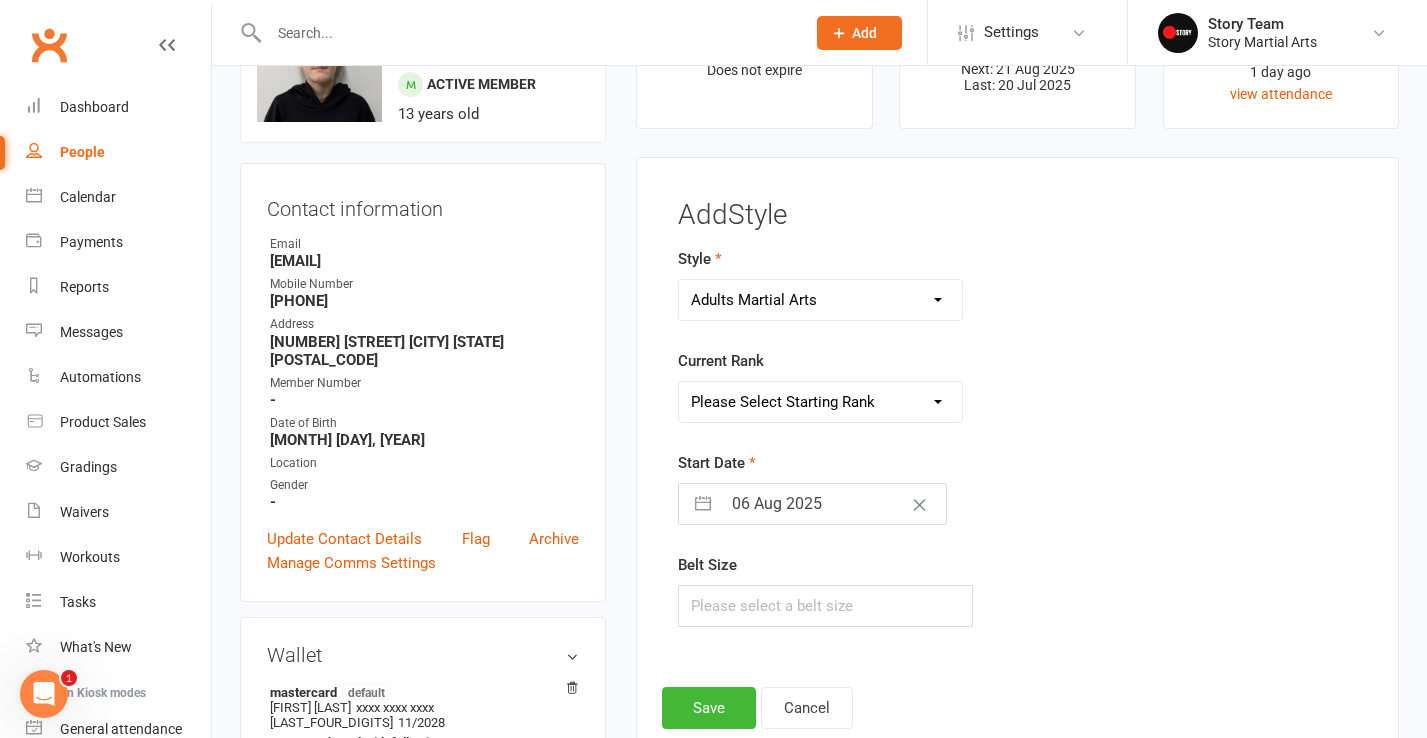 select on "13395" 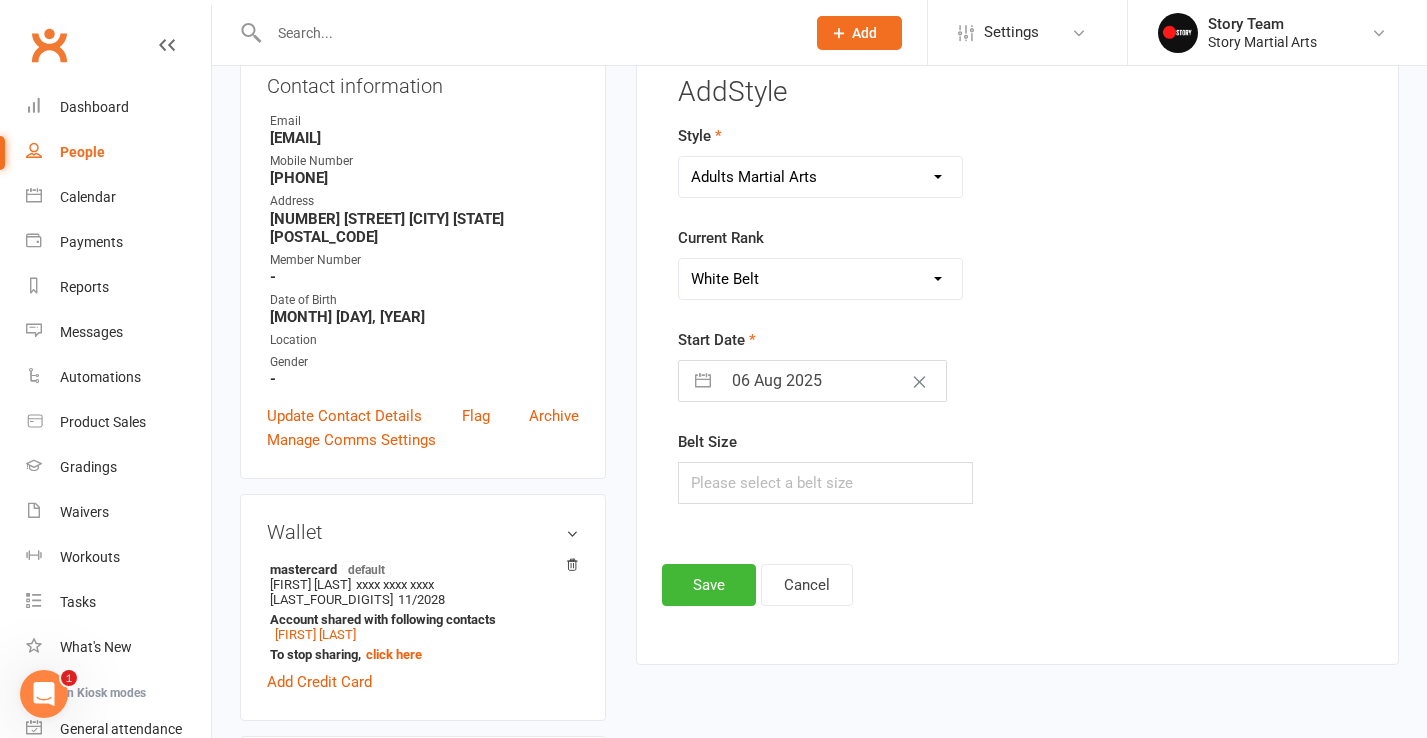 scroll, scrollTop: 263, scrollLeft: 0, axis: vertical 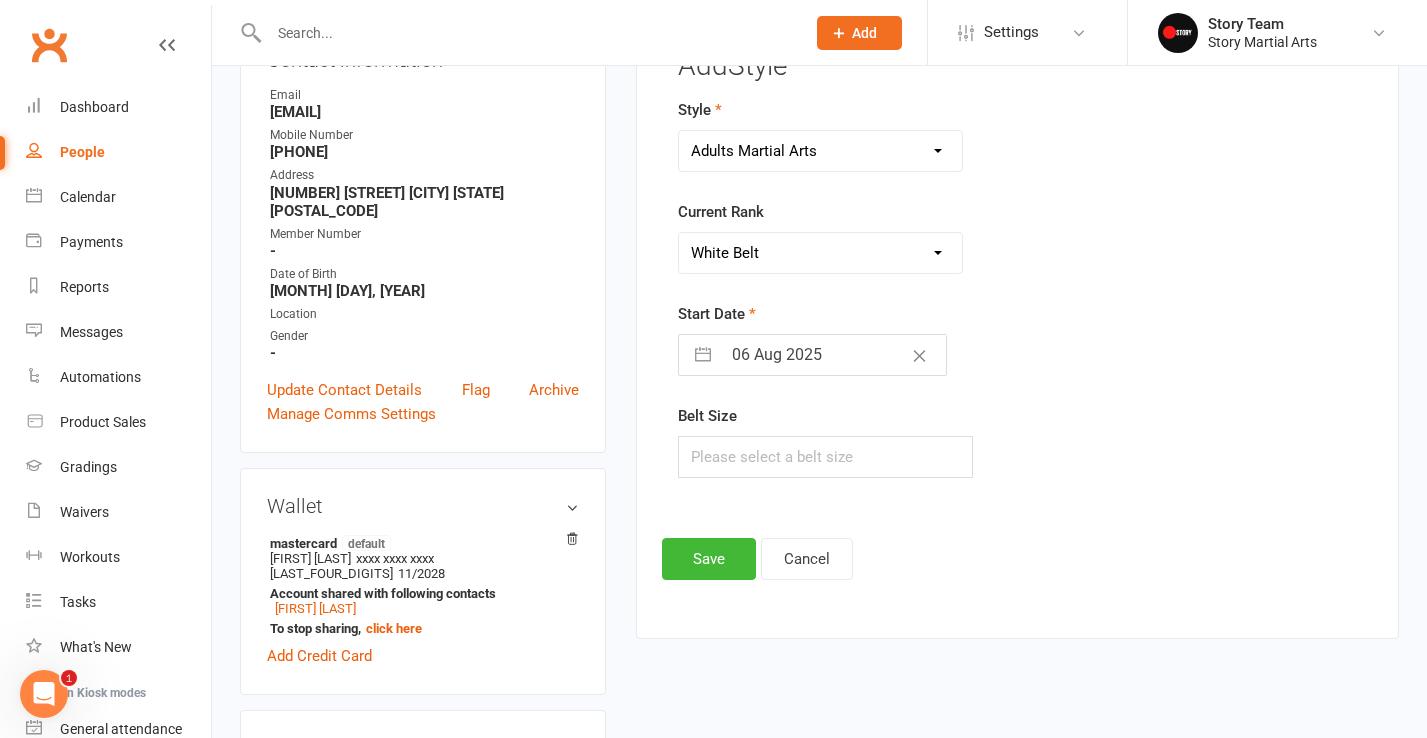 click on "06 Aug 2025" at bounding box center (833, 355) 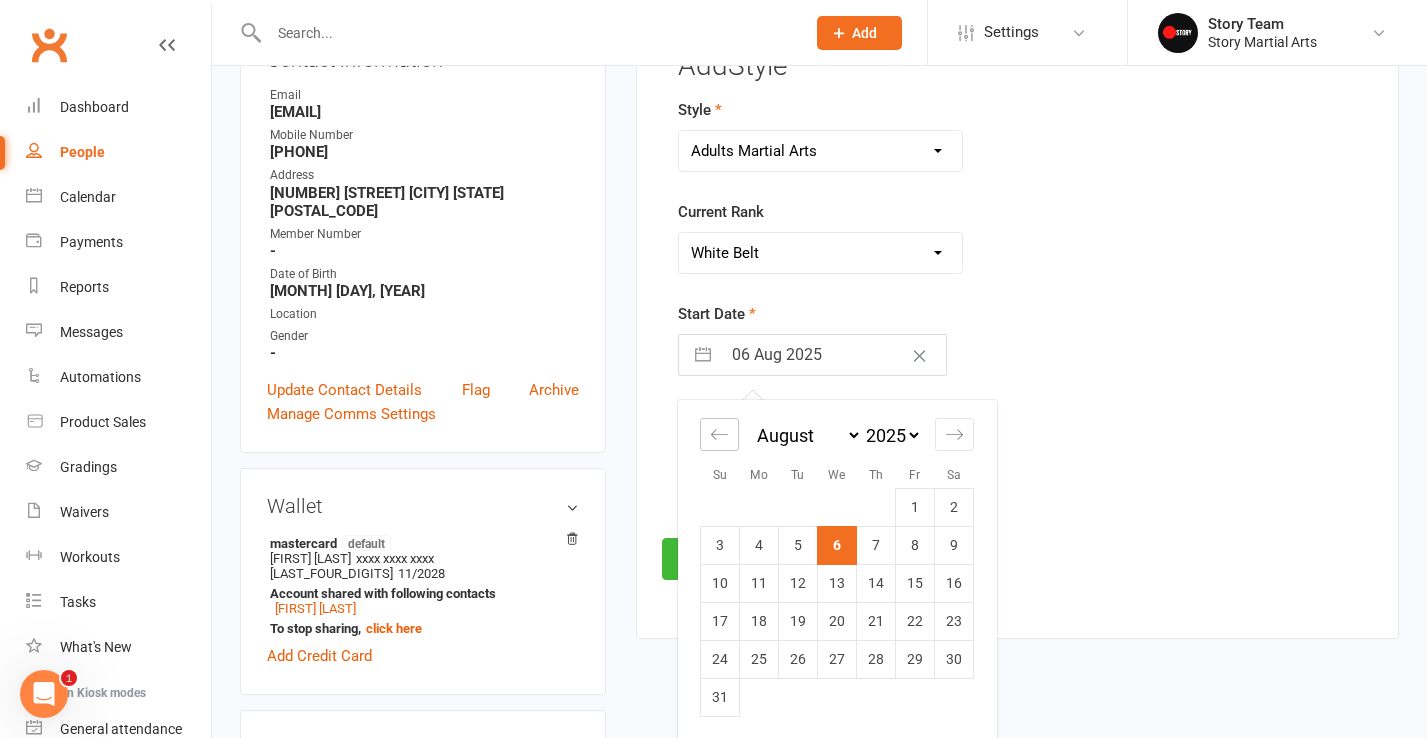 click 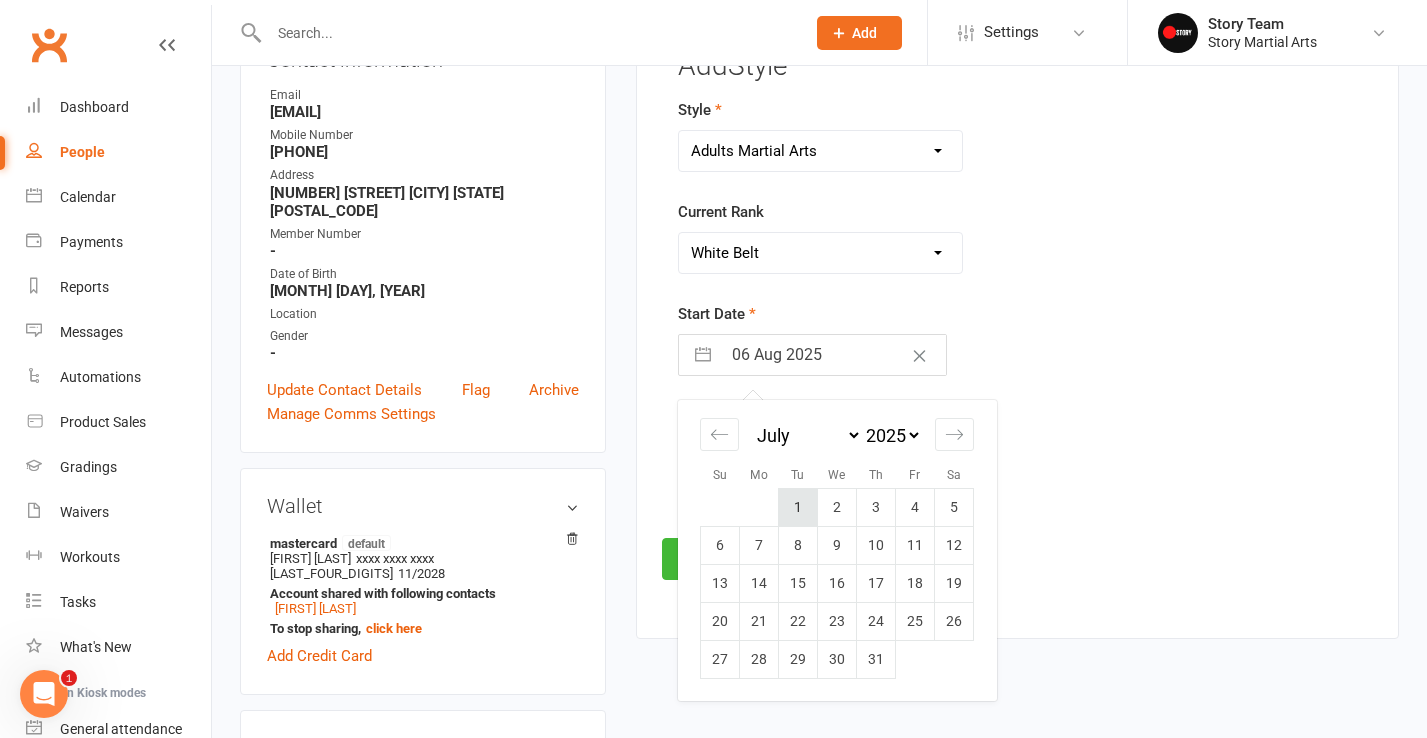 click on "1" at bounding box center [798, 507] 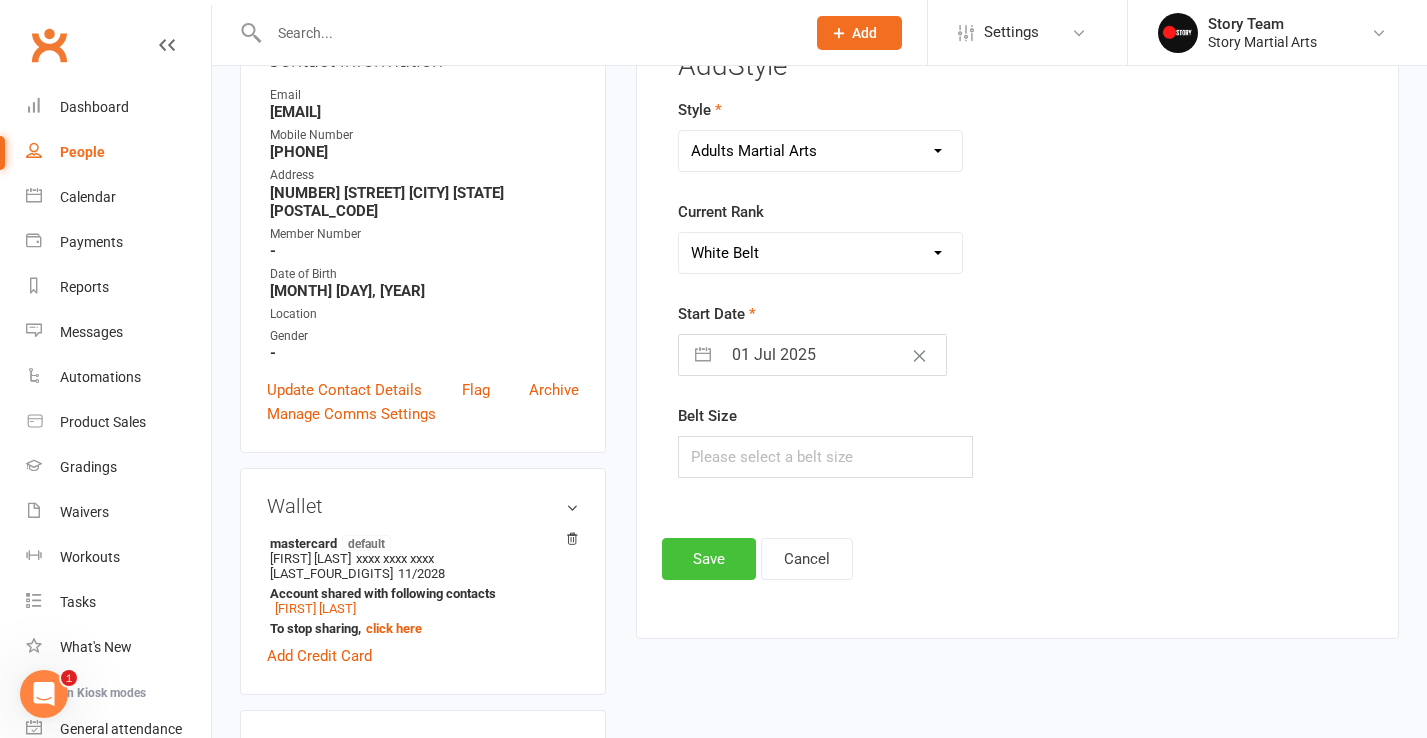 click on "Save" at bounding box center [709, 559] 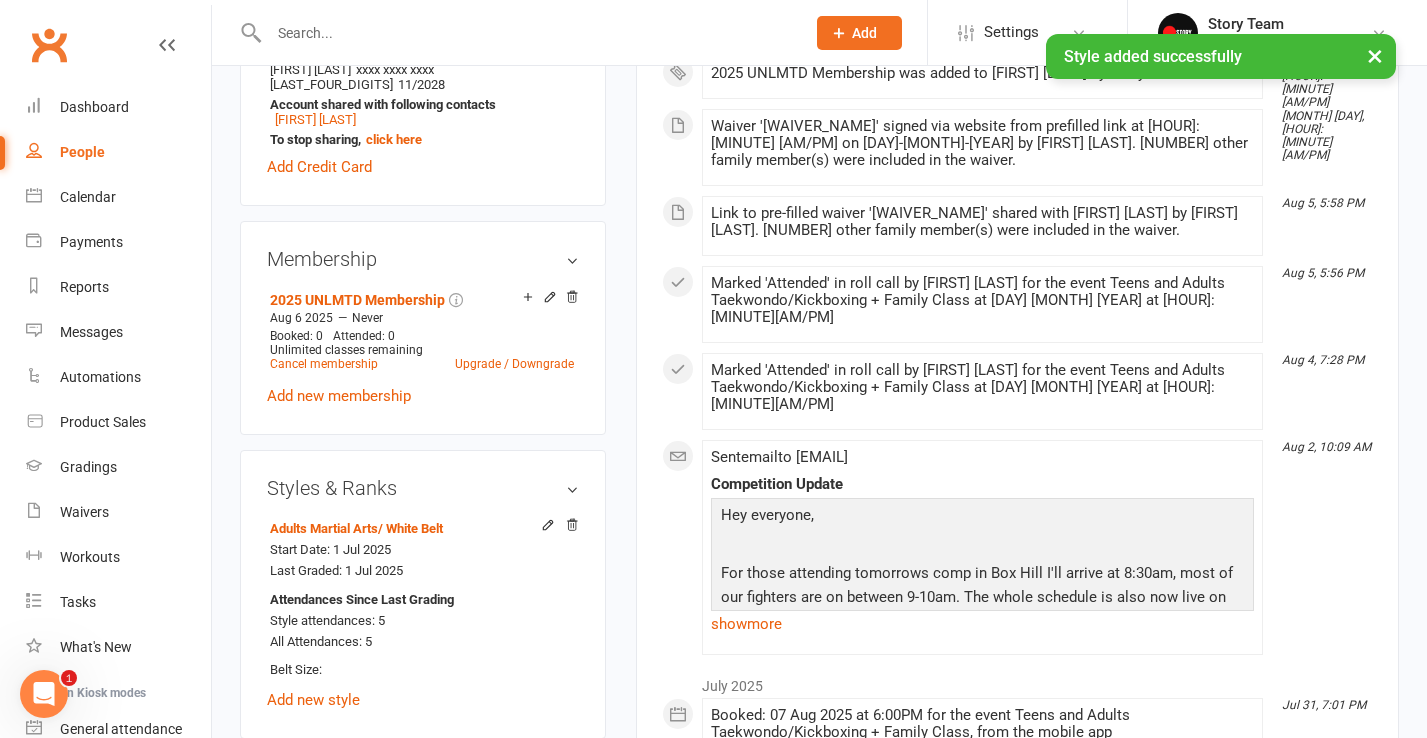 scroll, scrollTop: 755, scrollLeft: 0, axis: vertical 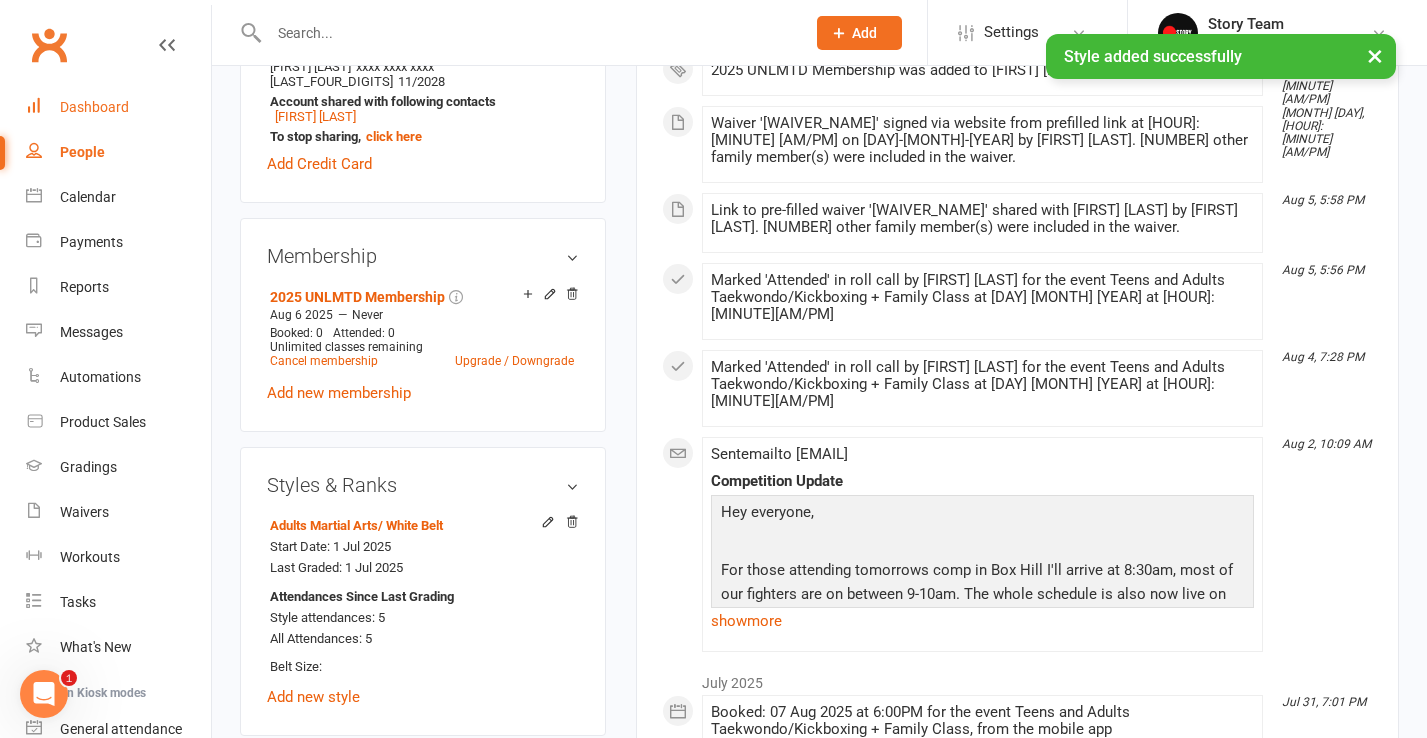 click on "Dashboard" at bounding box center [94, 107] 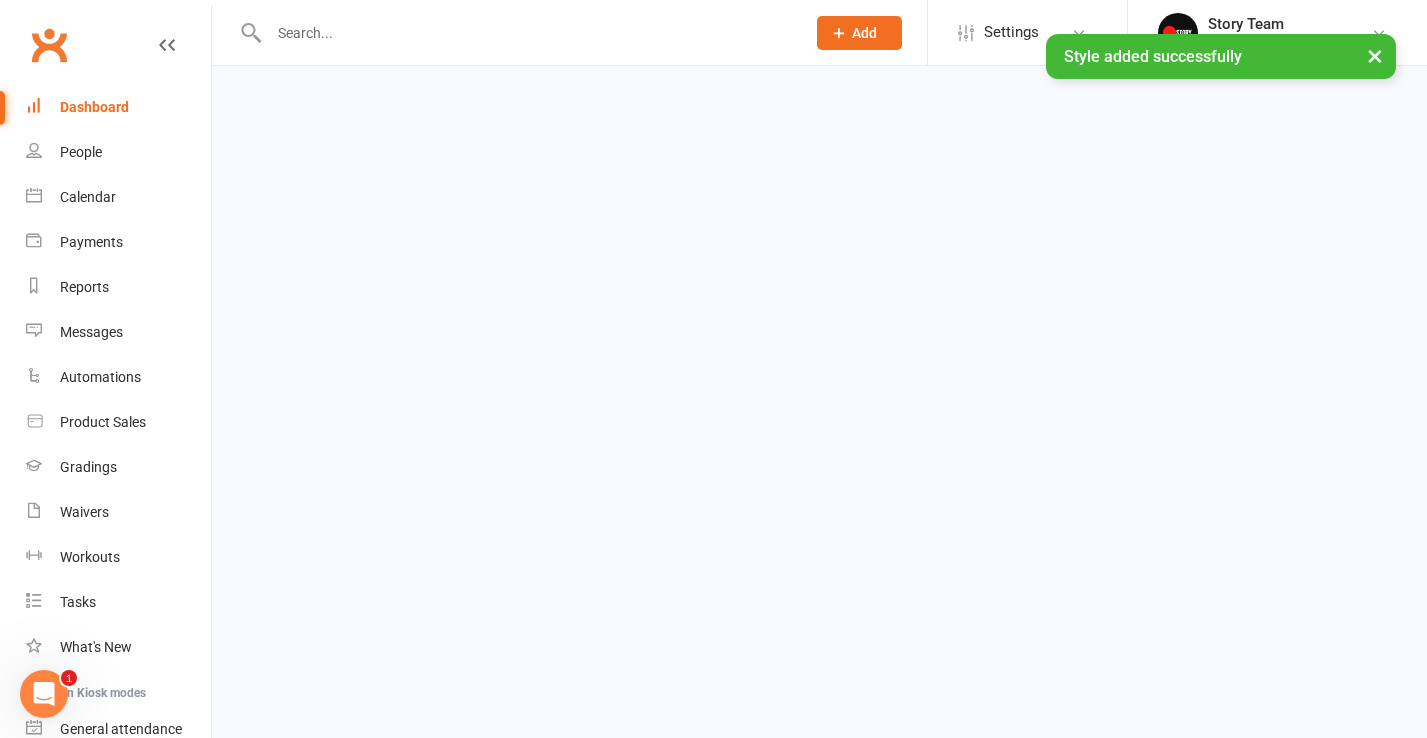 scroll, scrollTop: 0, scrollLeft: 0, axis: both 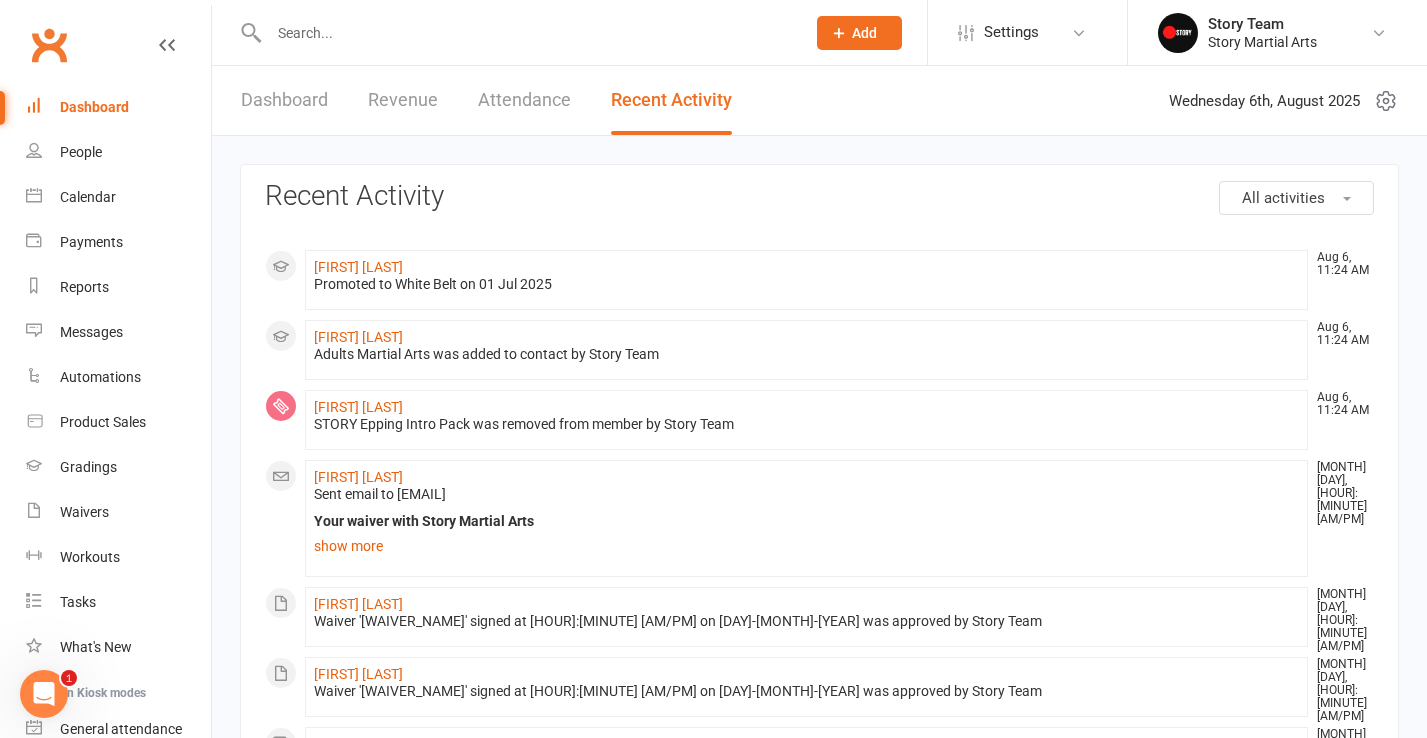 click on "Dashboard" at bounding box center [284, 100] 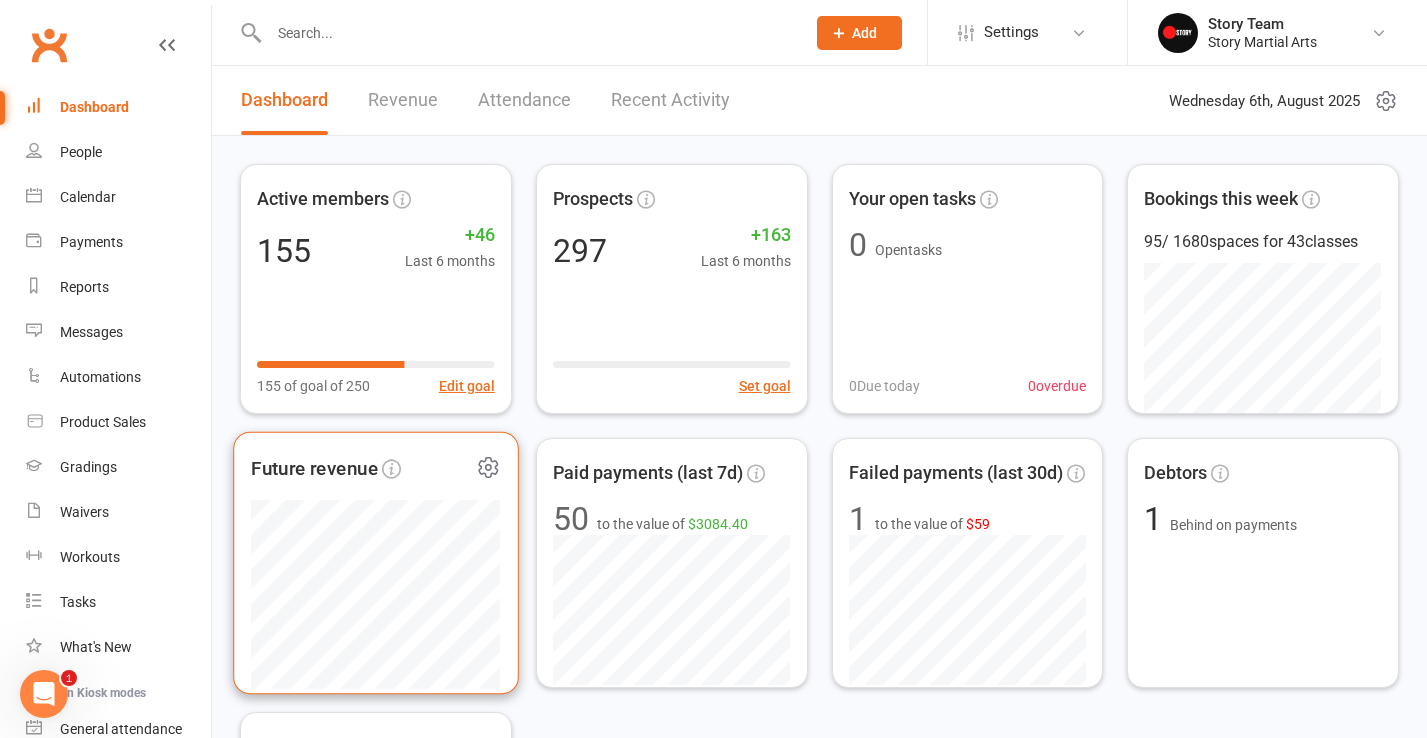 click 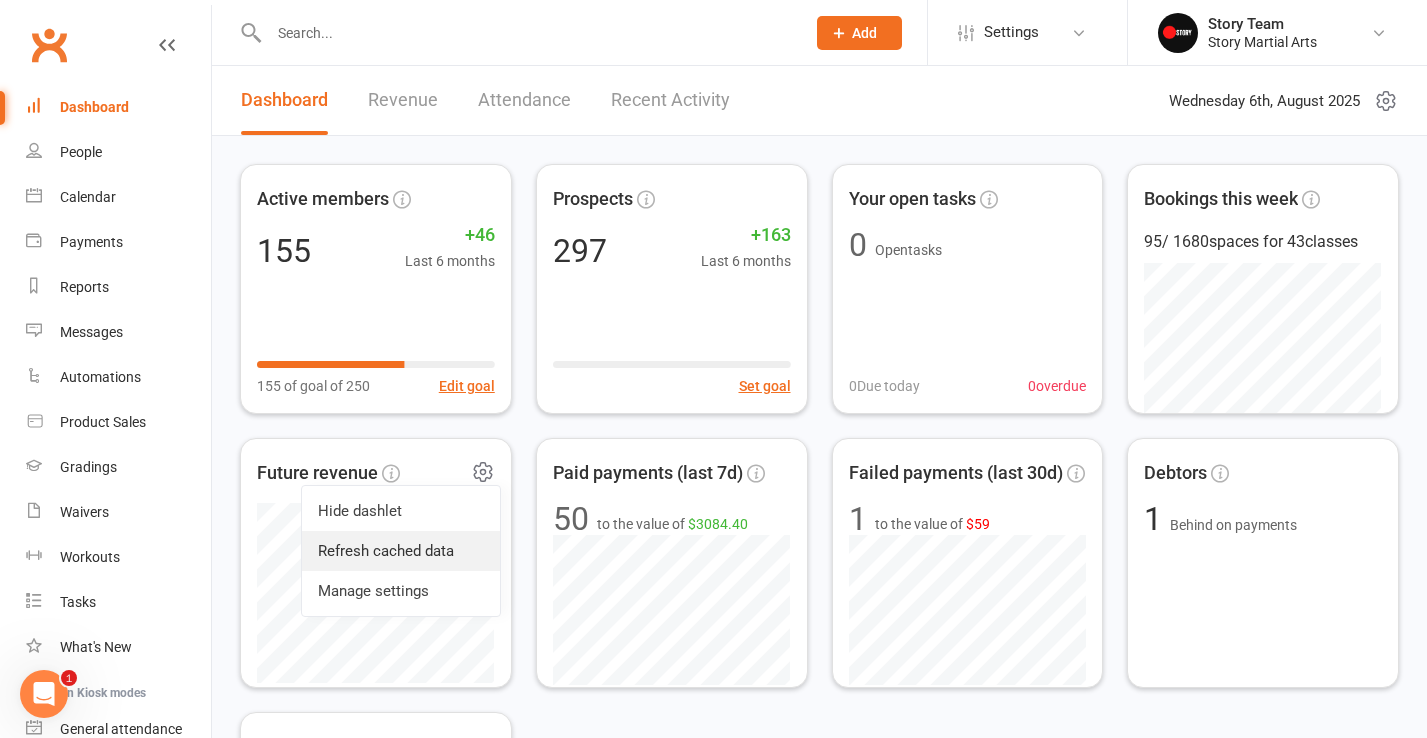 click on "Refresh cached data" at bounding box center (401, 551) 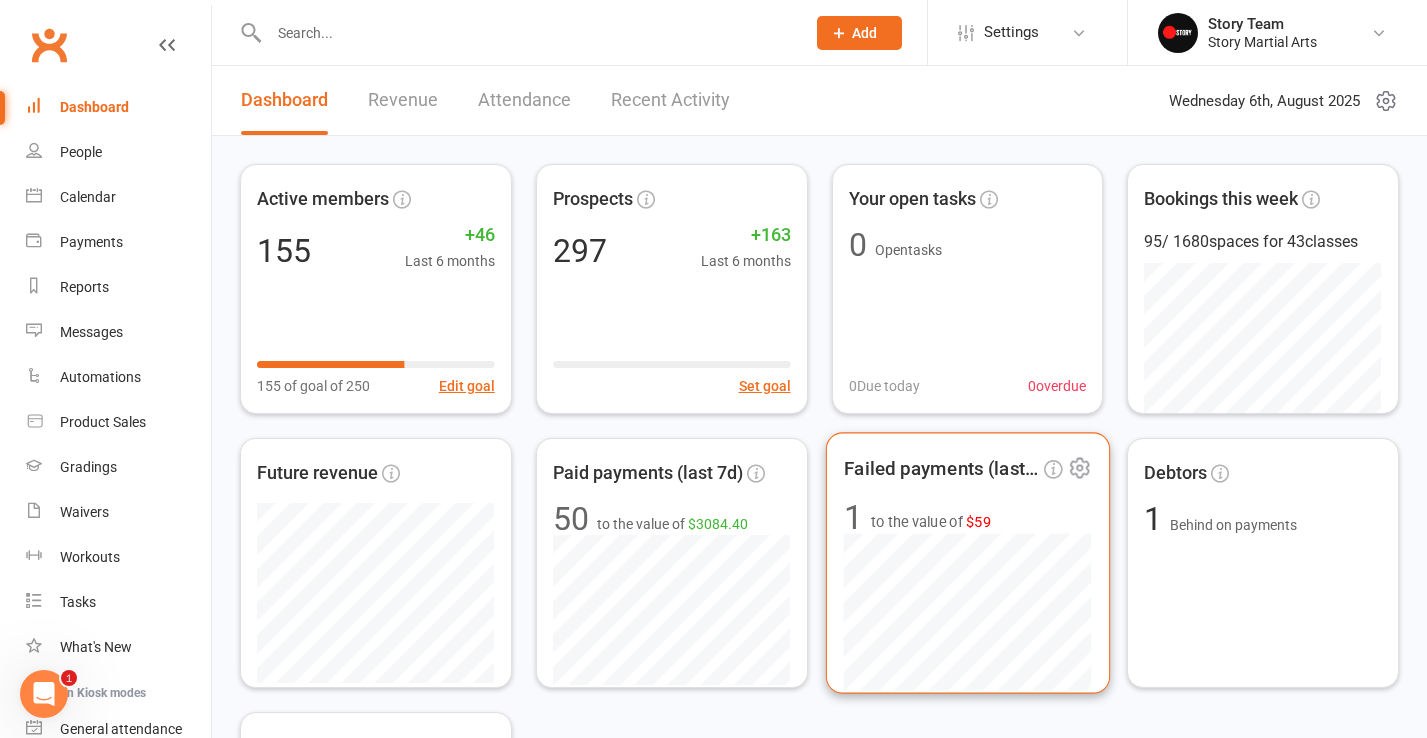 click on "1 to the value of   $59" at bounding box center [967, 516] 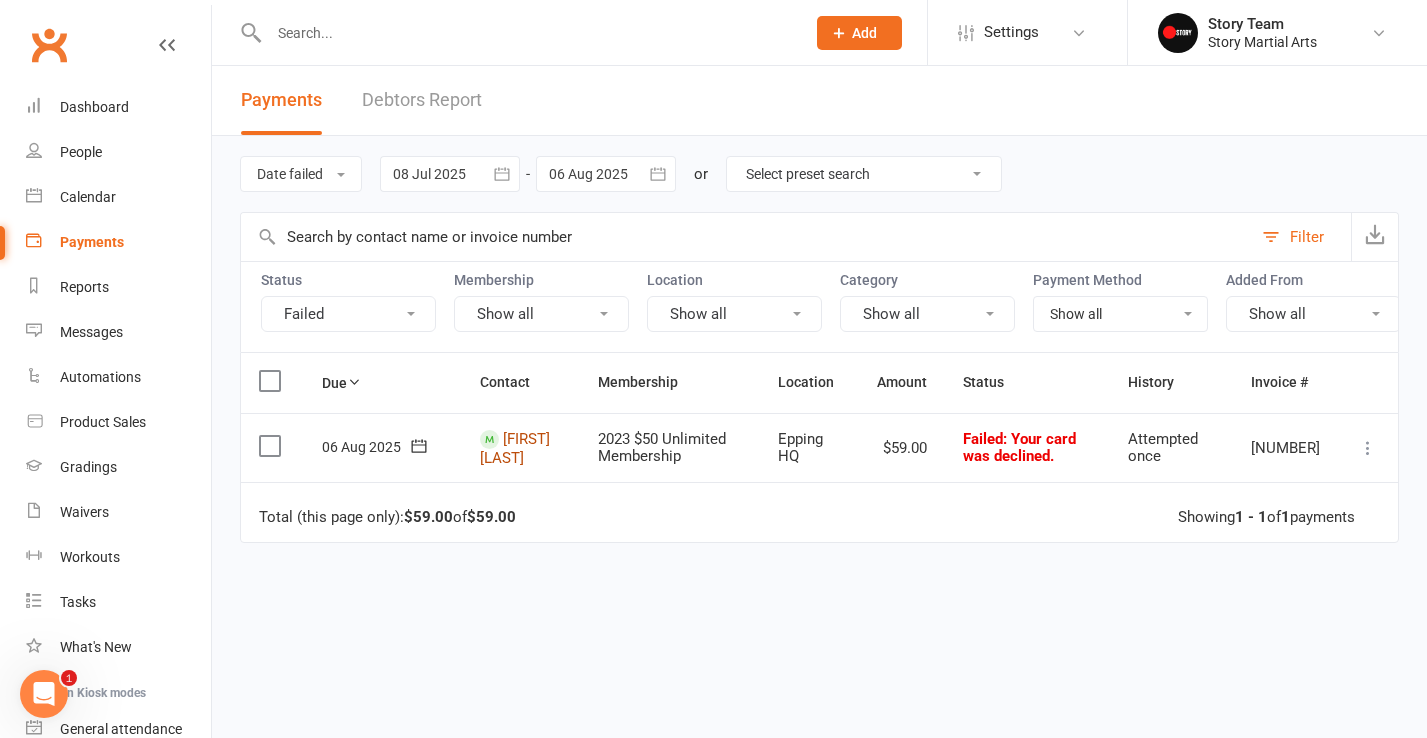 click on "[FIRST] [LAST]" at bounding box center (515, 448) 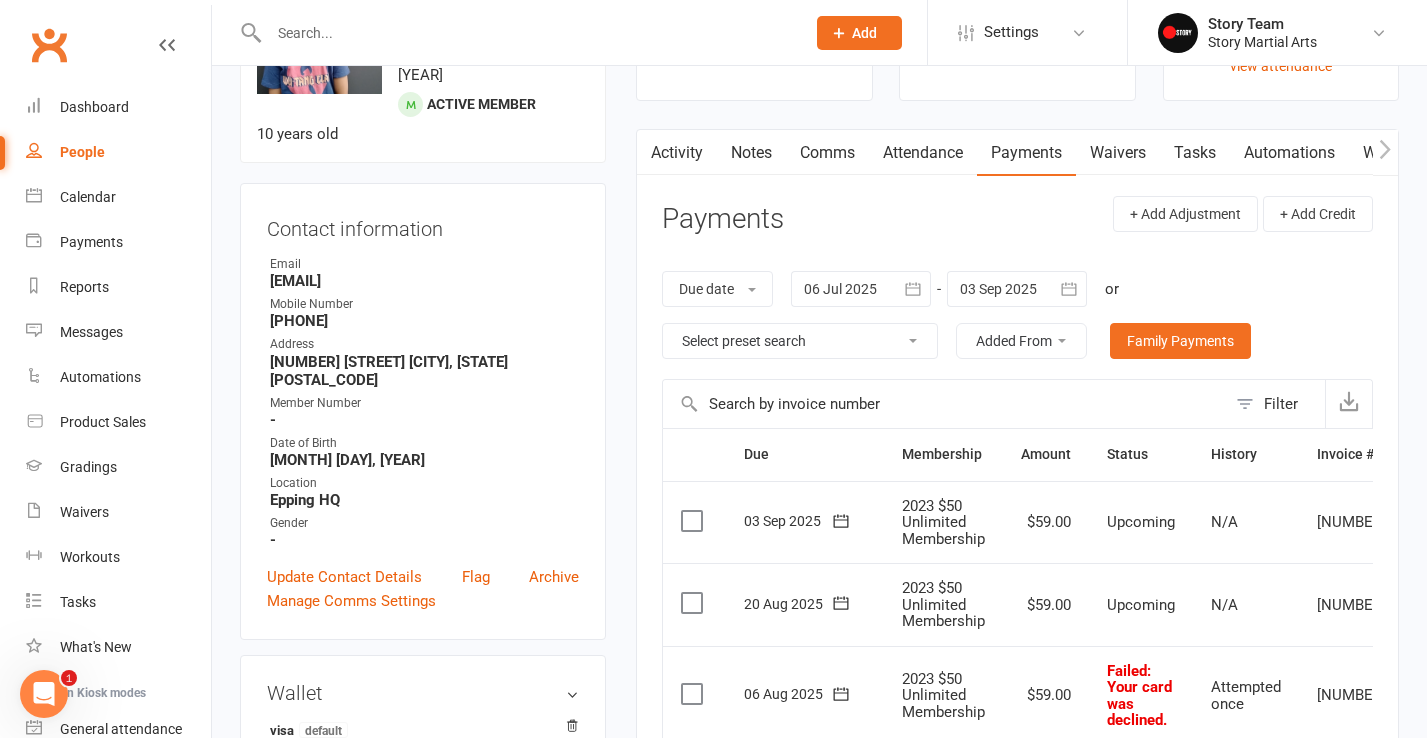 scroll, scrollTop: 110, scrollLeft: 0, axis: vertical 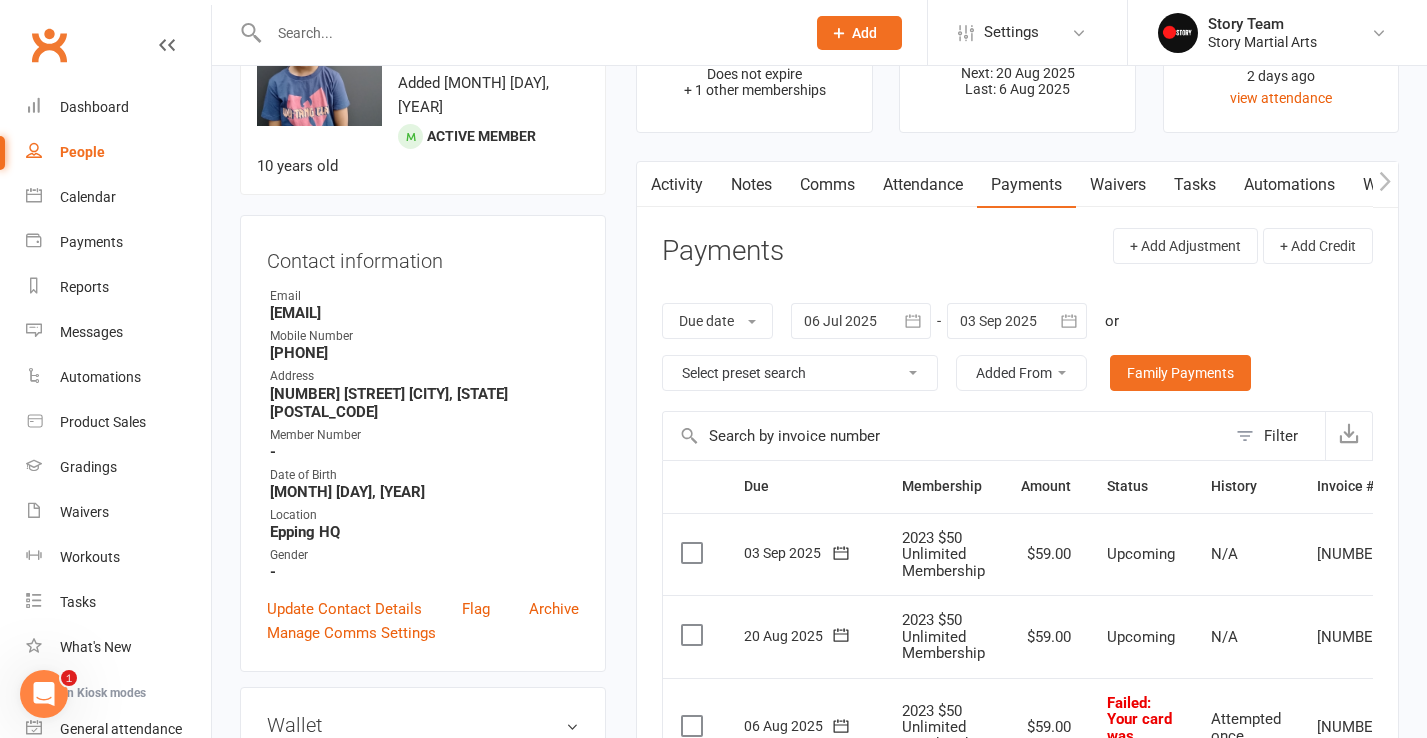 click on "Waivers" at bounding box center (1118, 185) 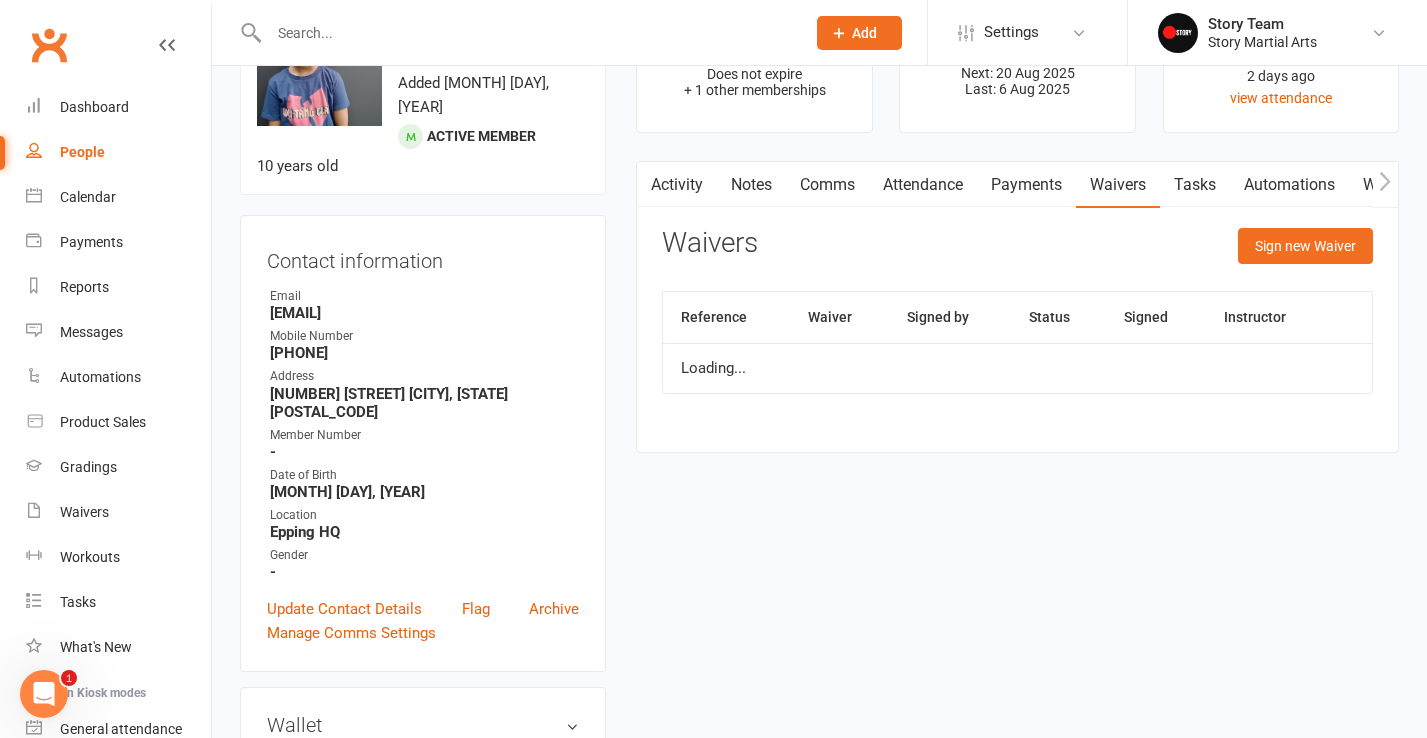 scroll, scrollTop: 0, scrollLeft: 0, axis: both 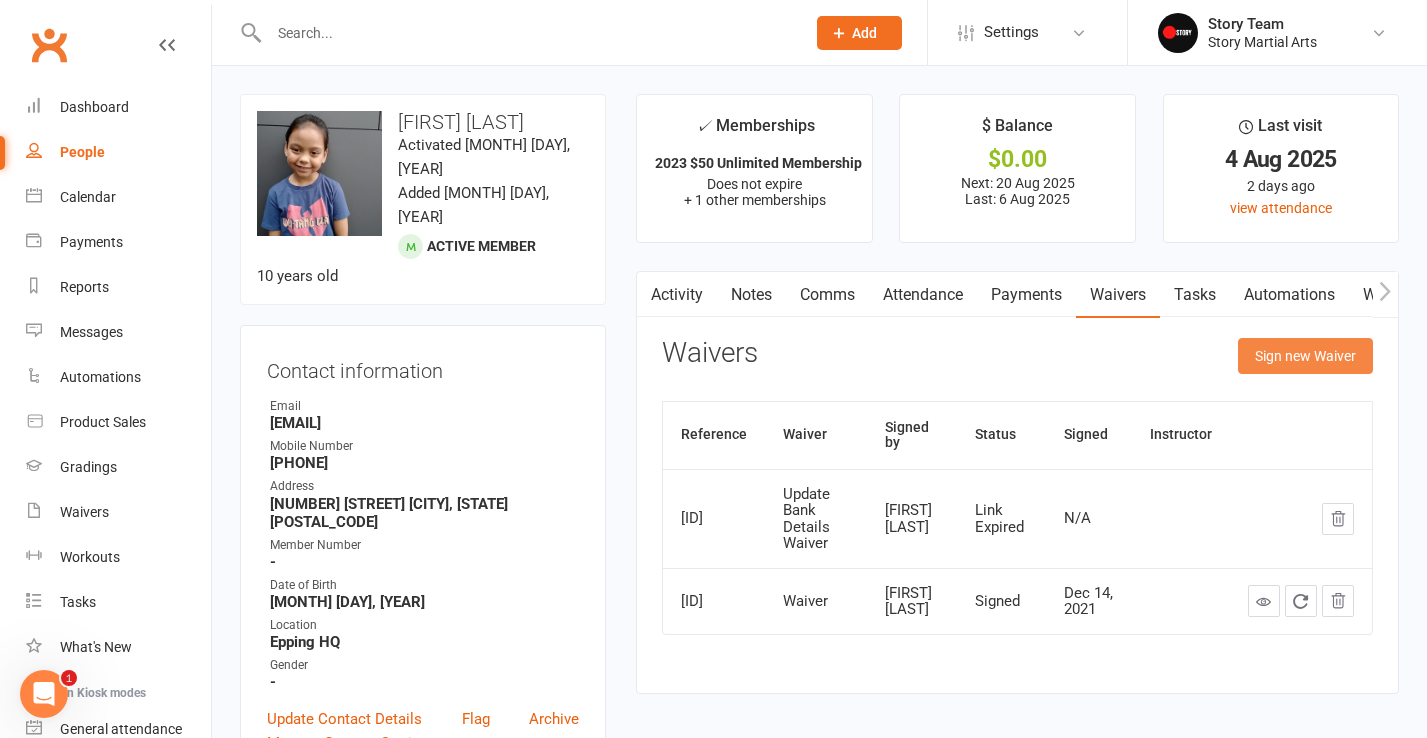 click on "Sign new Waiver" at bounding box center (1305, 356) 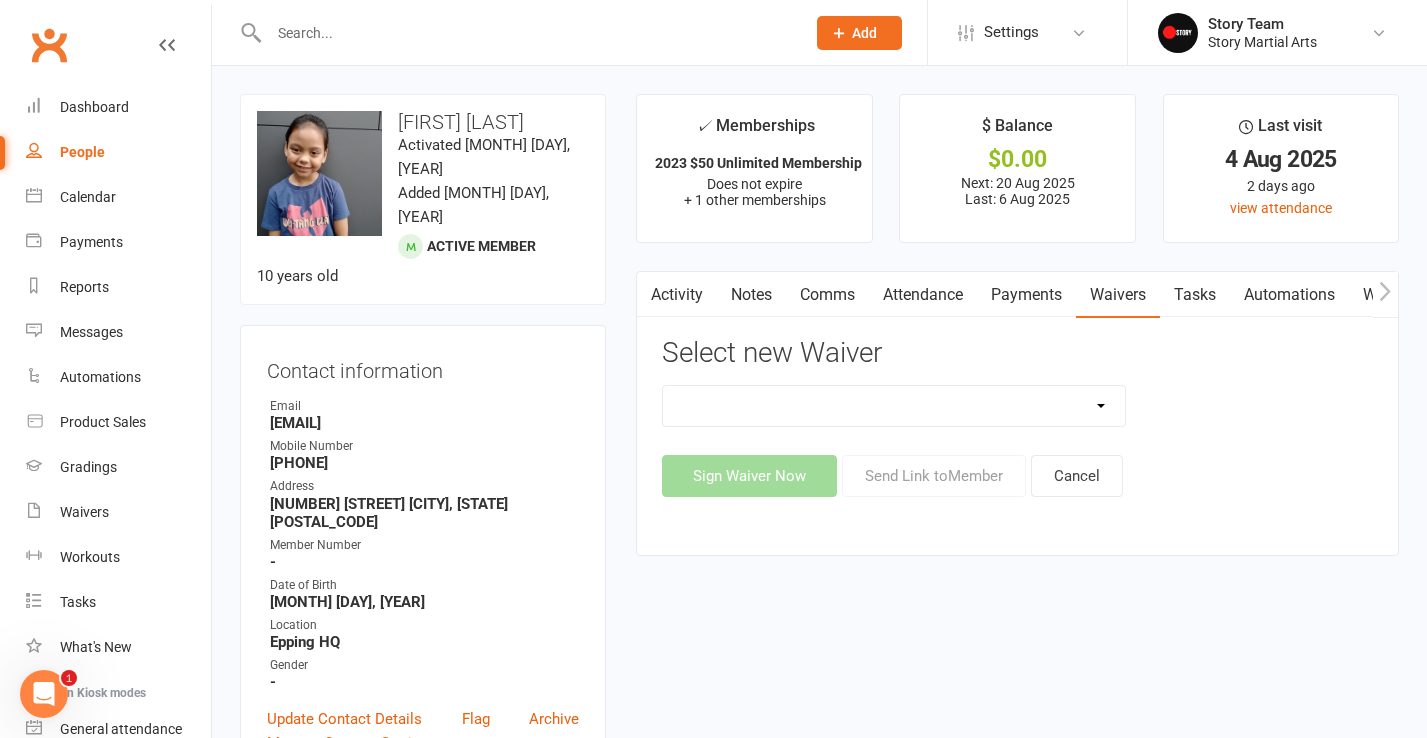 select on "[NUMBER]" 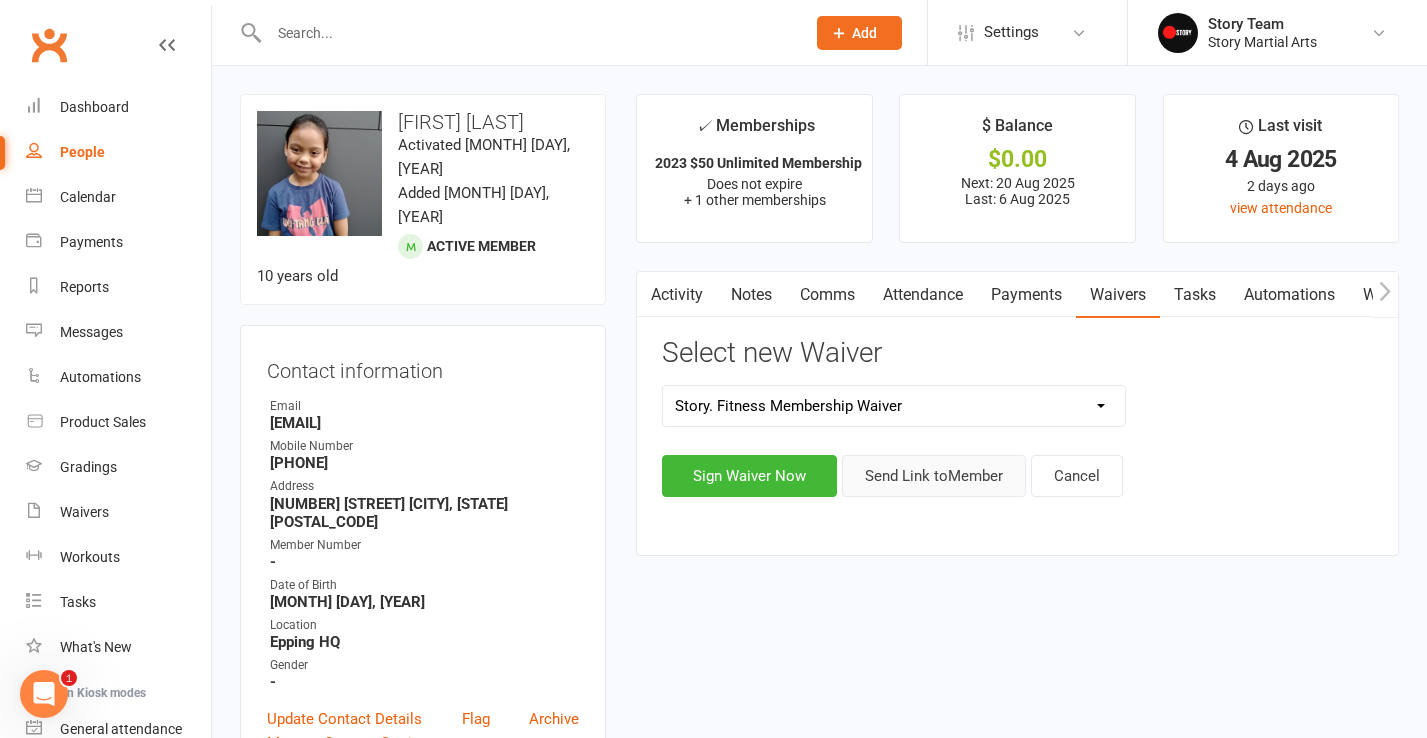 click on "Send Link to  Member" at bounding box center (934, 476) 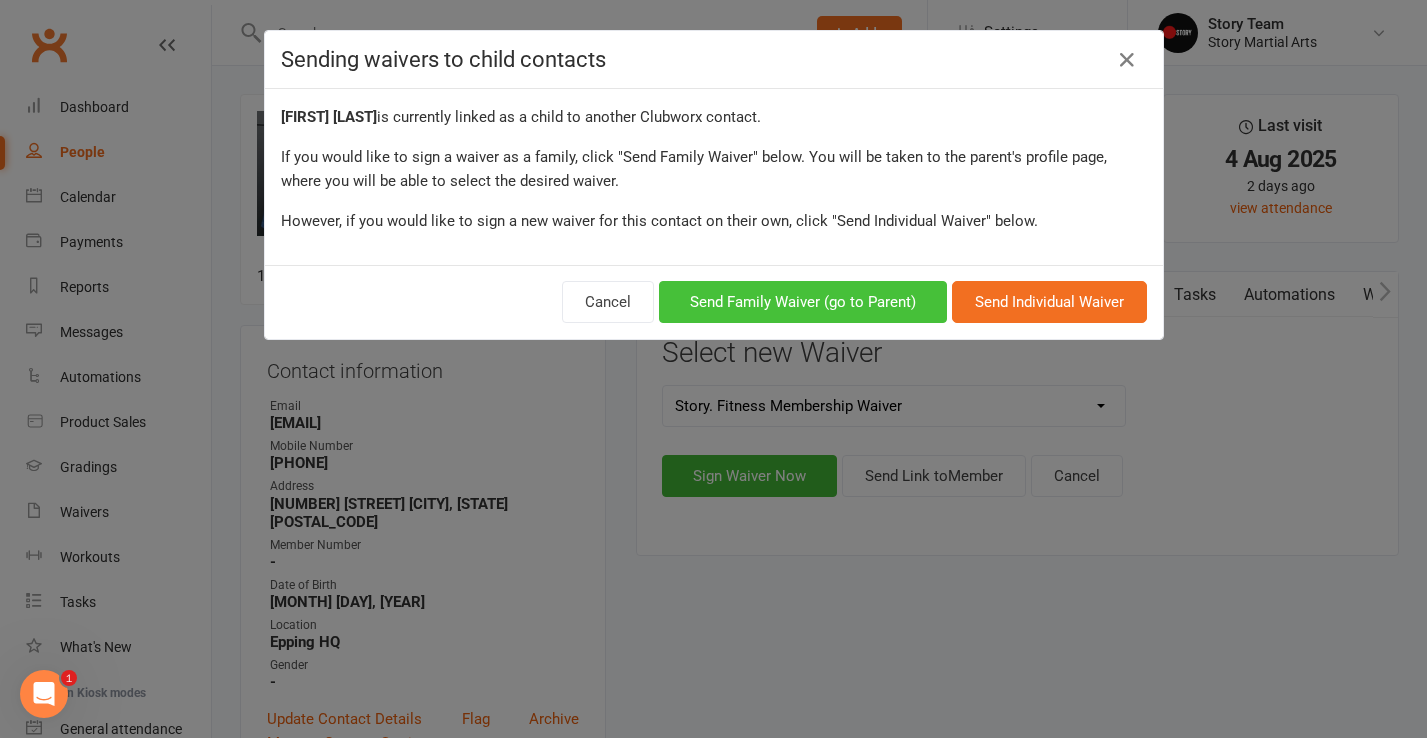 click on "Send Family Waiver (go to Parent)" at bounding box center [803, 302] 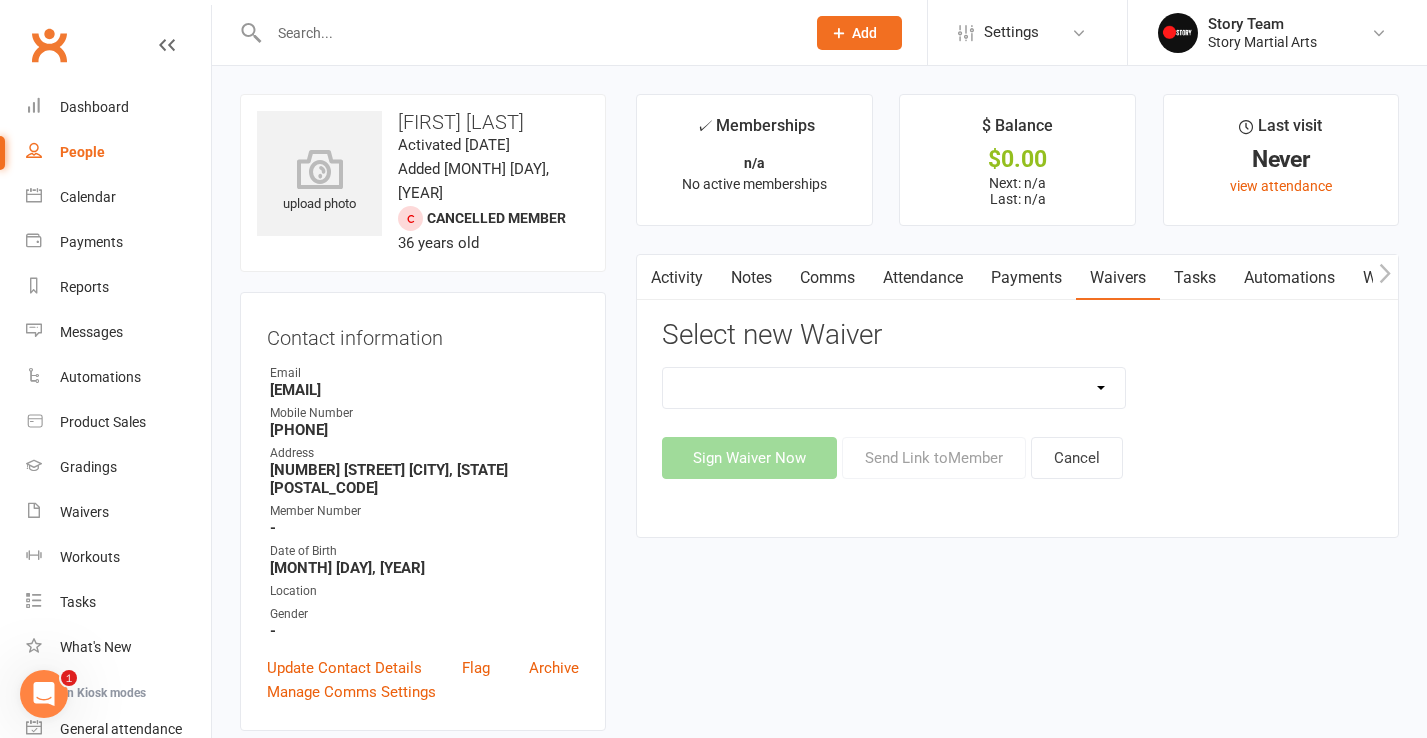 select on "[NUMBER]" 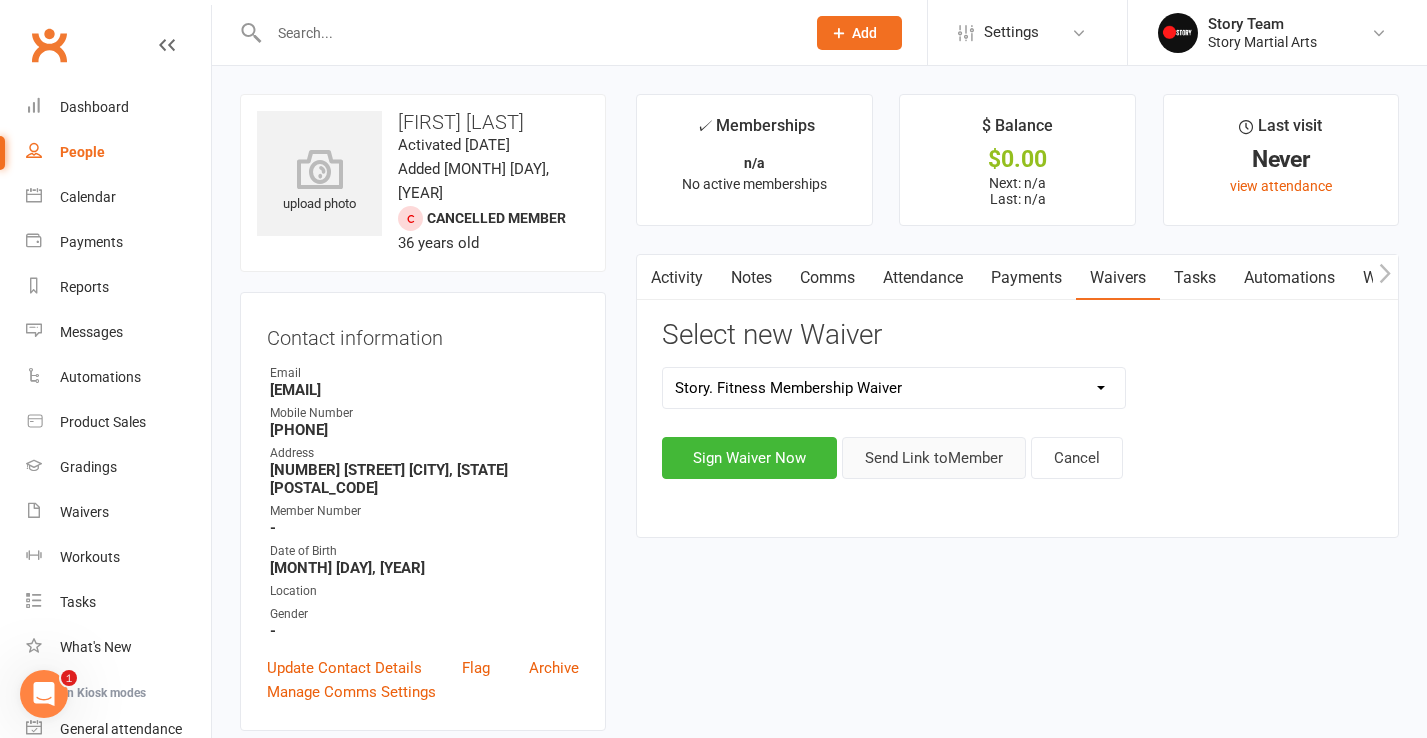 click on "Send Link to  Member" at bounding box center [934, 458] 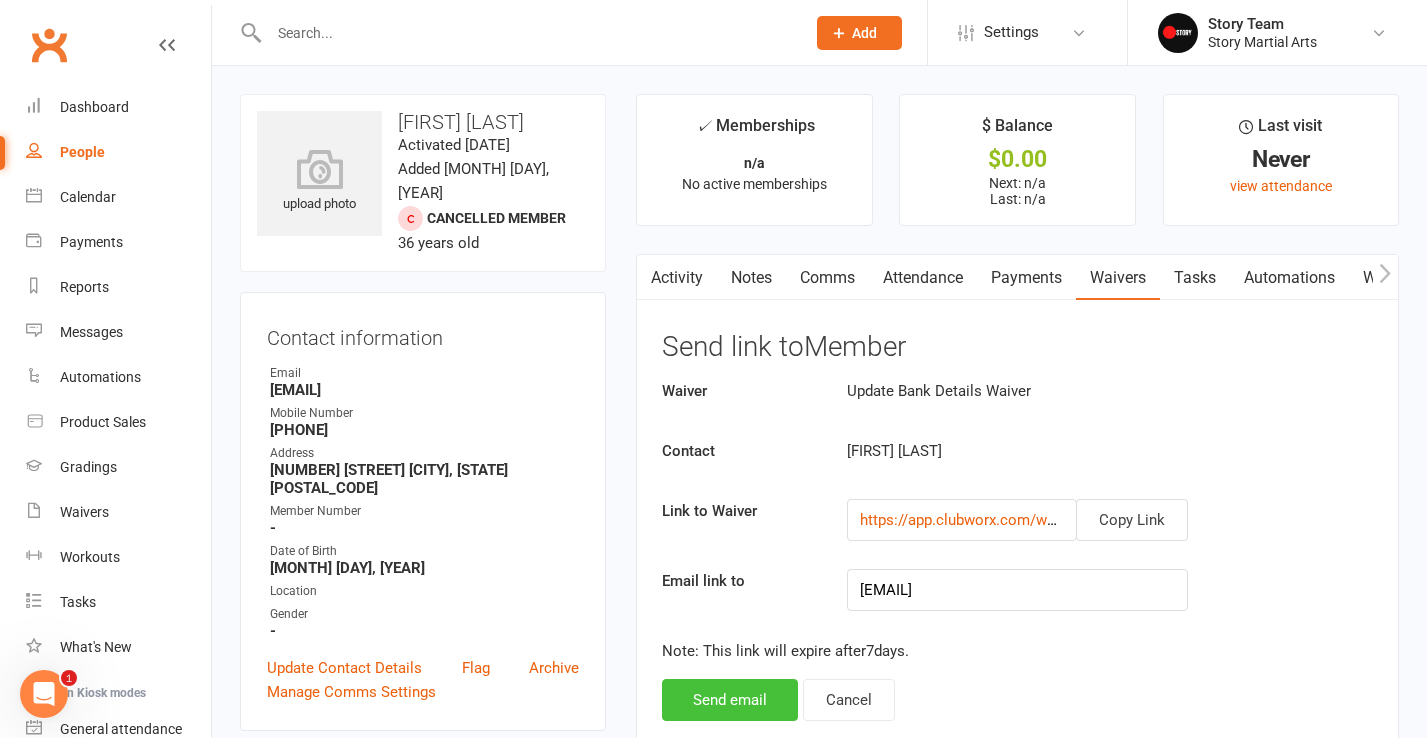 click on "Send email" at bounding box center [730, 700] 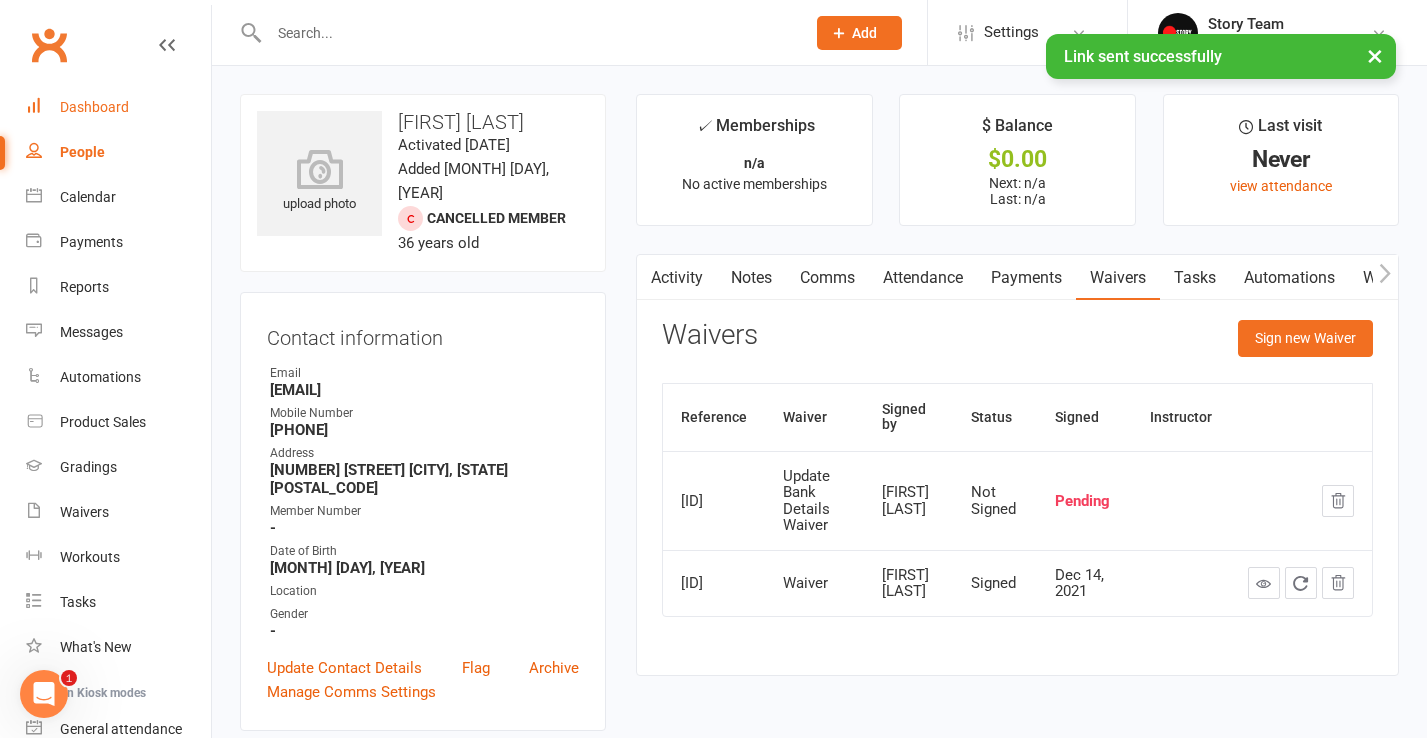 click on "Dashboard" at bounding box center (94, 107) 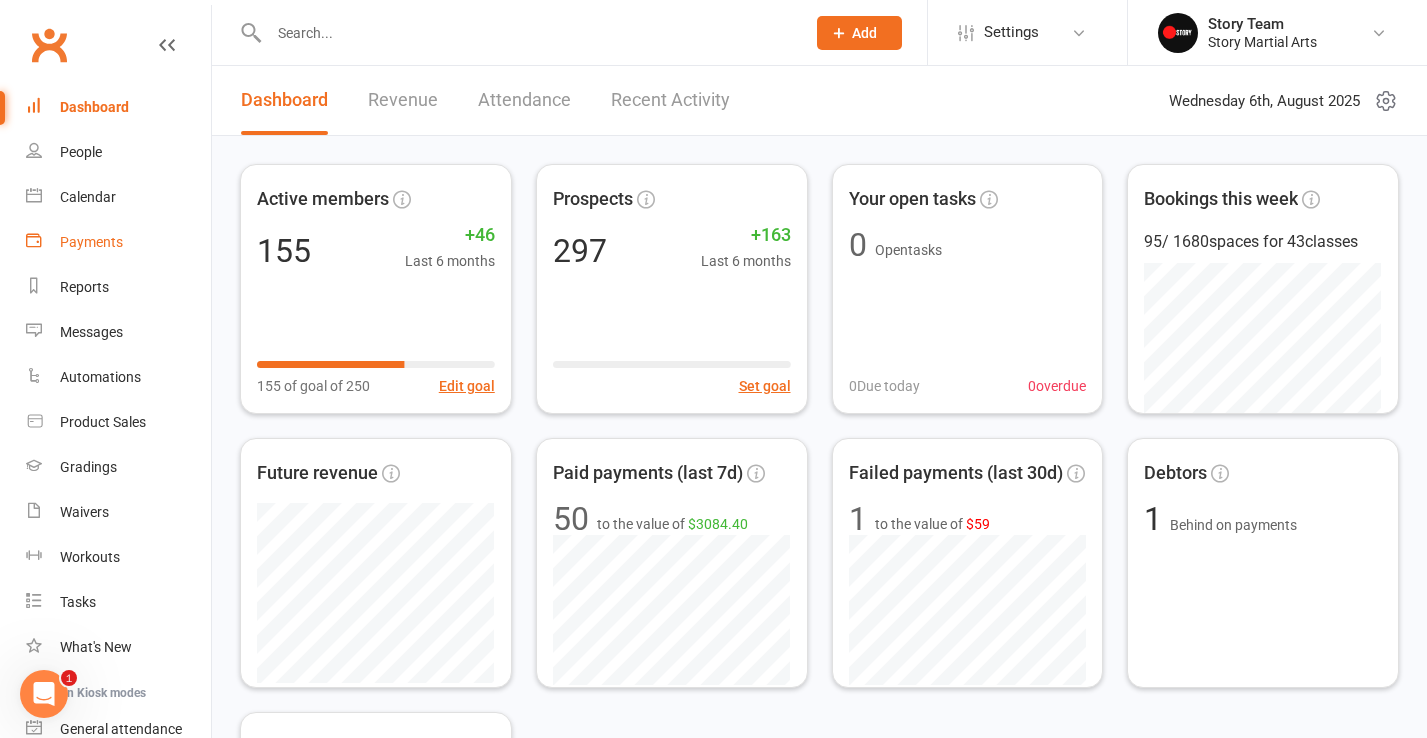click on "Payments" at bounding box center [118, 242] 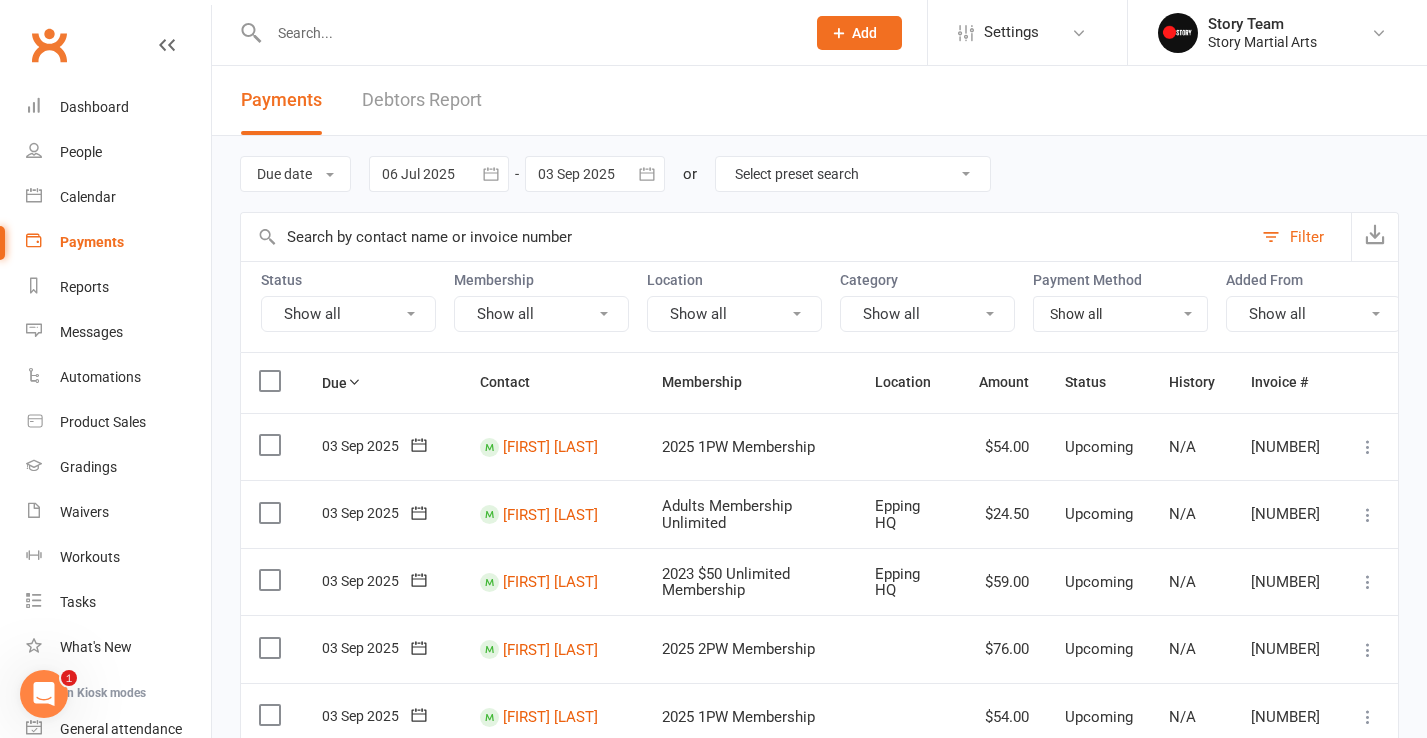 click on "Show all" at bounding box center (348, 314) 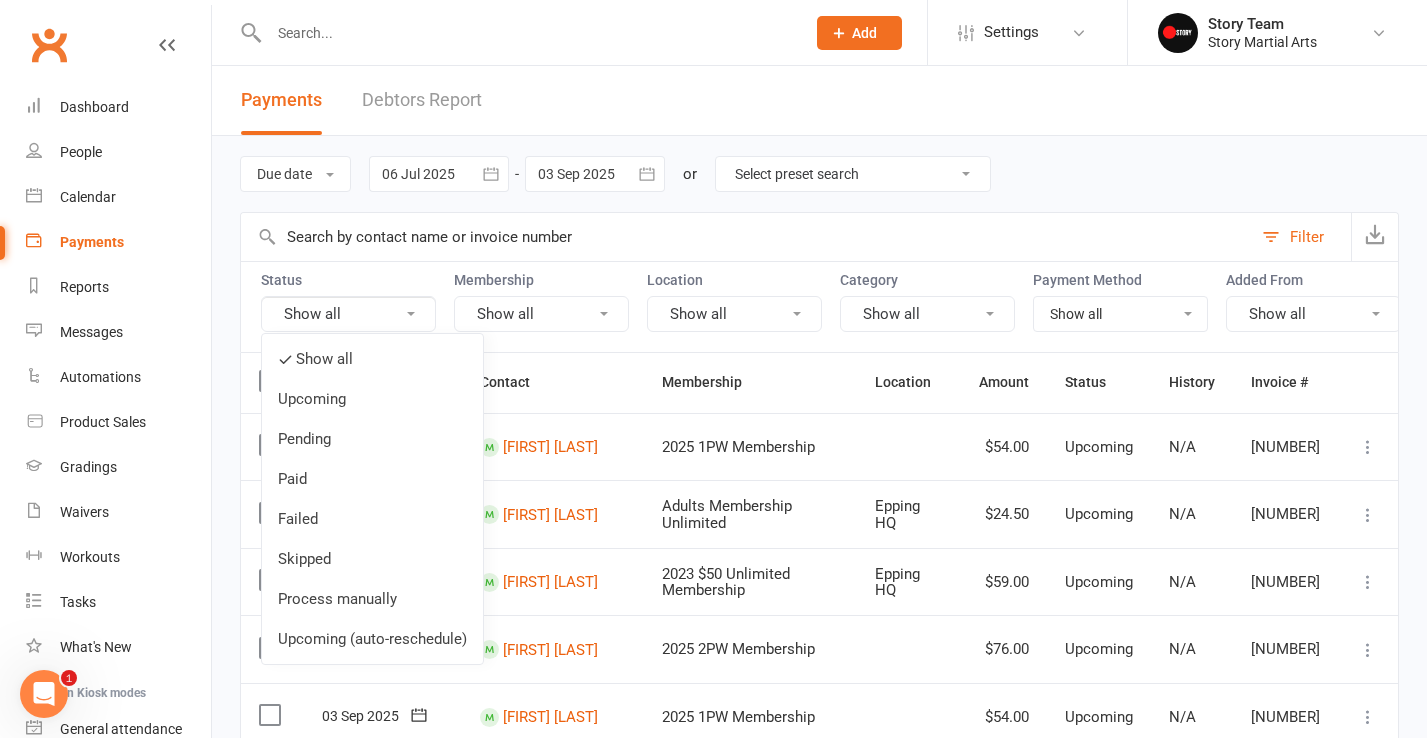 click on "Show all" at bounding box center (348, 314) 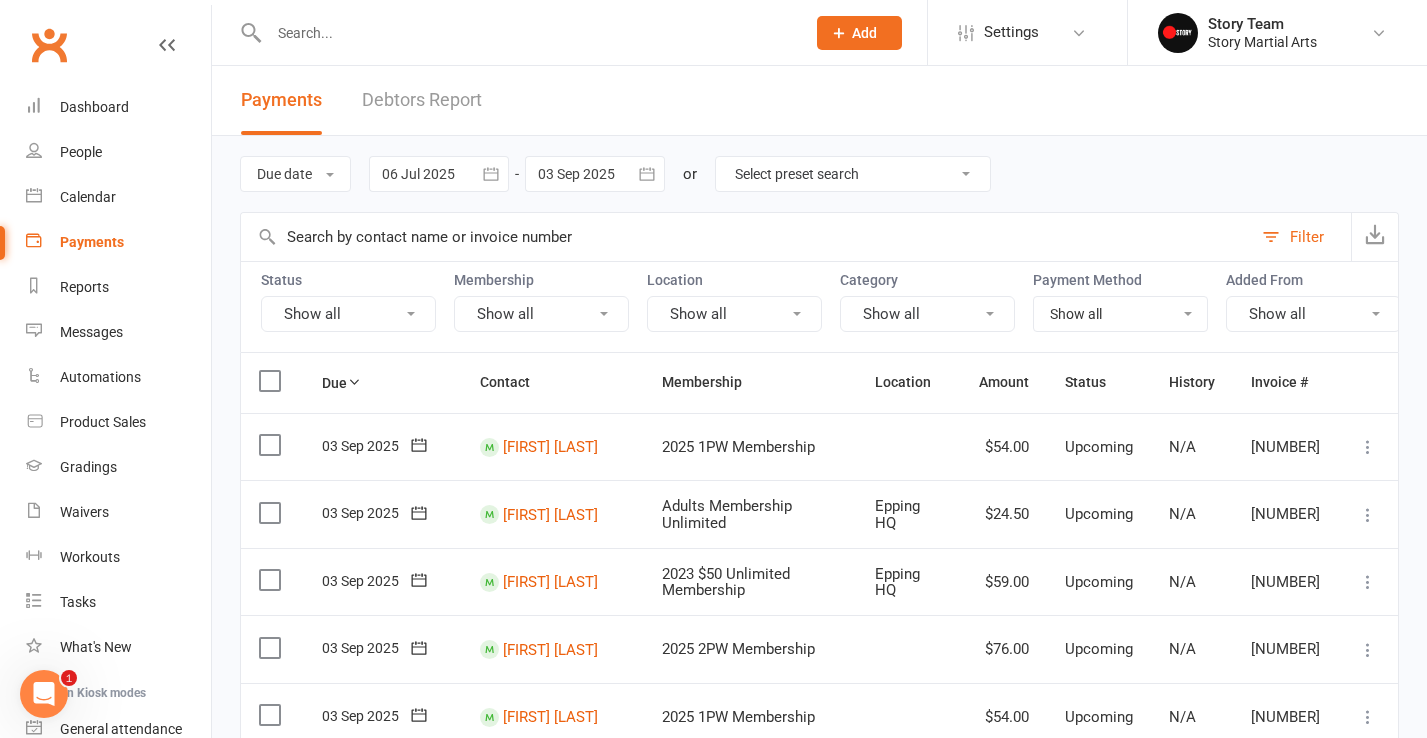 click at bounding box center [491, 174] 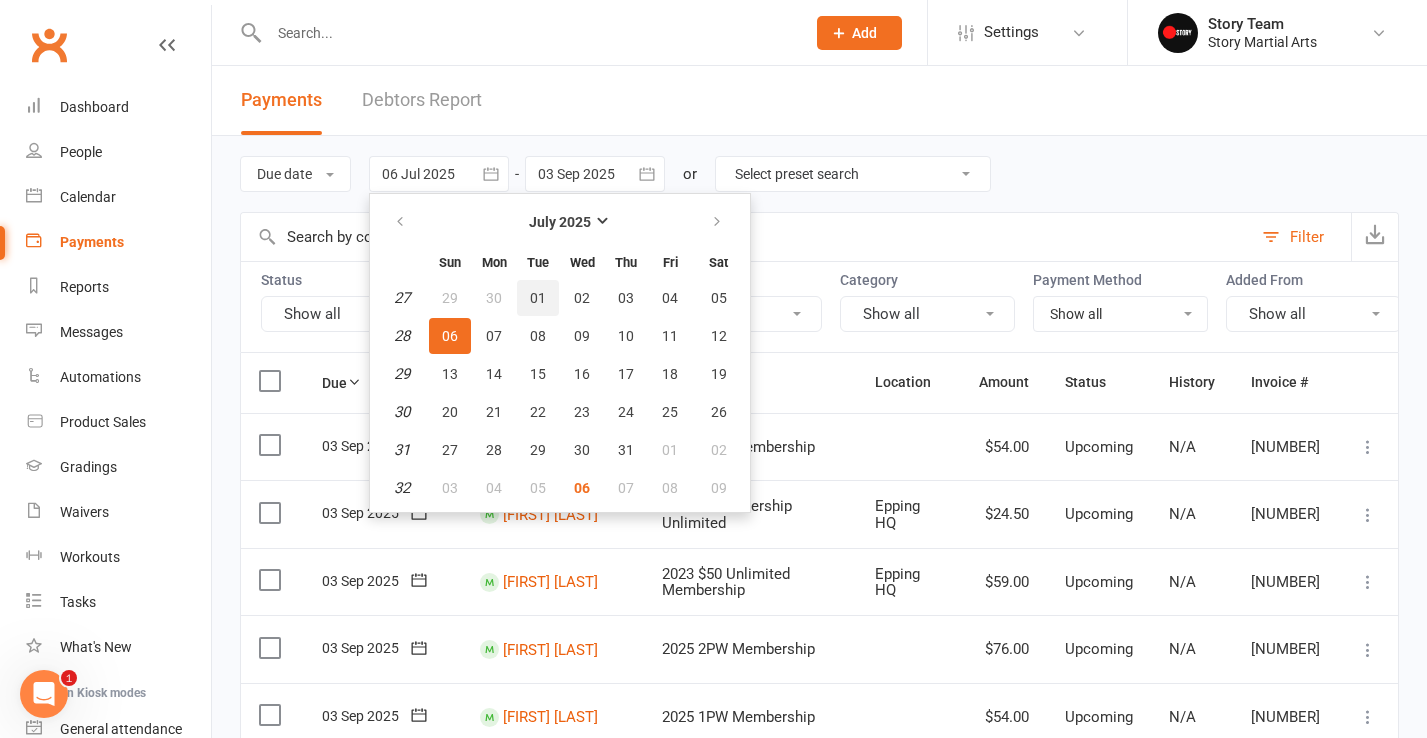 click on "01" at bounding box center (538, 298) 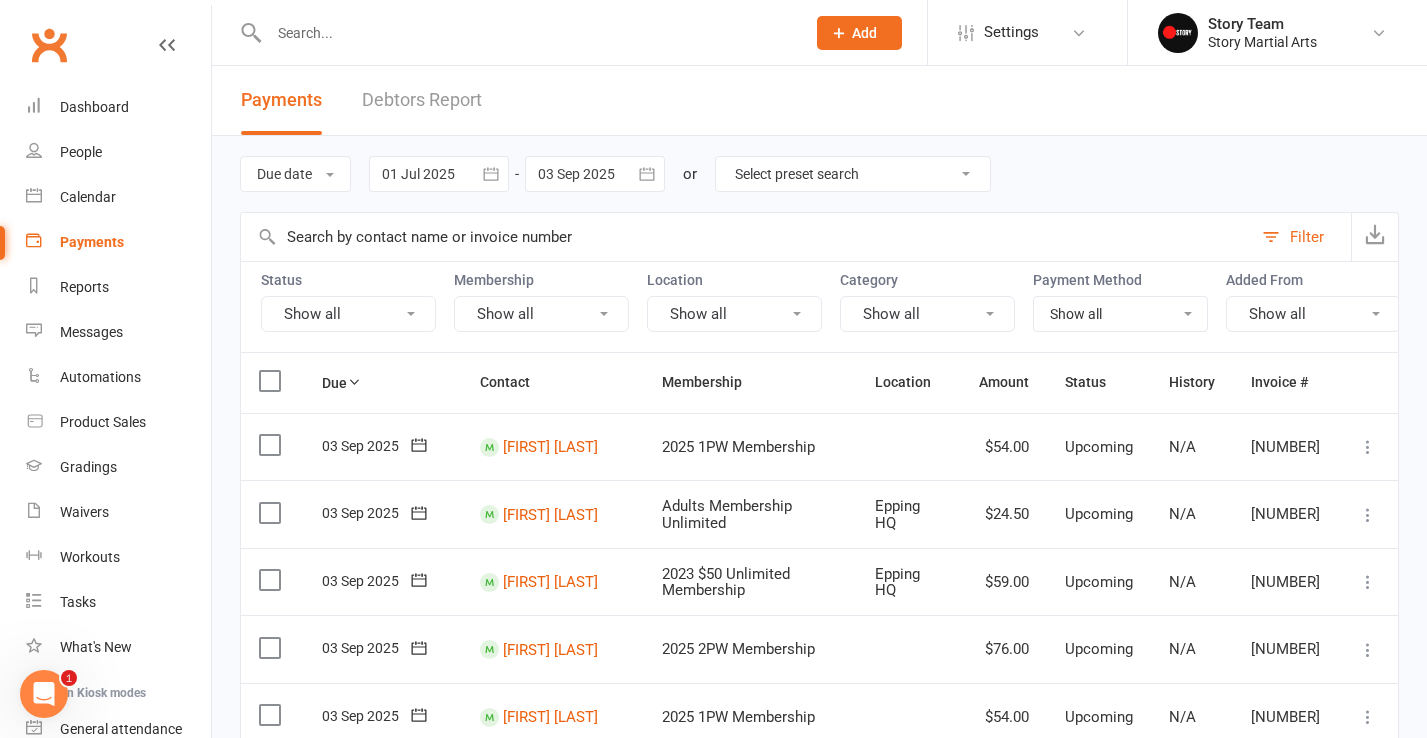 click at bounding box center [595, 174] 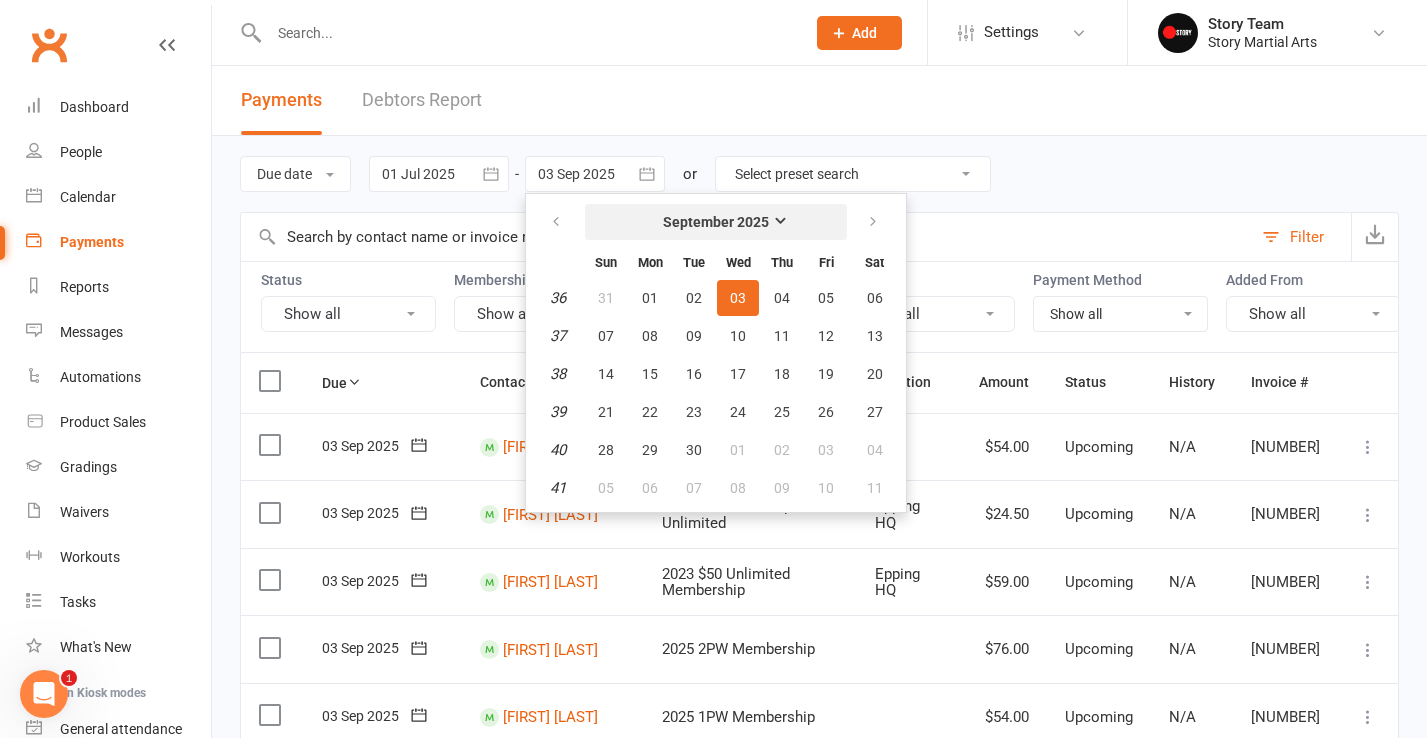 click on "September 2025" at bounding box center (716, 222) 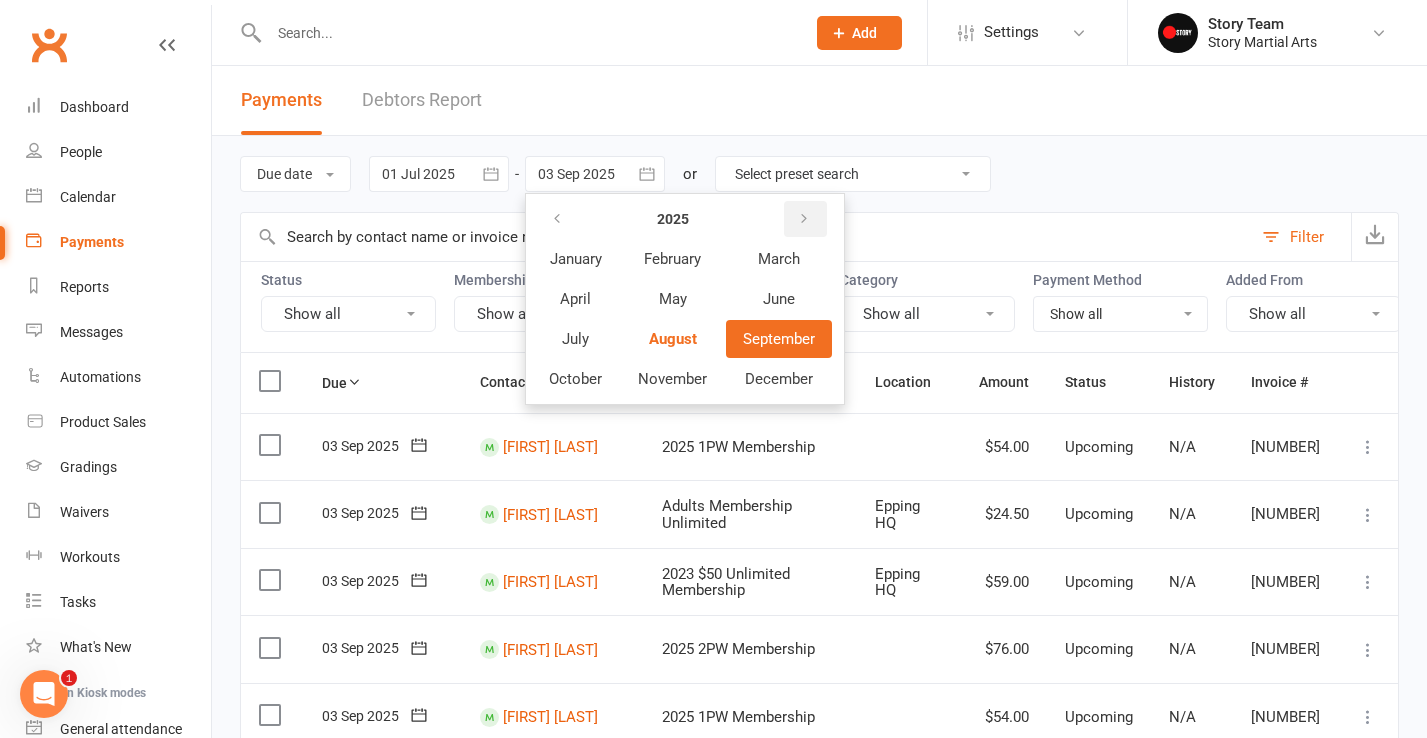 click at bounding box center (804, 219) 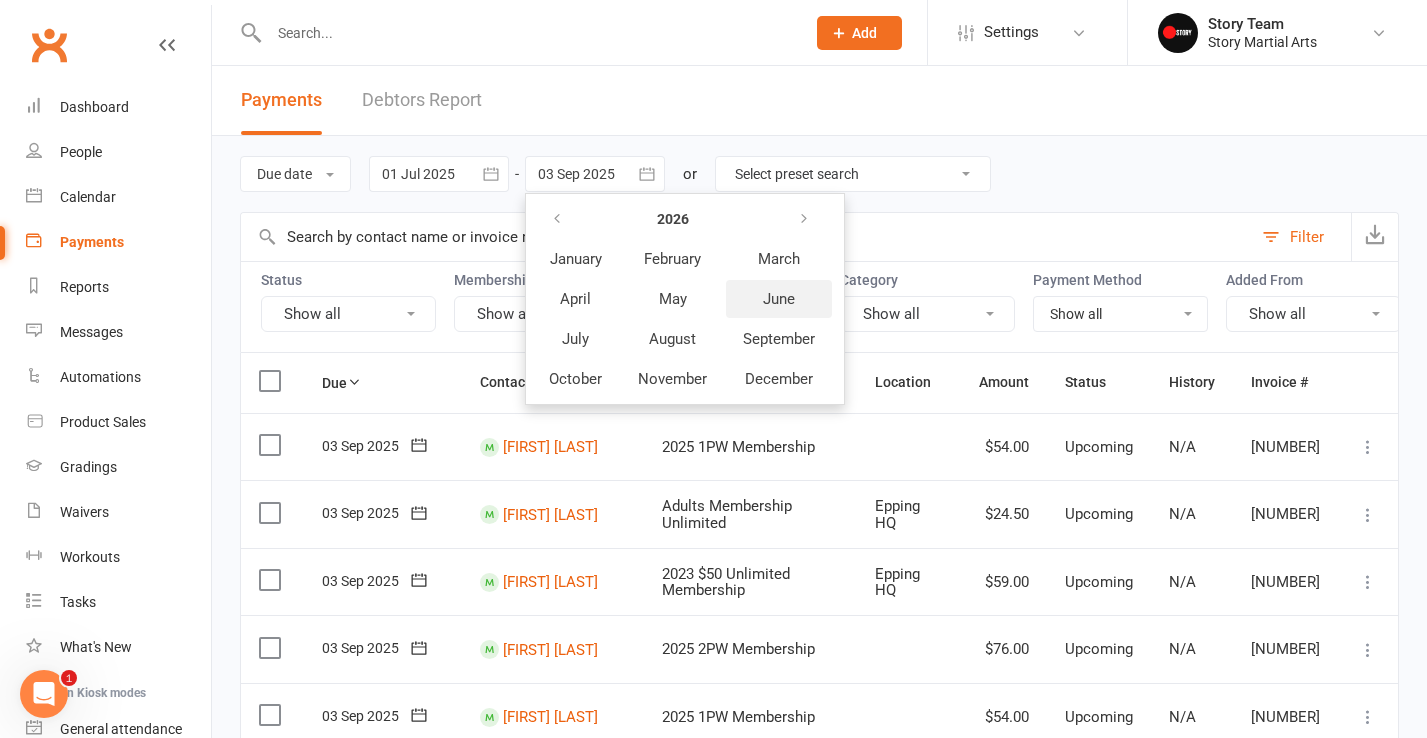 click on "June" at bounding box center (779, 299) 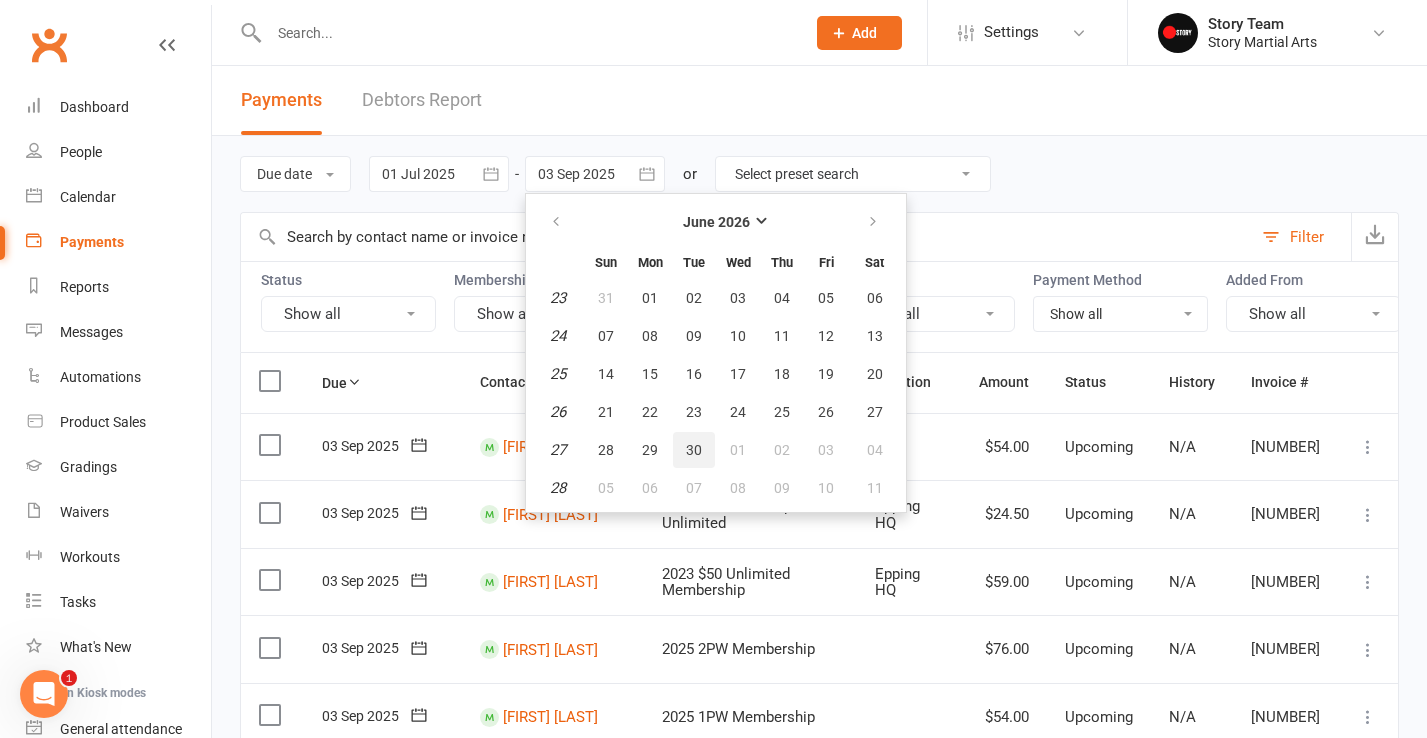 click on "30" at bounding box center [694, 450] 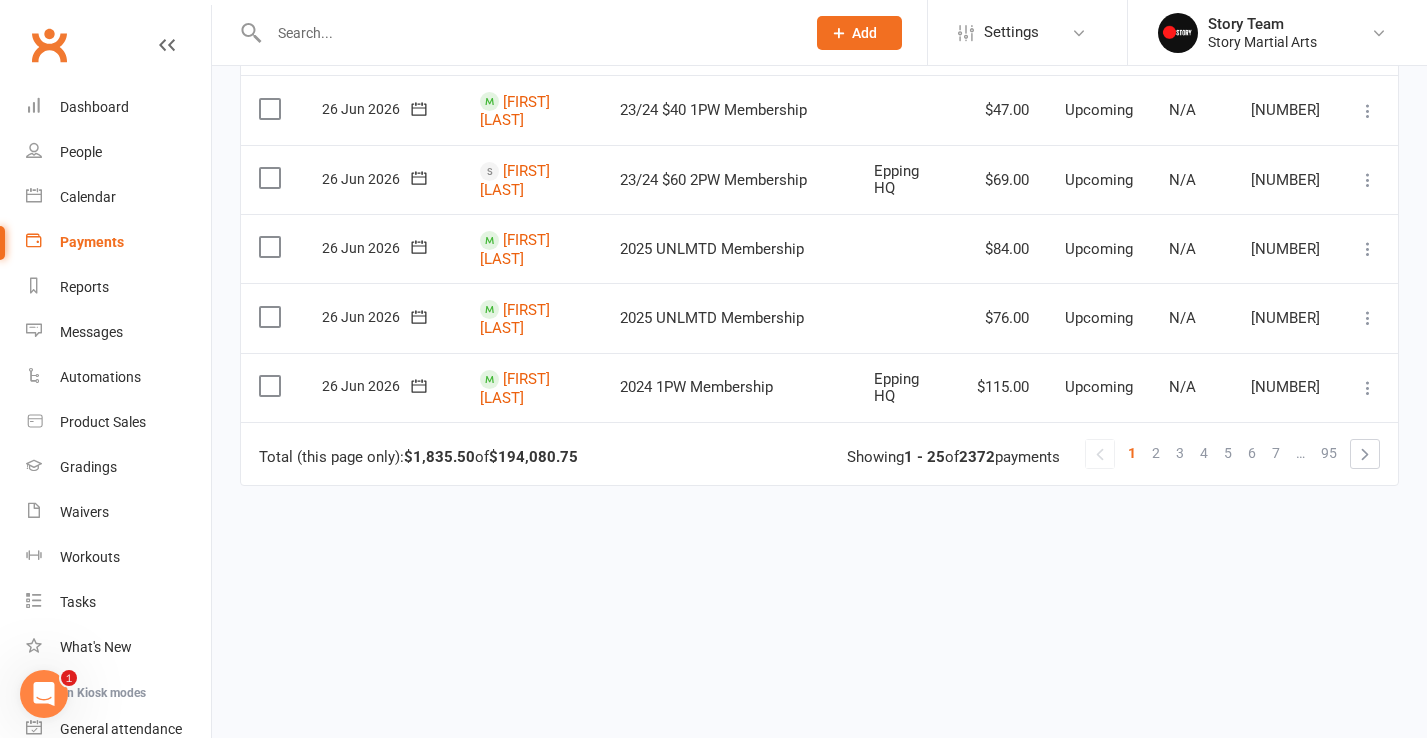 scroll, scrollTop: 1721, scrollLeft: 0, axis: vertical 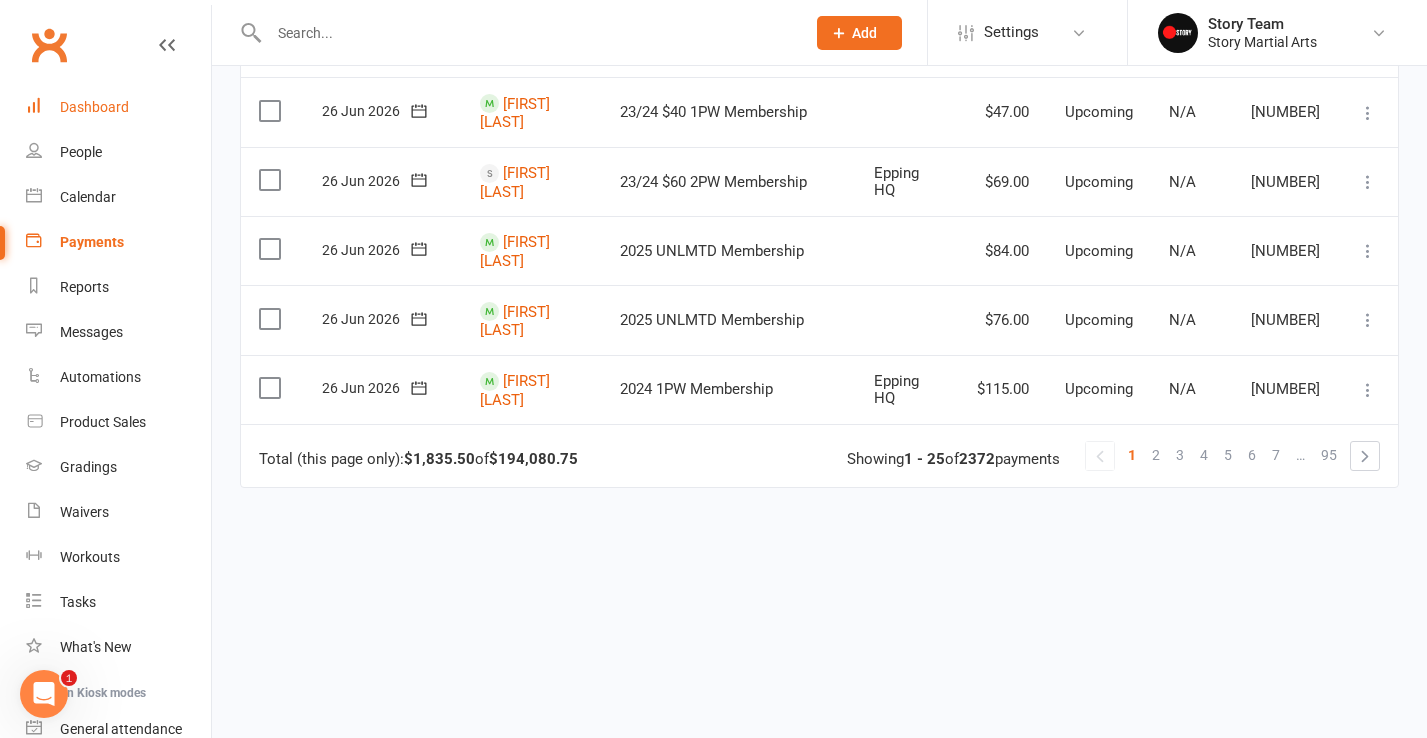 click on "Dashboard" at bounding box center [118, 107] 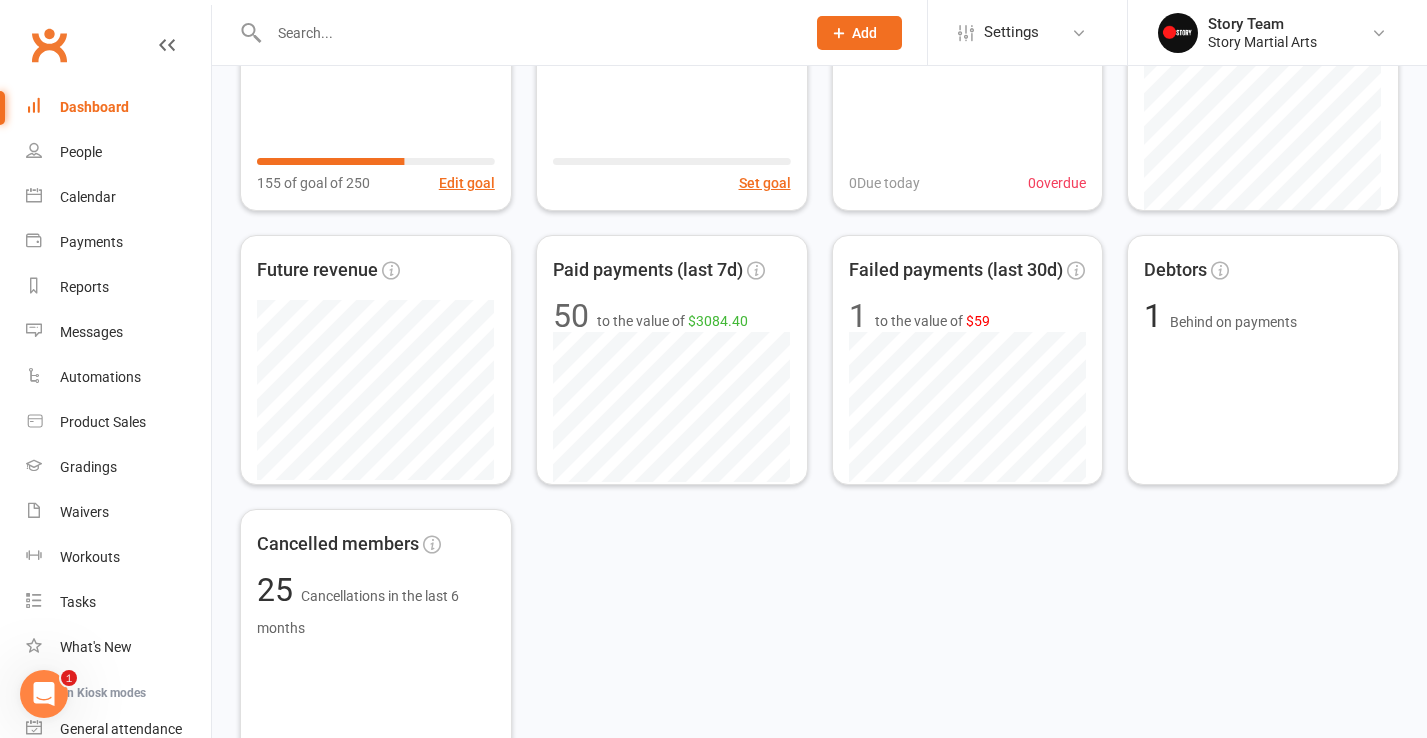 scroll, scrollTop: 204, scrollLeft: 0, axis: vertical 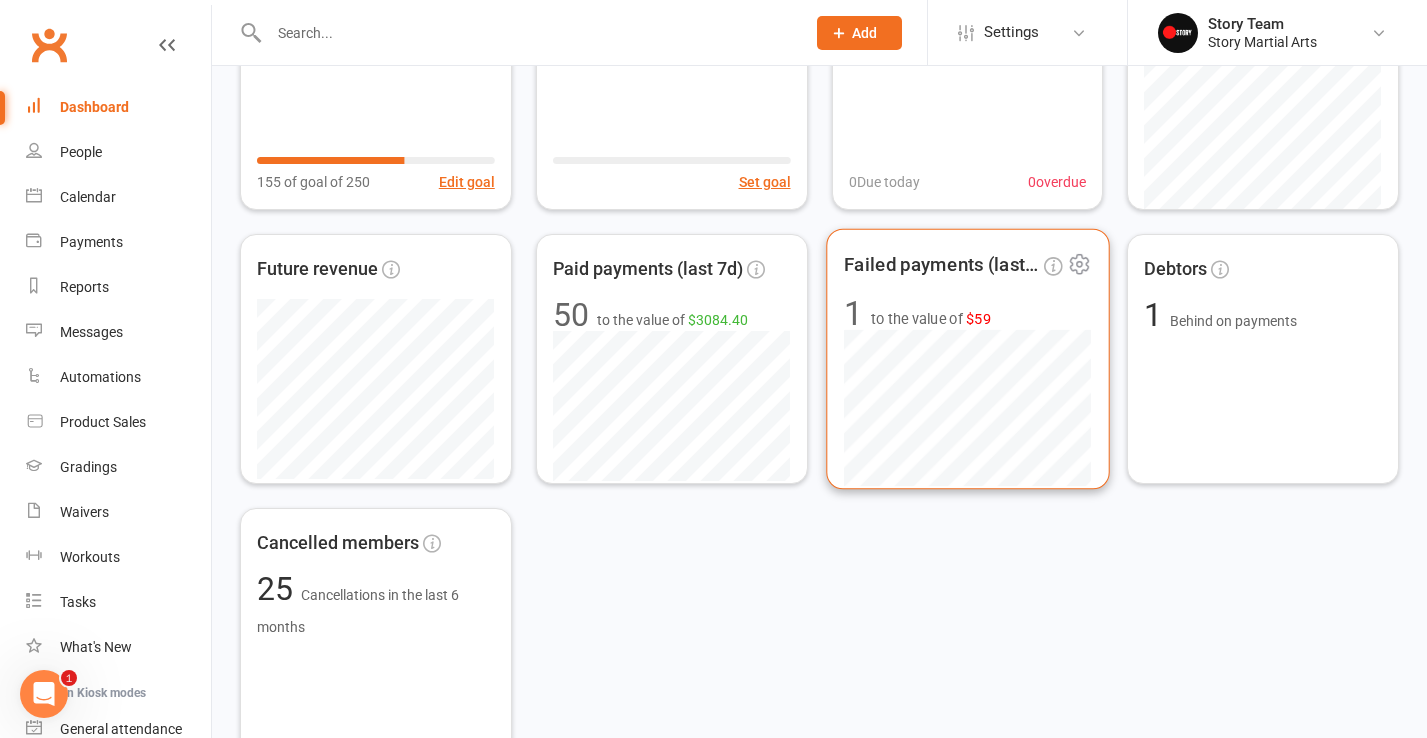 click on "to the value of   $59" at bounding box center (931, 317) 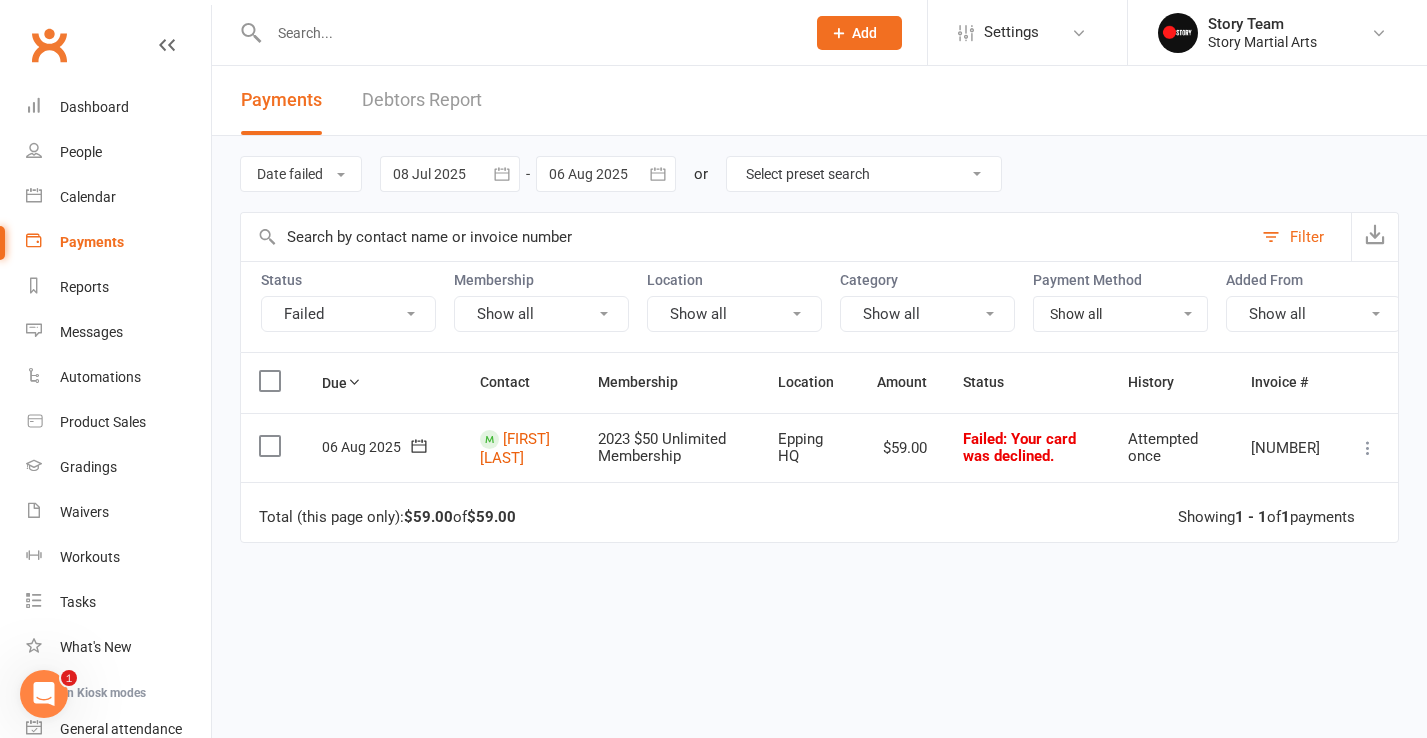 click 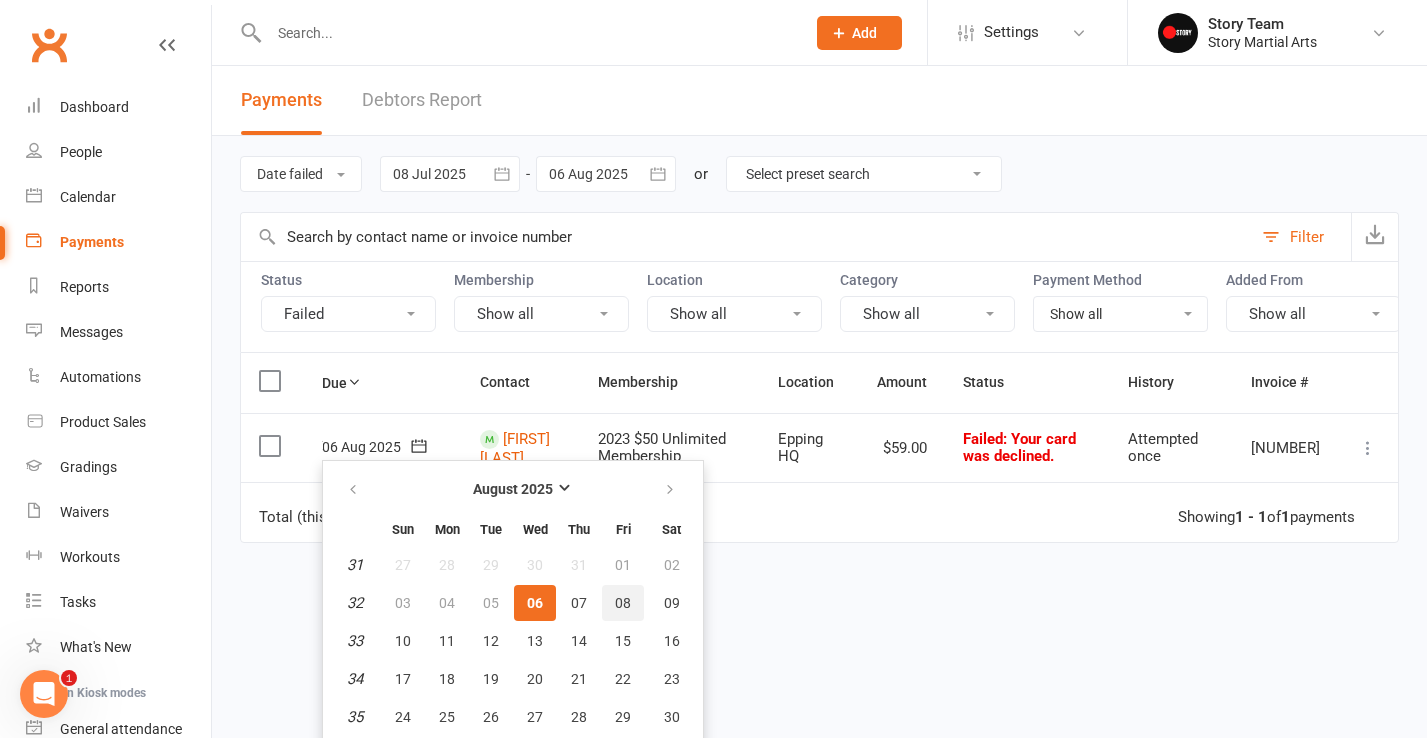 click on "08" at bounding box center [623, 603] 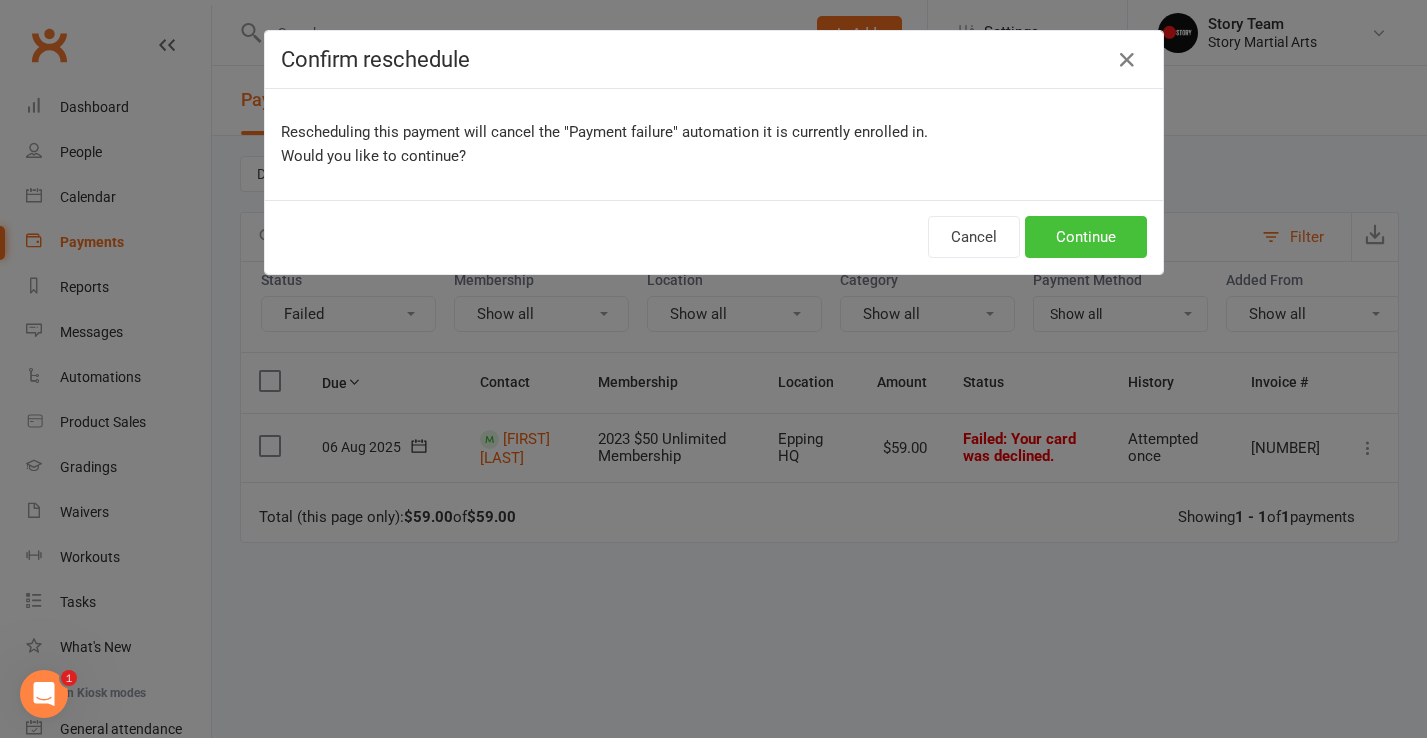 click on "Continue" at bounding box center [1086, 237] 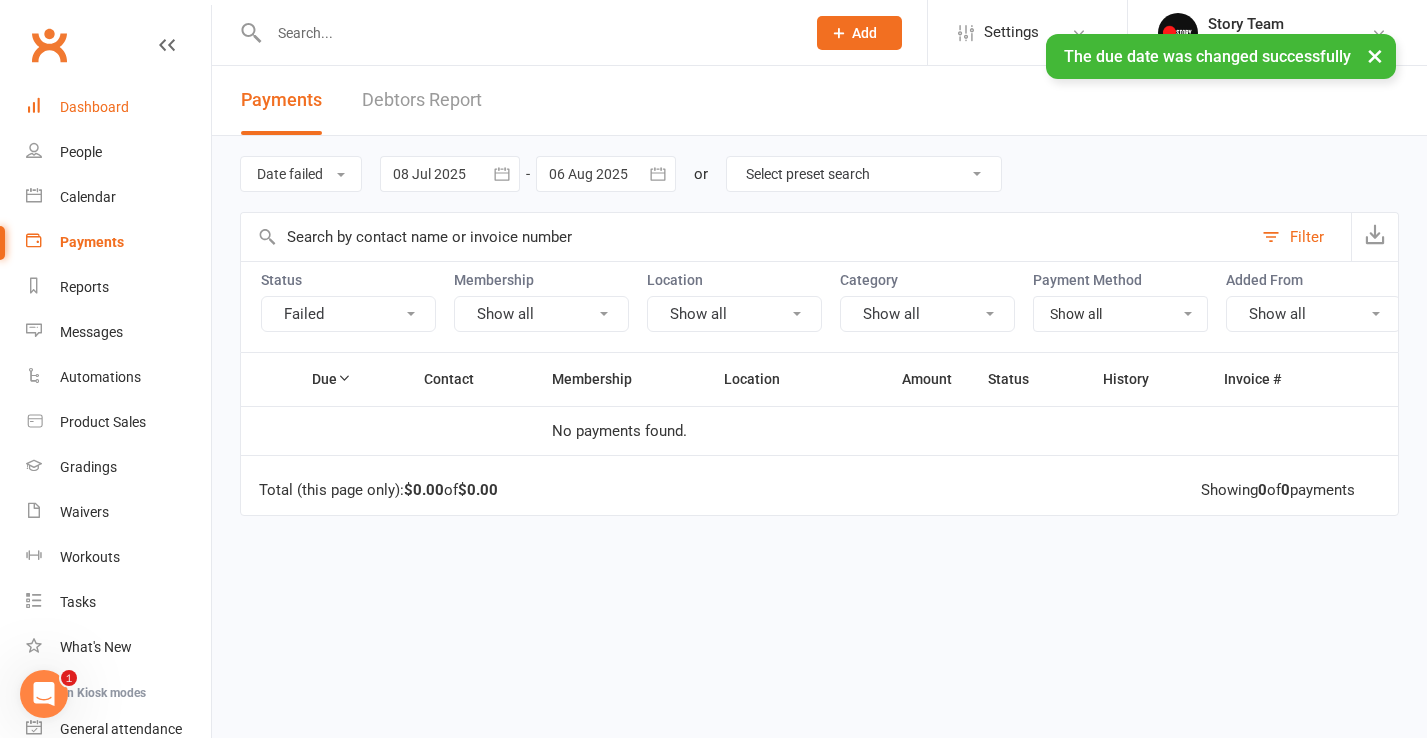 click on "Dashboard" at bounding box center (94, 107) 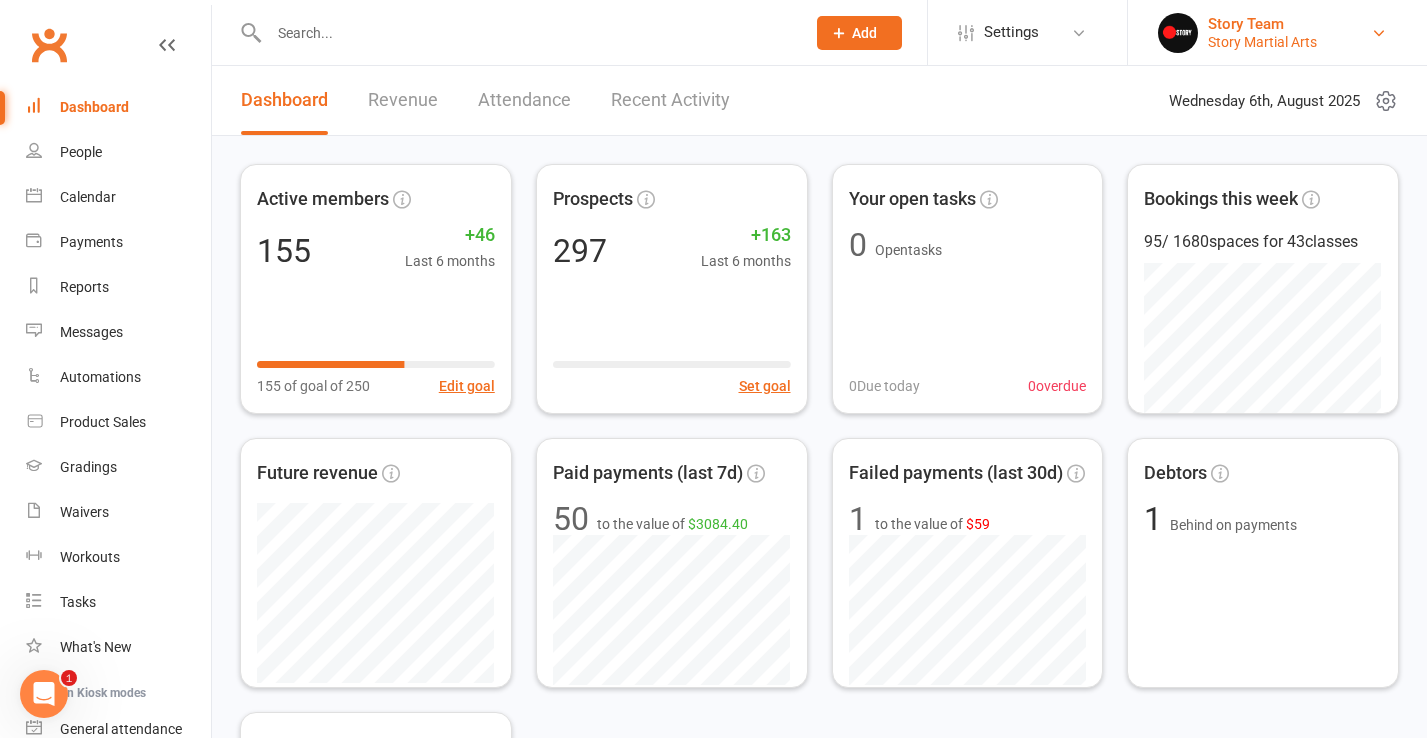click on "Story Martial Arts" at bounding box center (1262, 42) 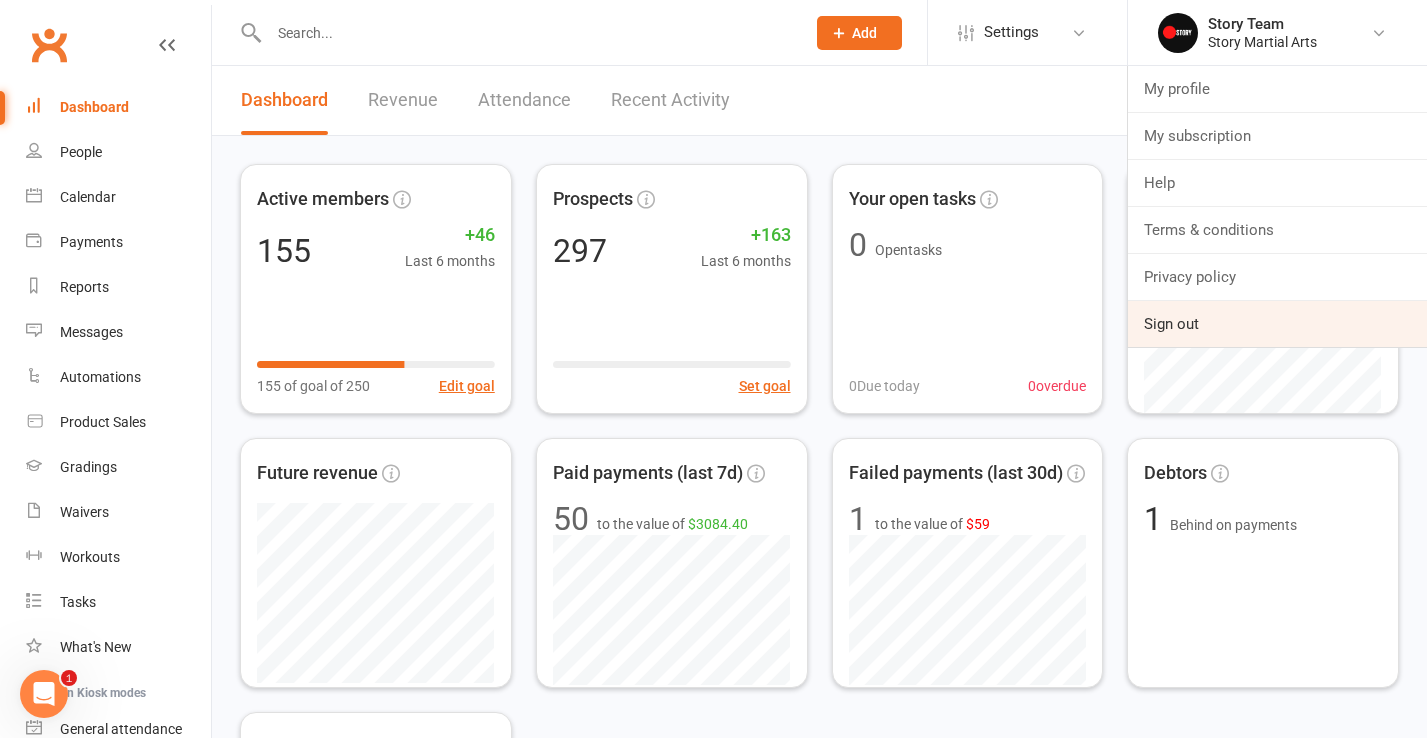 click on "Sign out" at bounding box center (1277, 324) 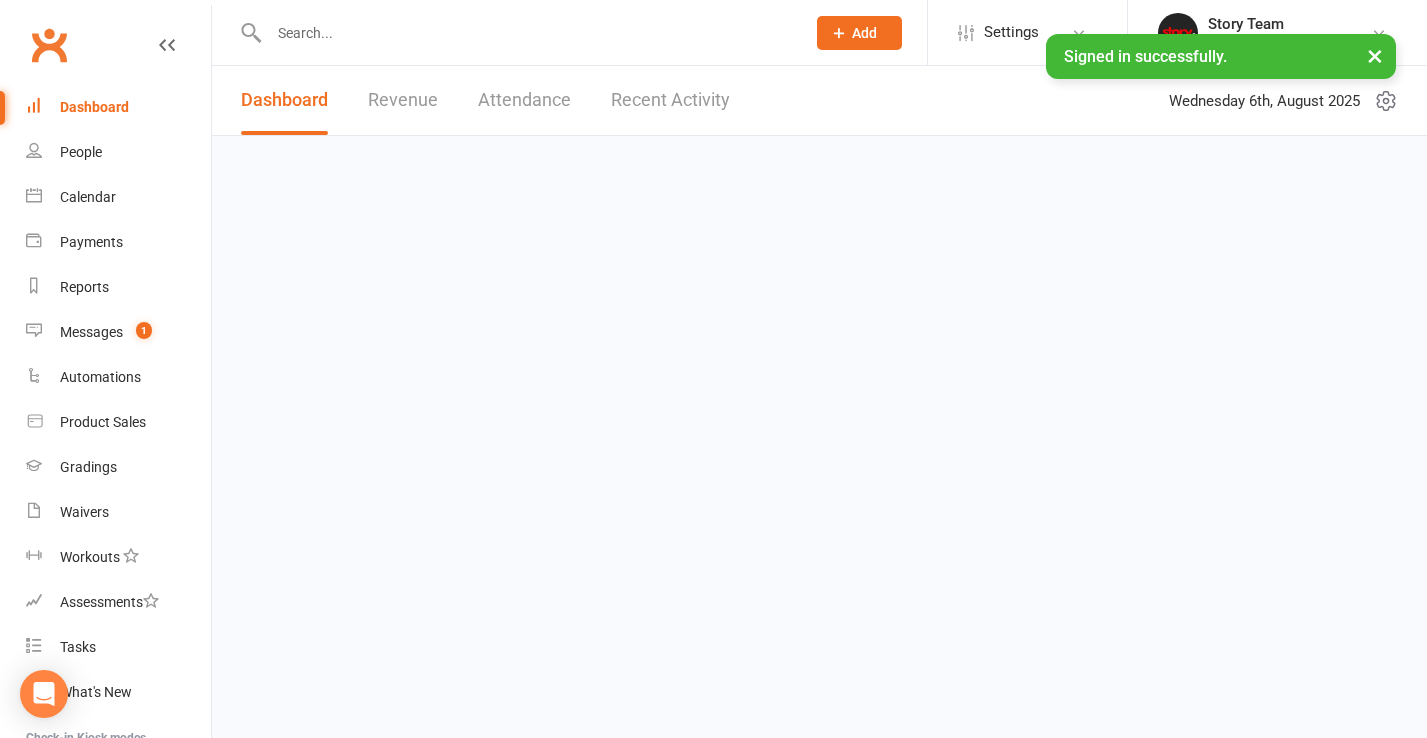 scroll, scrollTop: 0, scrollLeft: 0, axis: both 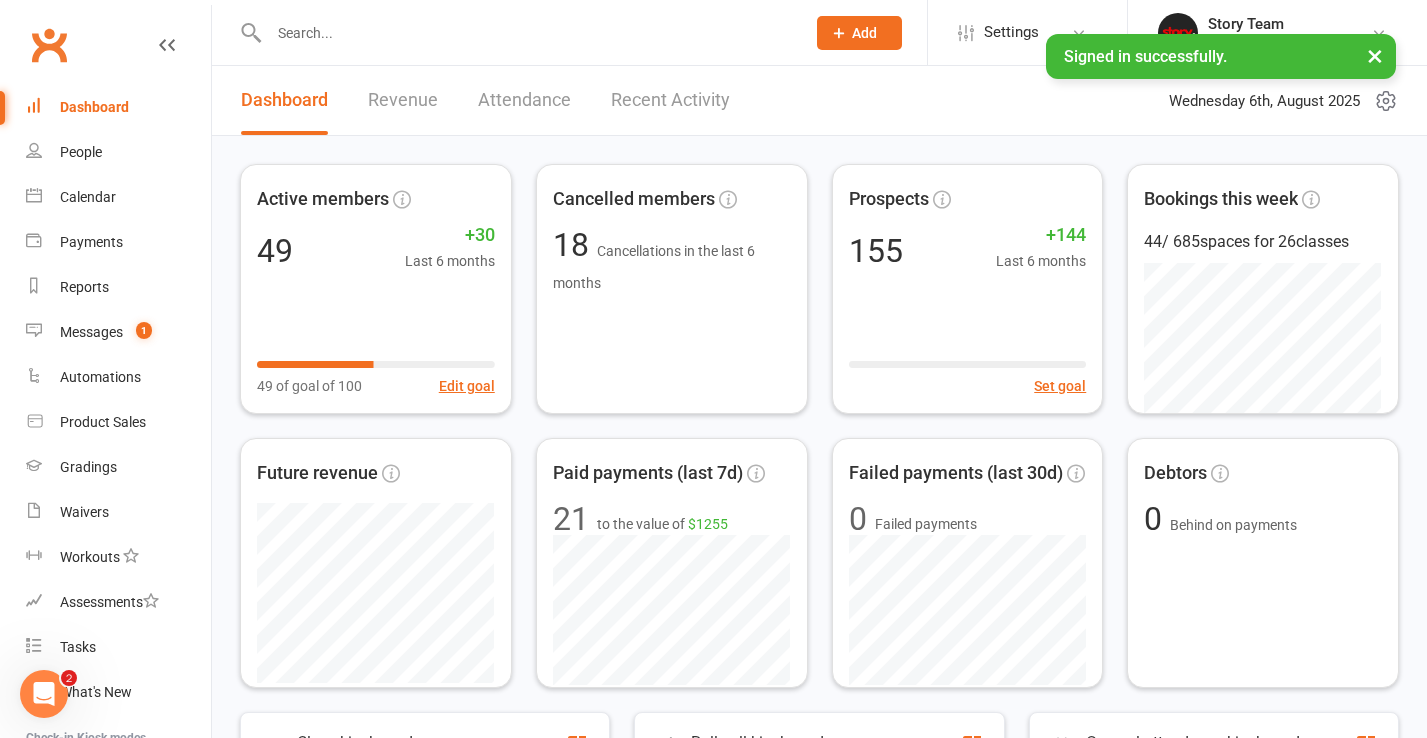 click at bounding box center (527, 33) 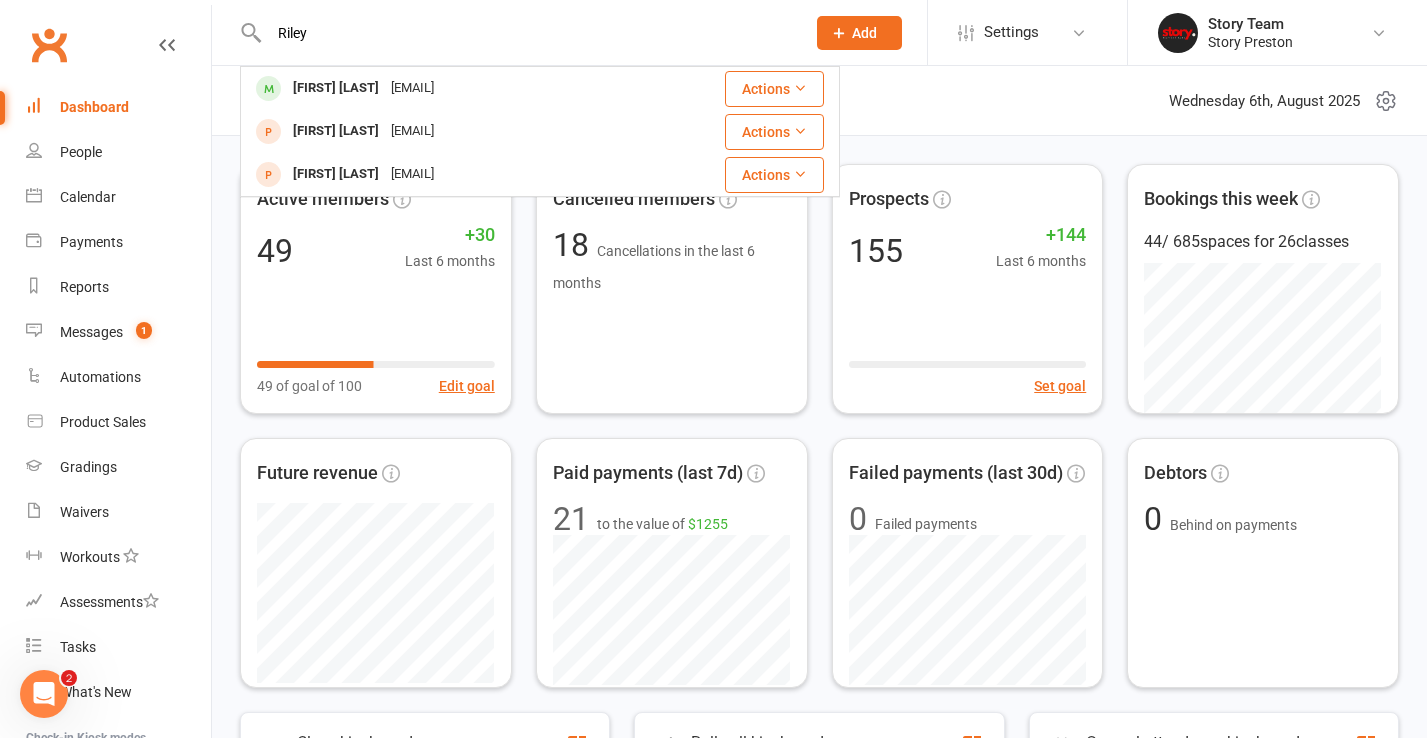 type on "Riley" 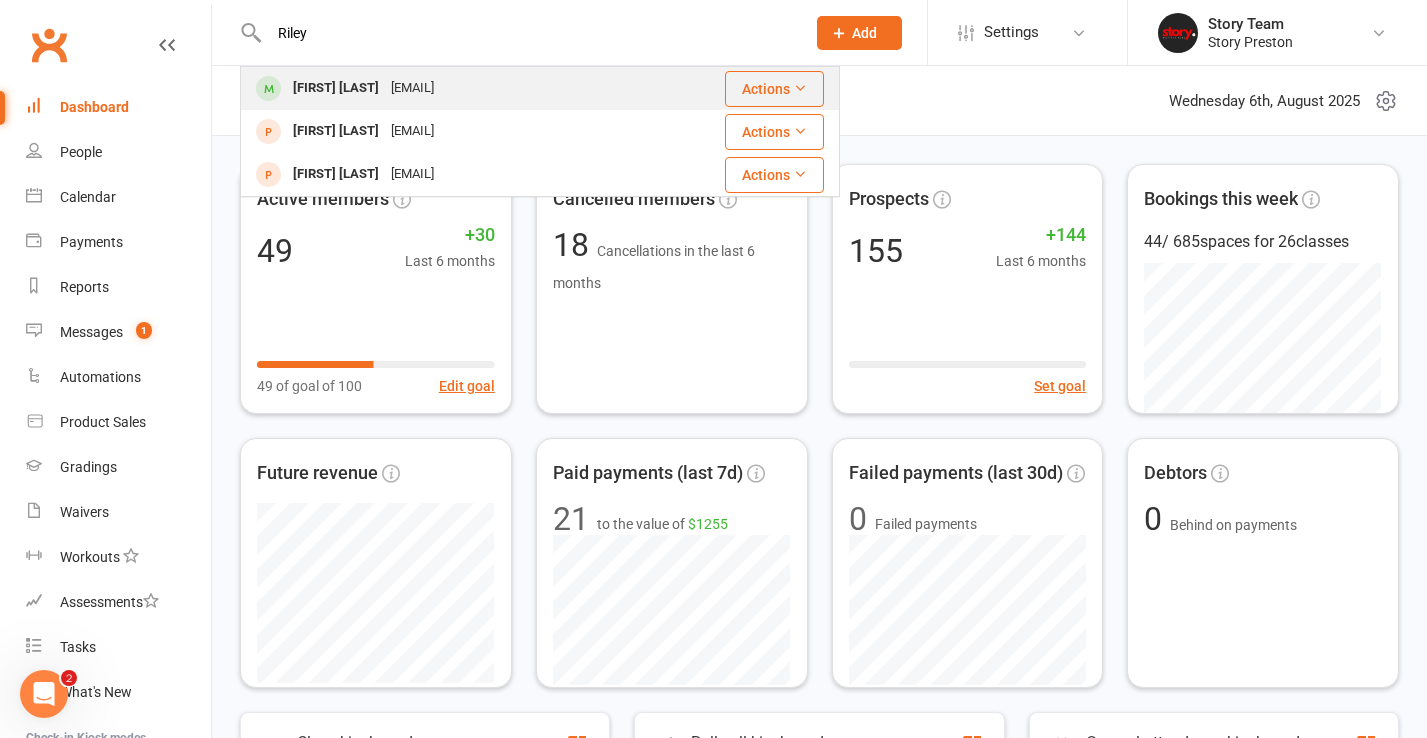 drag, startPoint x: 478, startPoint y: 35, endPoint x: 403, endPoint y: 89, distance: 92.417534 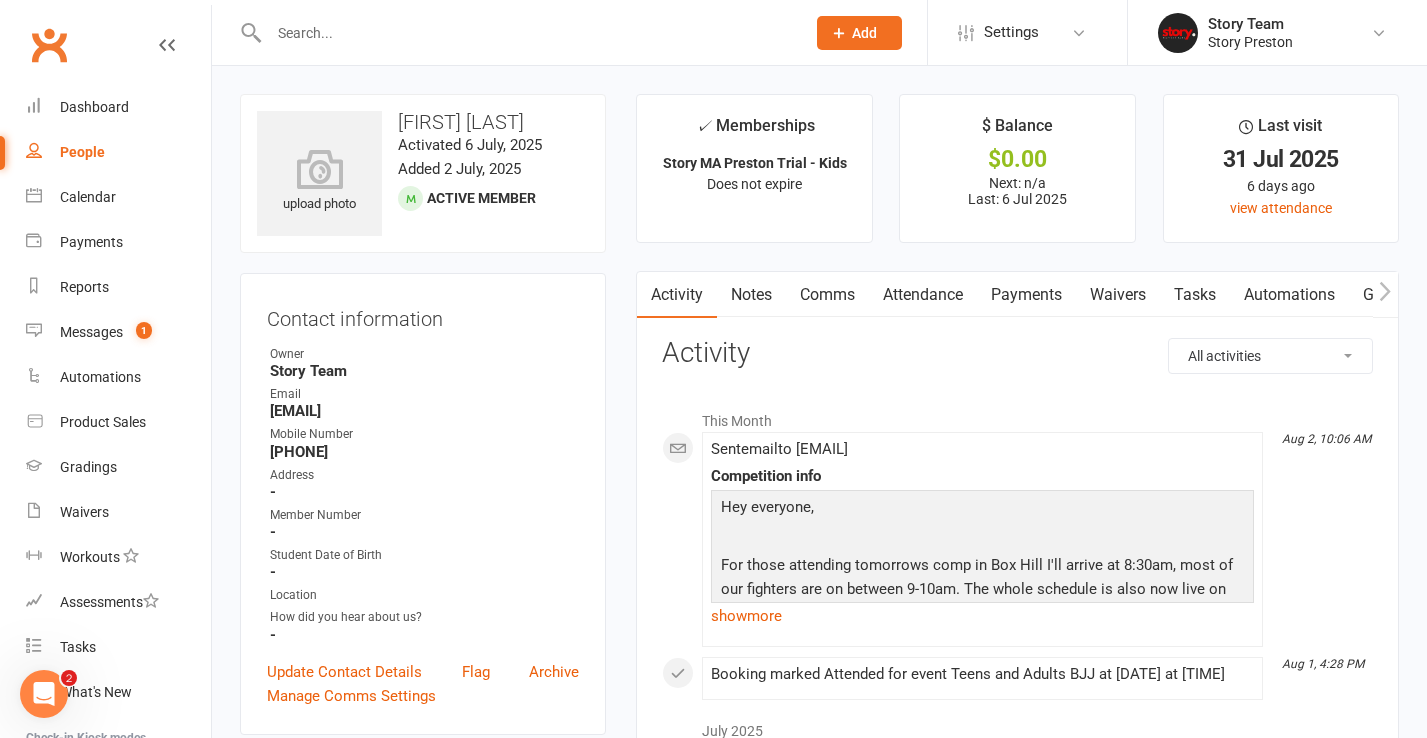 scroll, scrollTop: 0, scrollLeft: 0, axis: both 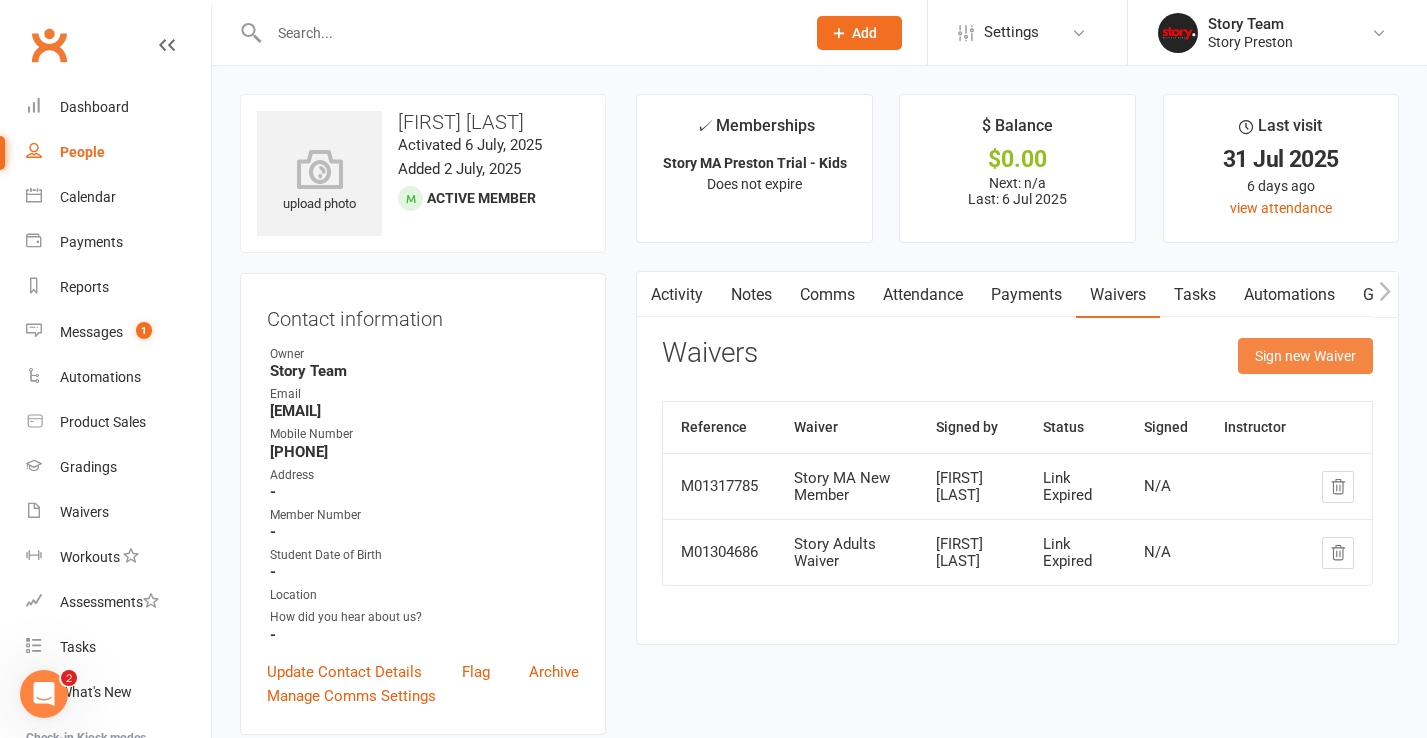 click on "Sign new Waiver" at bounding box center [1305, 356] 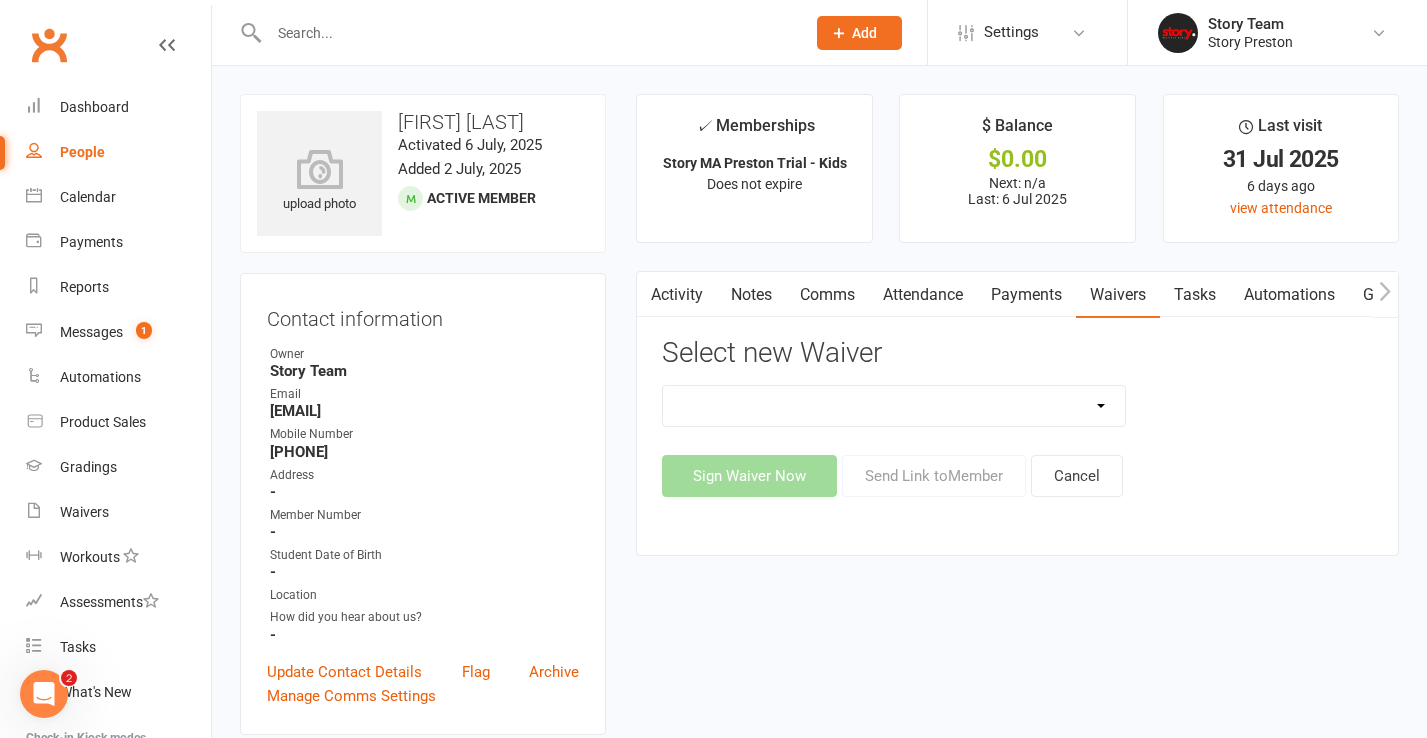 select on "10572" 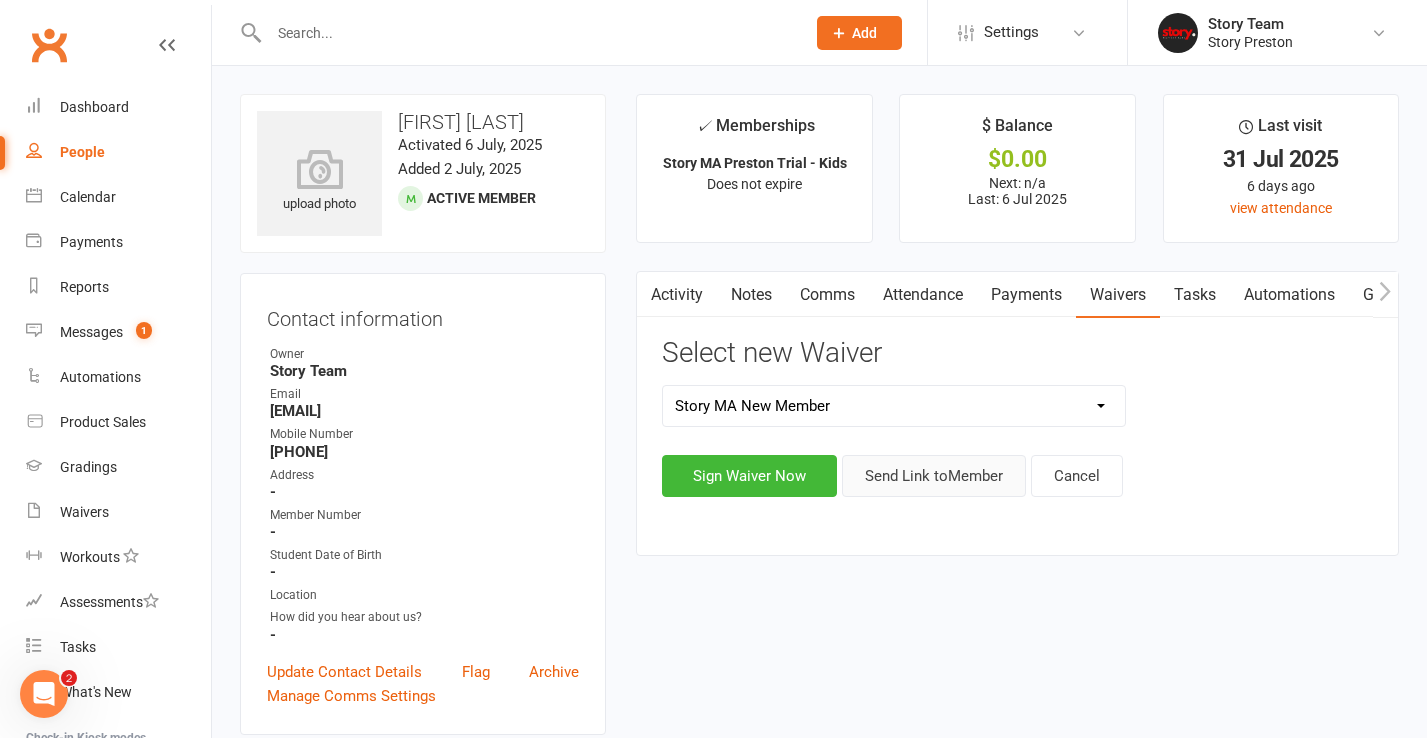 click on "Send Link to  Member" at bounding box center [934, 476] 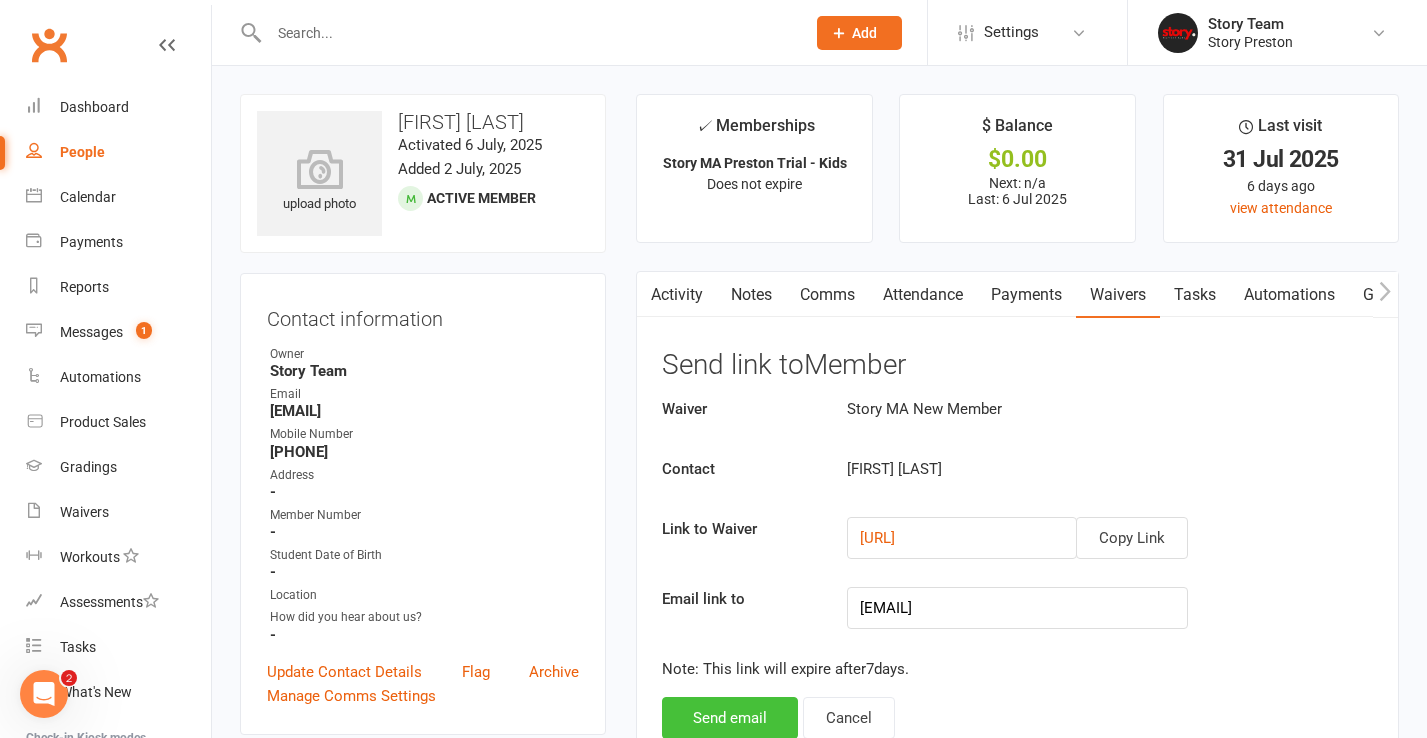 click on "Send email" at bounding box center (730, 718) 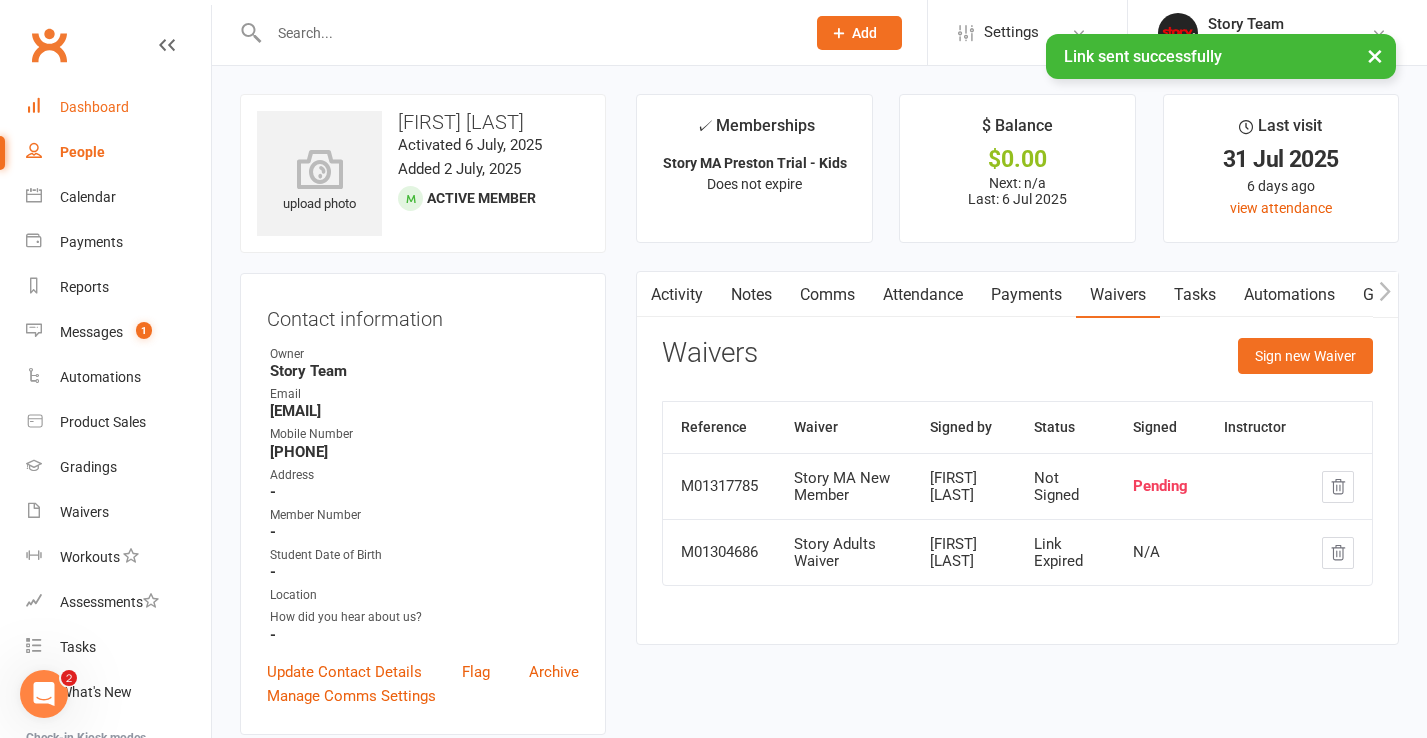 click on "Dashboard" at bounding box center [94, 107] 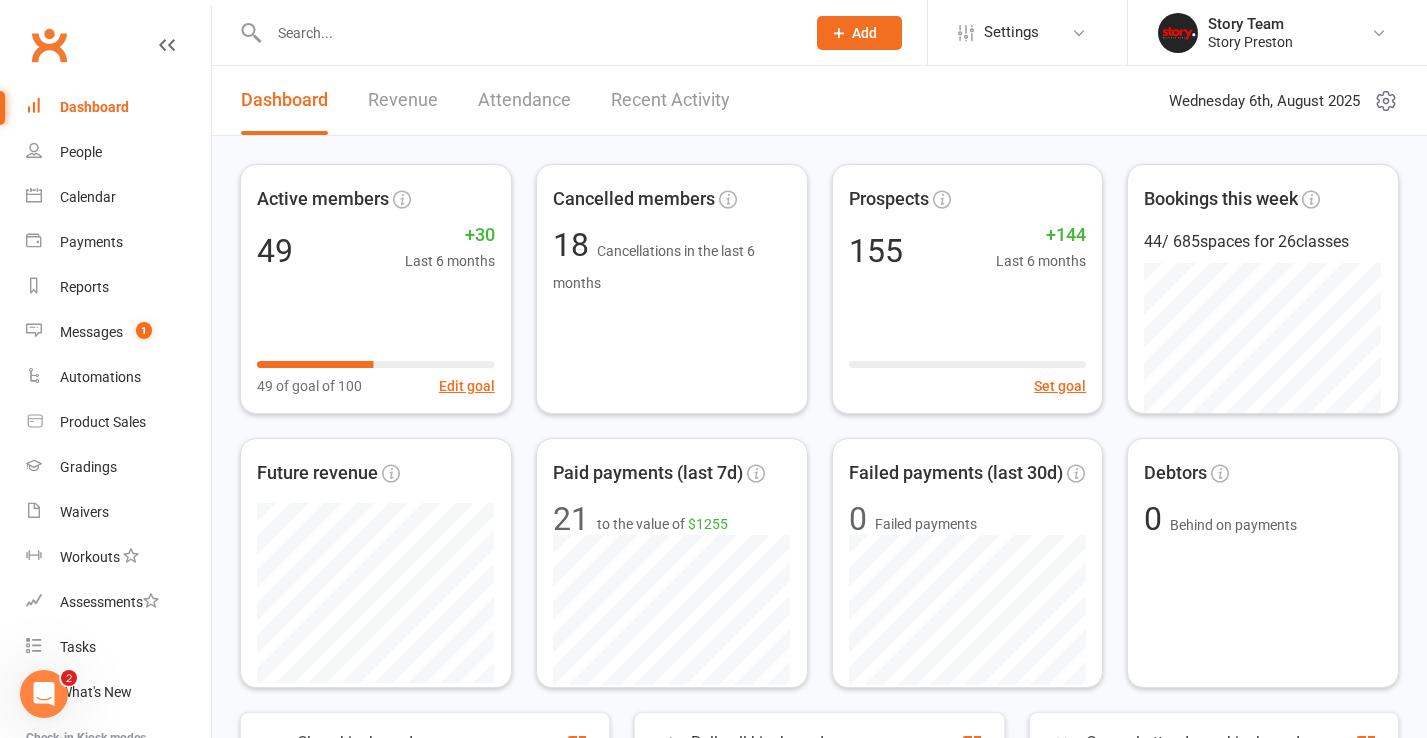 click on "Recent Activity" at bounding box center (670, 100) 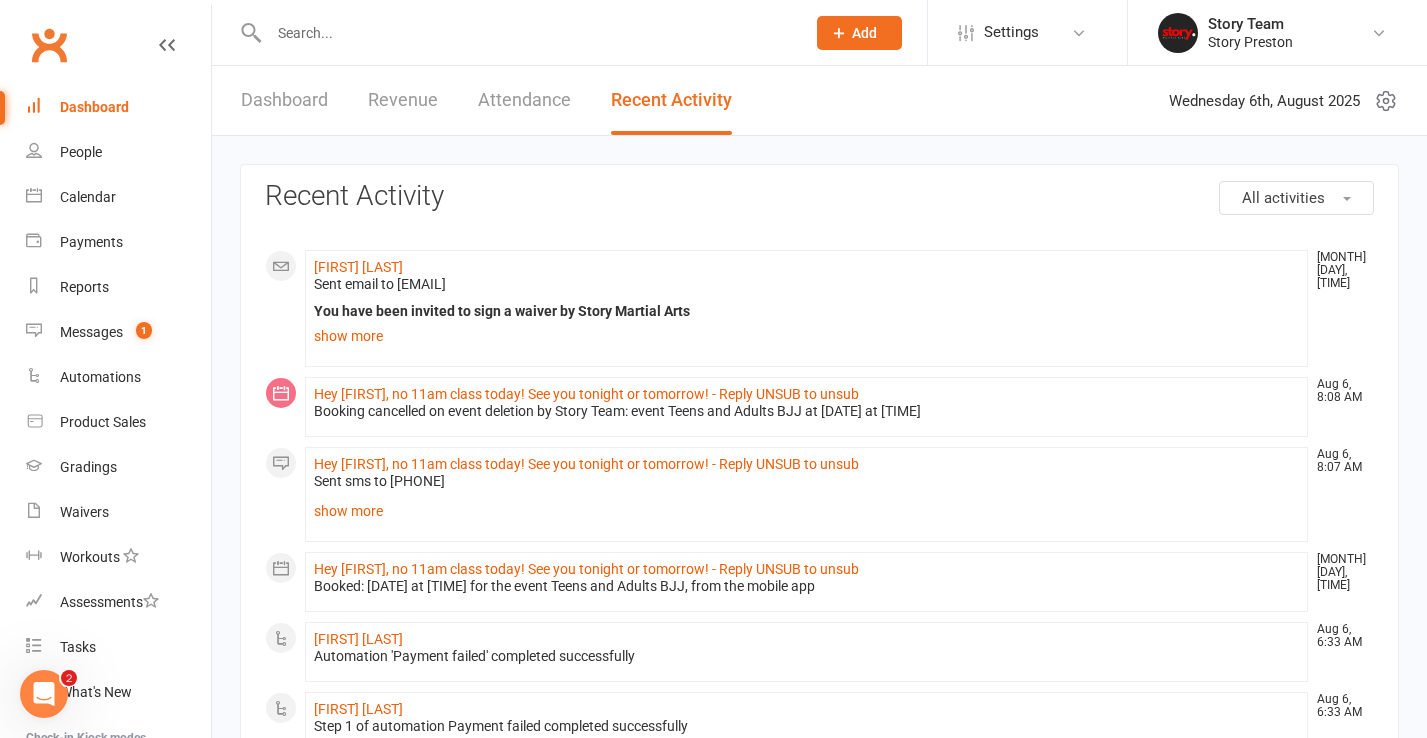 click on "All activities" at bounding box center (1296, 198) 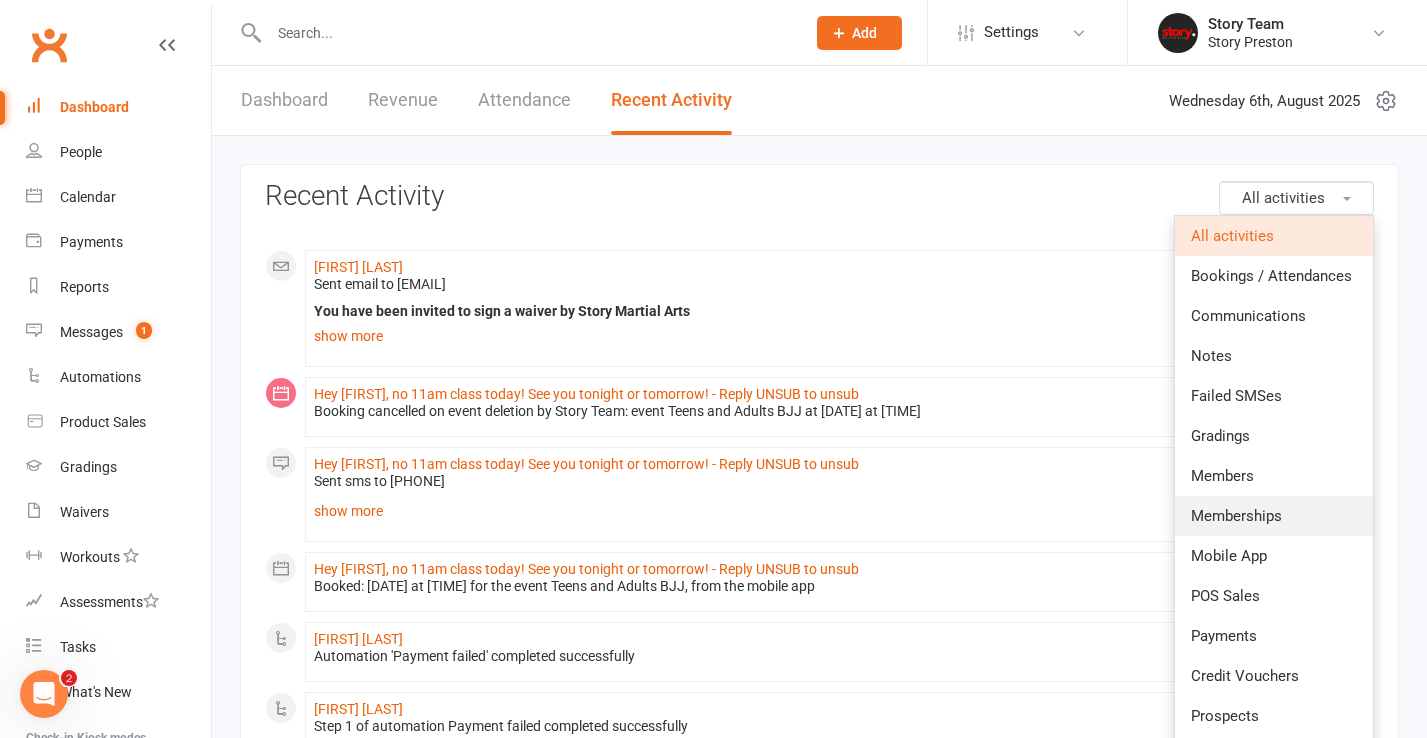 click on "Memberships" at bounding box center [1236, 516] 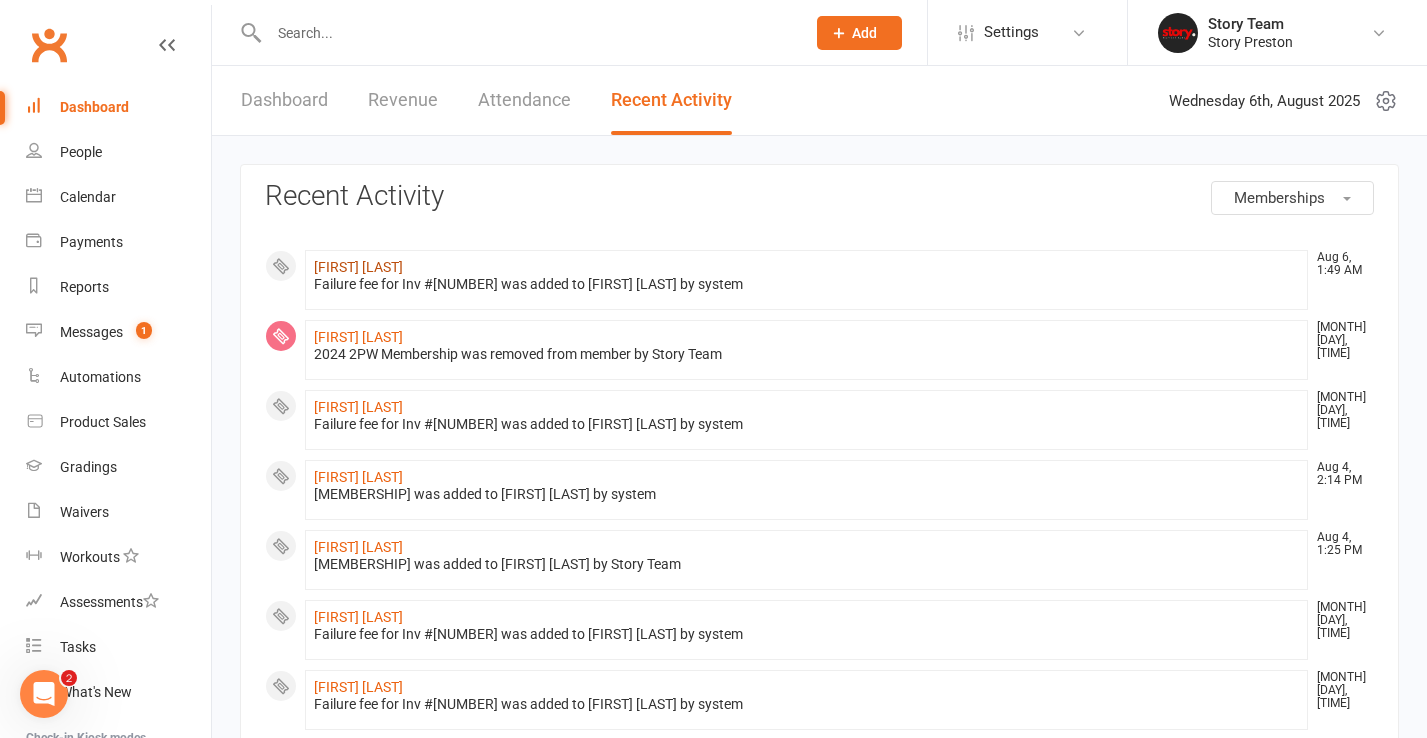 click on "Jeff Lucas" at bounding box center (358, 267) 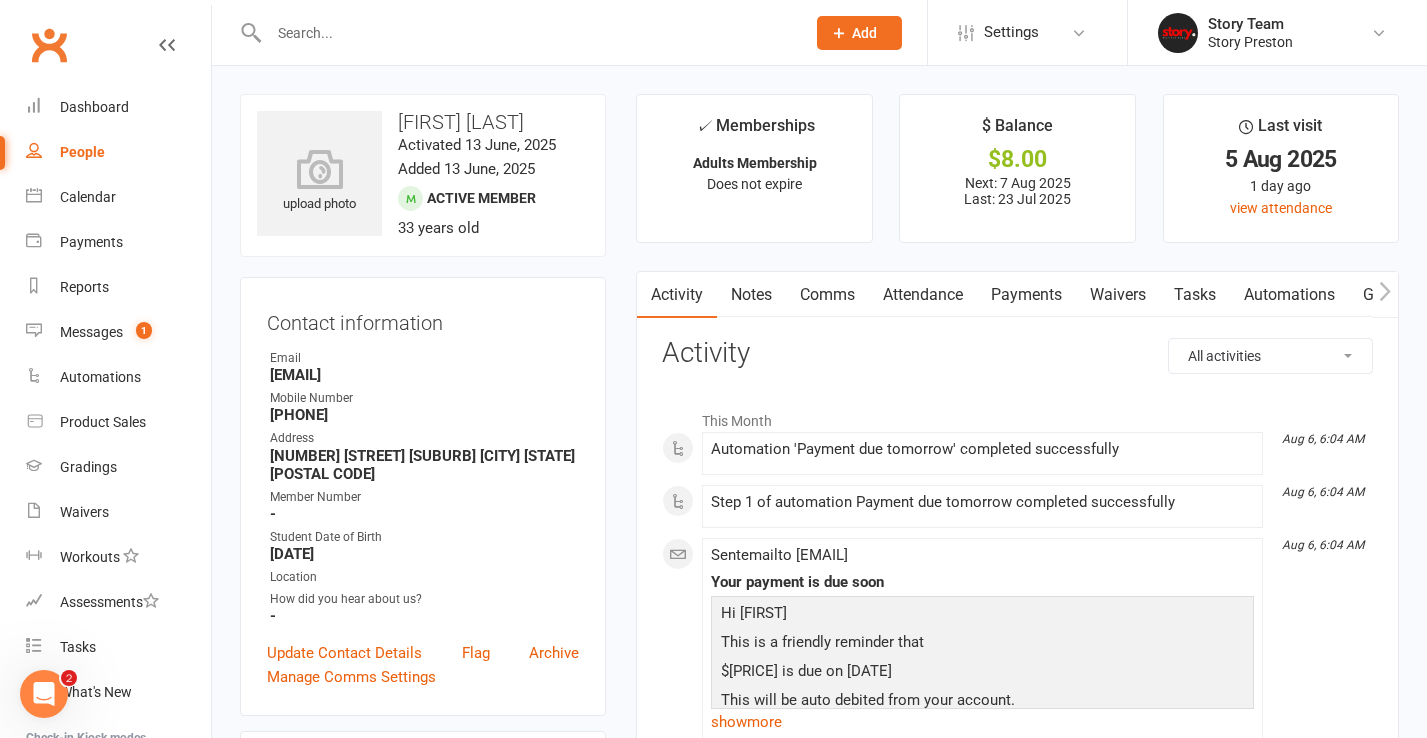 click on "Payments" at bounding box center (1026, 295) 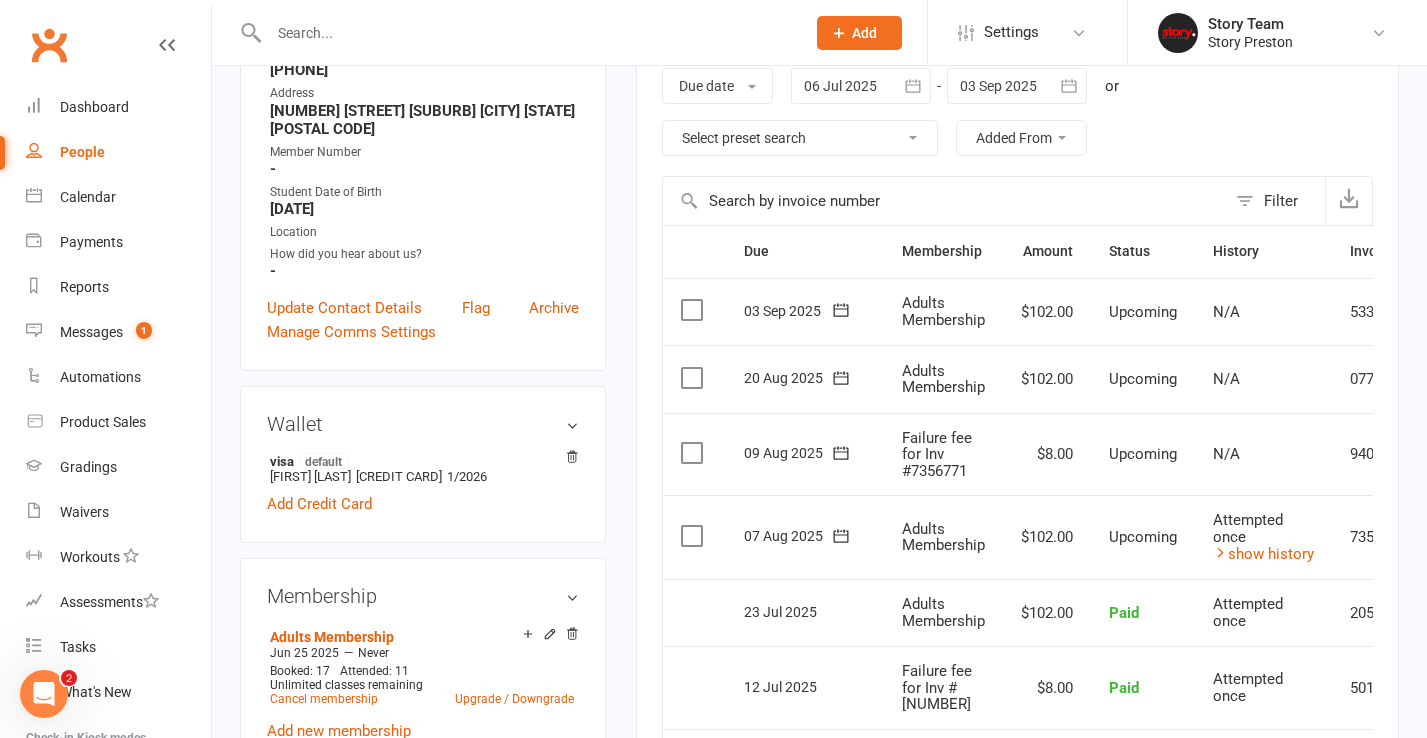 scroll, scrollTop: 355, scrollLeft: 0, axis: vertical 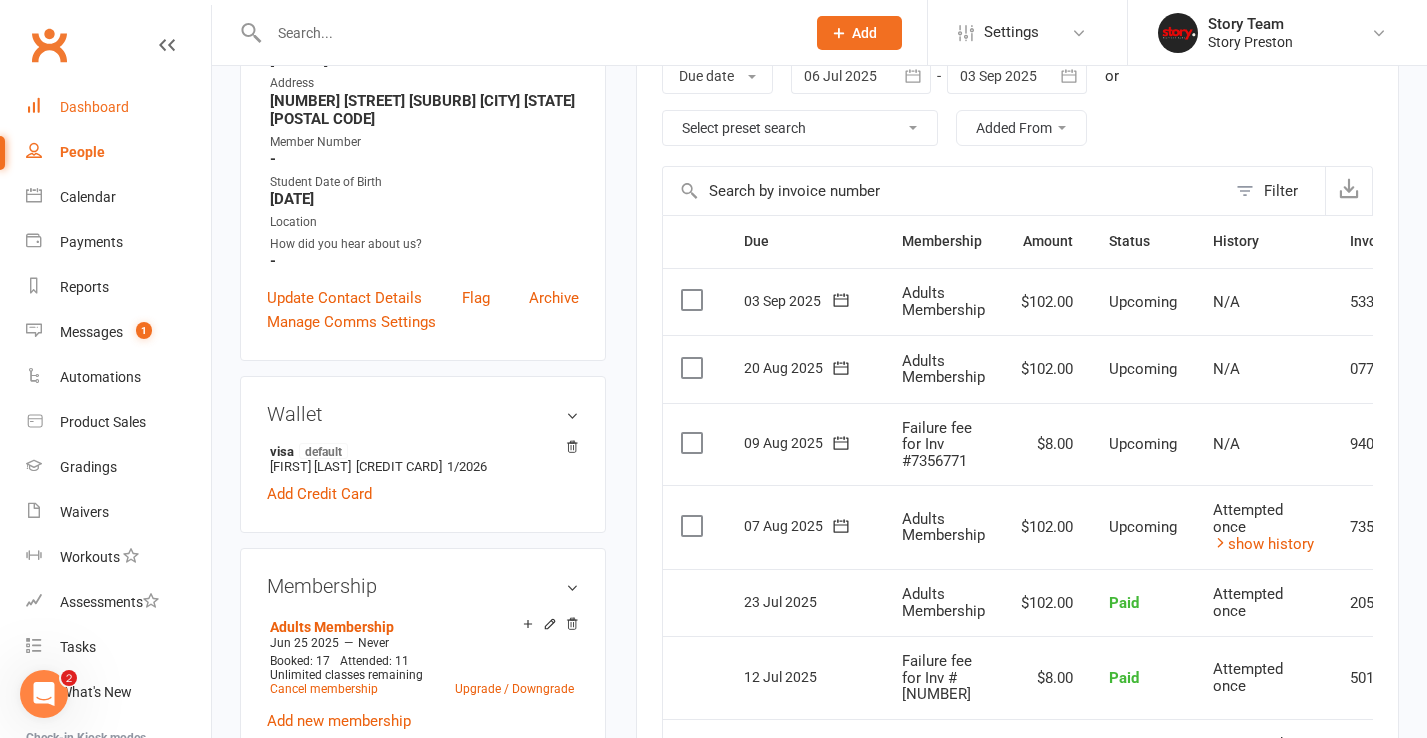 click on "Dashboard" at bounding box center [94, 107] 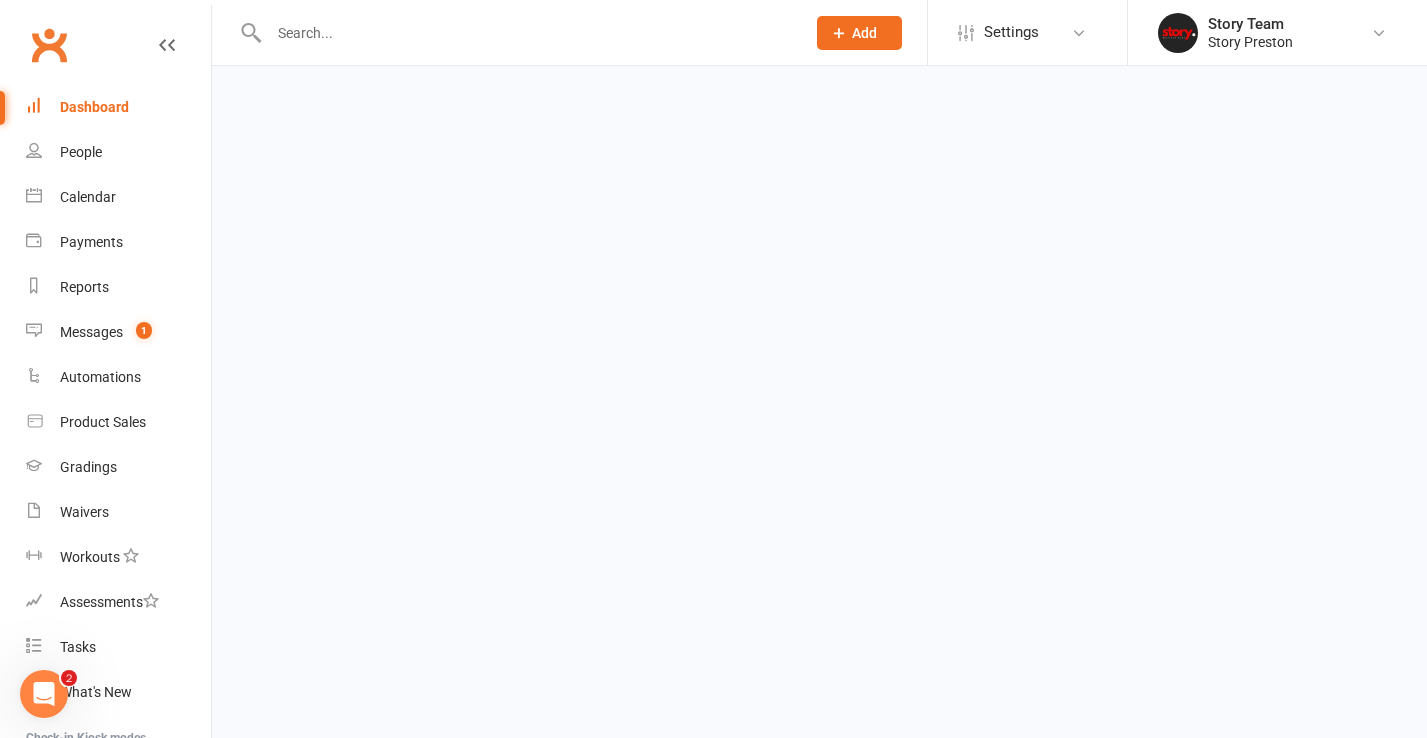 scroll, scrollTop: 0, scrollLeft: 0, axis: both 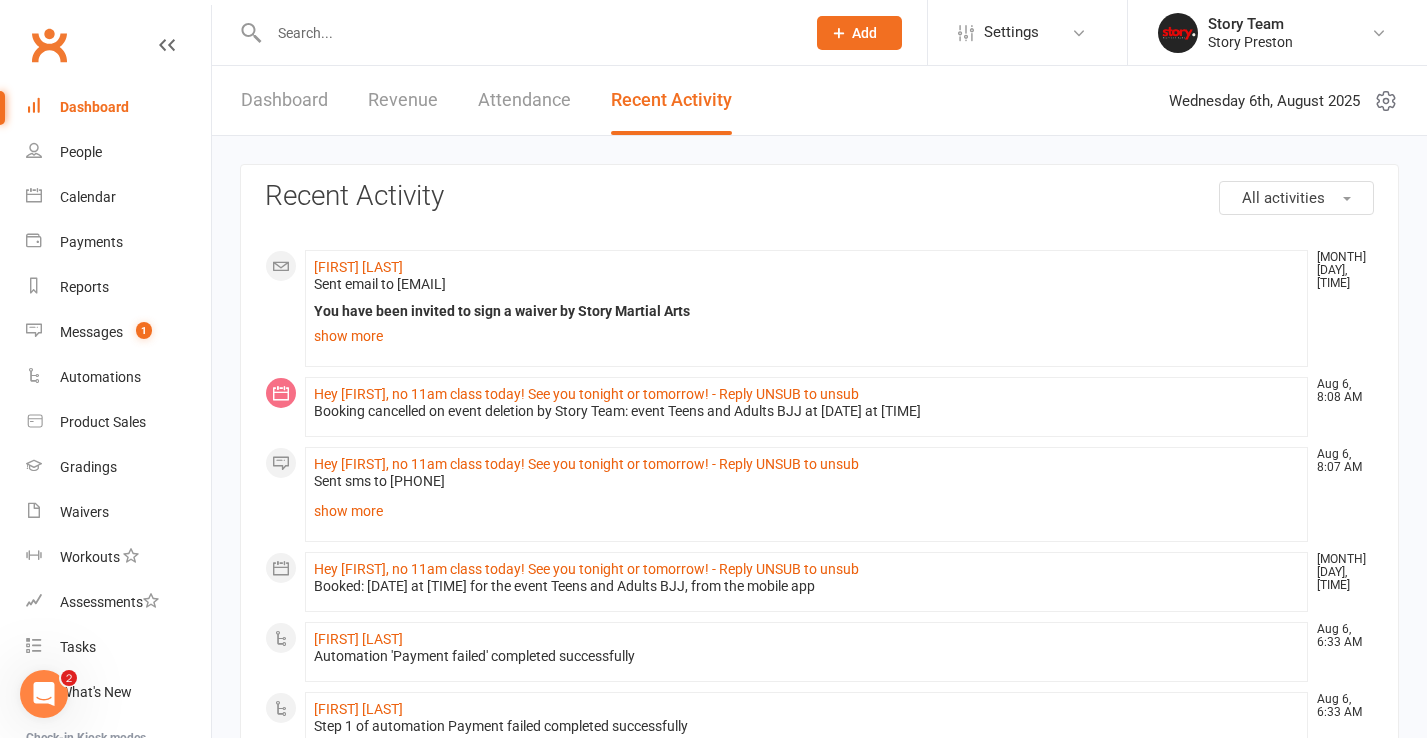 click on "Dashboard" at bounding box center (284, 100) 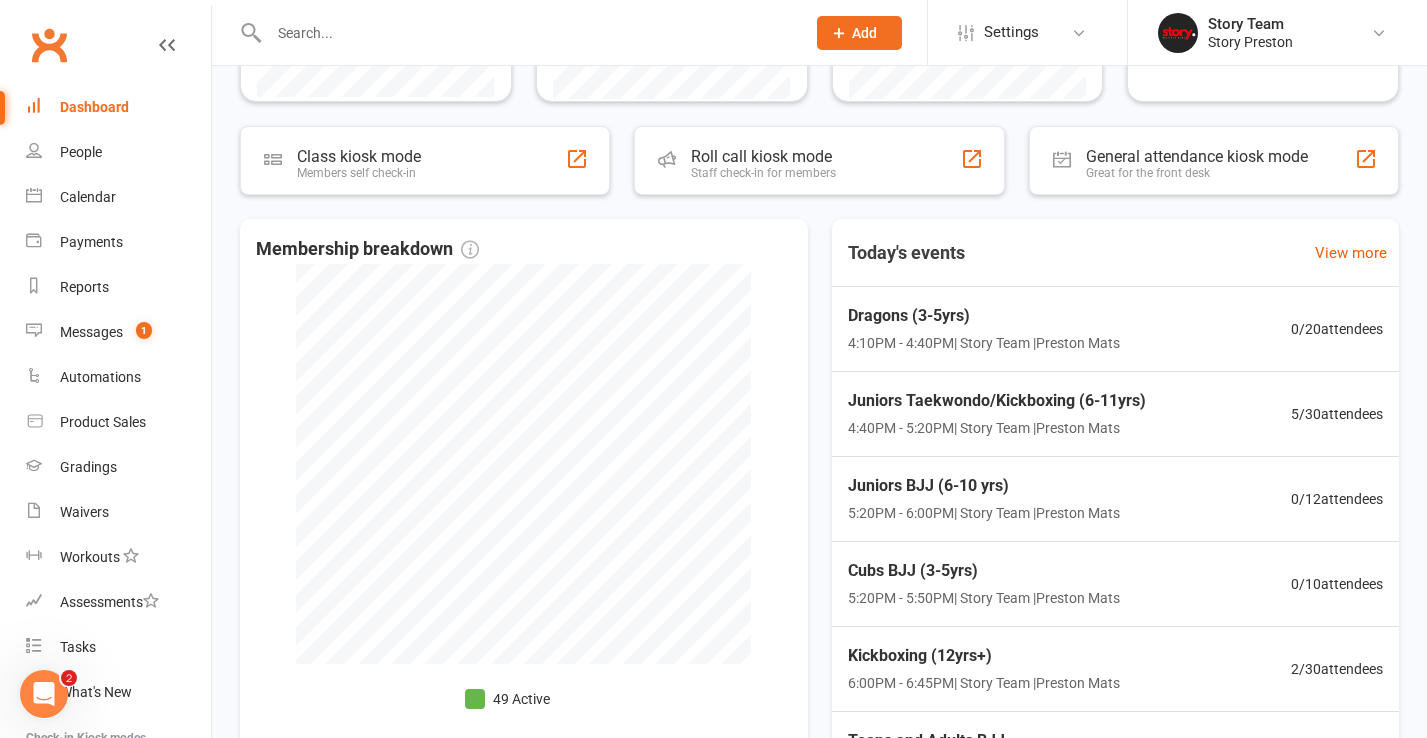scroll, scrollTop: 603, scrollLeft: 0, axis: vertical 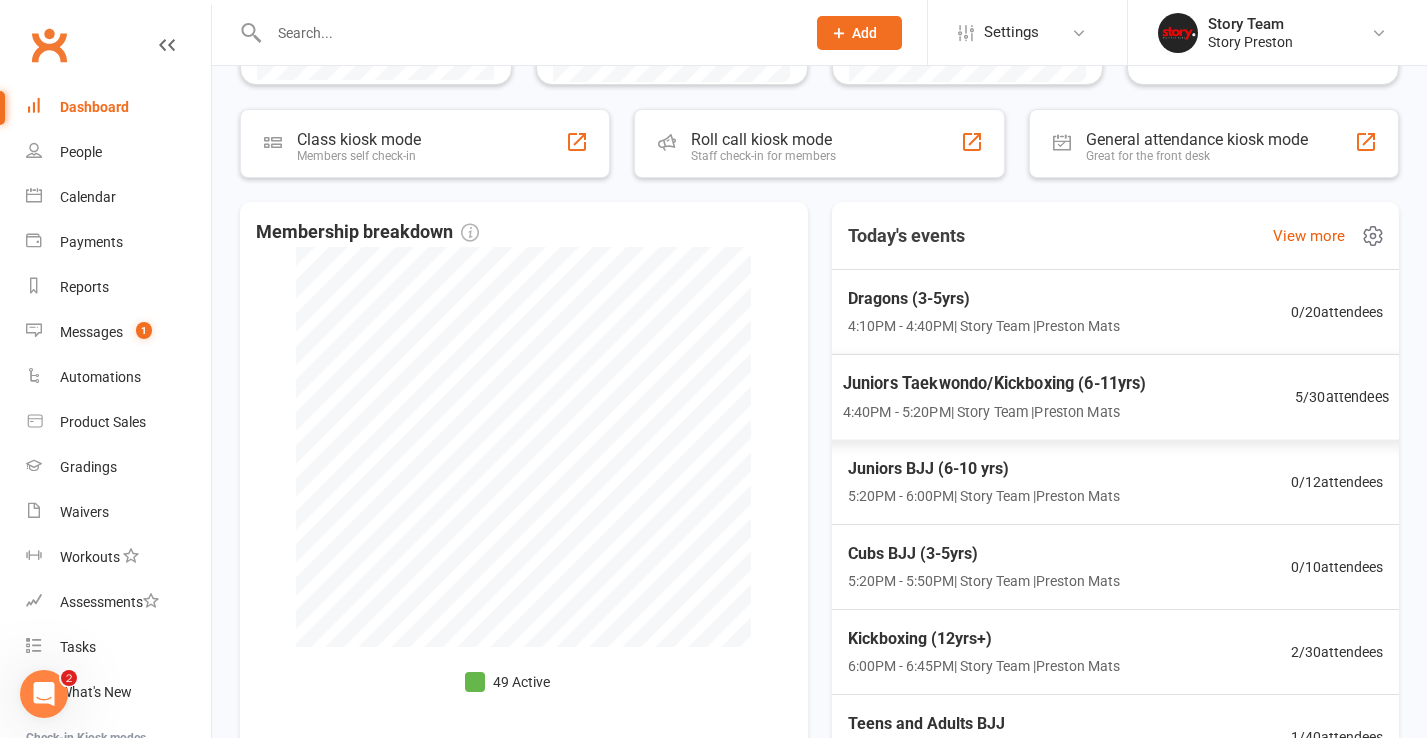 click on "Juniors Taekwondo/Kickboxing (6-11yrs) 4:40PM - 5:20PM  |   Story Team |  Preston Mats 5  /  30  attendees" at bounding box center (1115, 397) 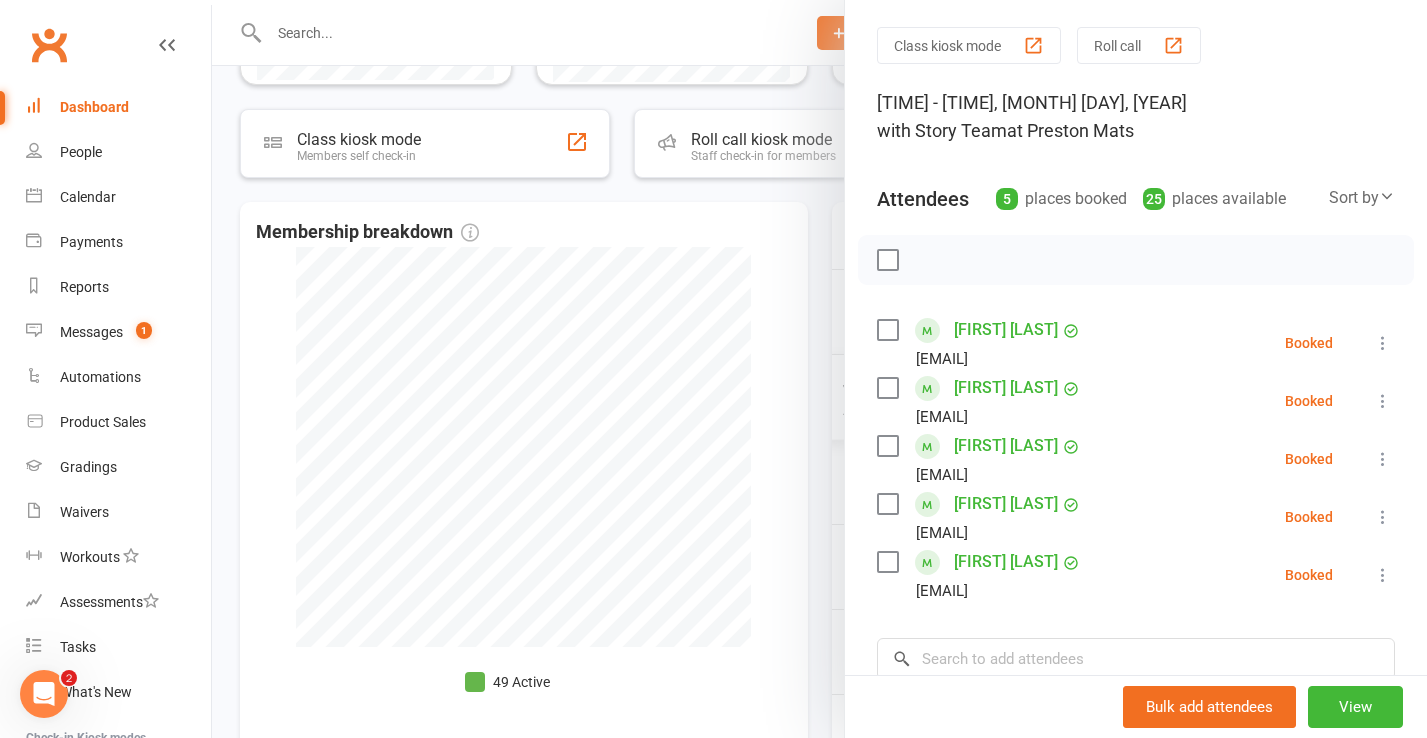 scroll, scrollTop: 61, scrollLeft: 0, axis: vertical 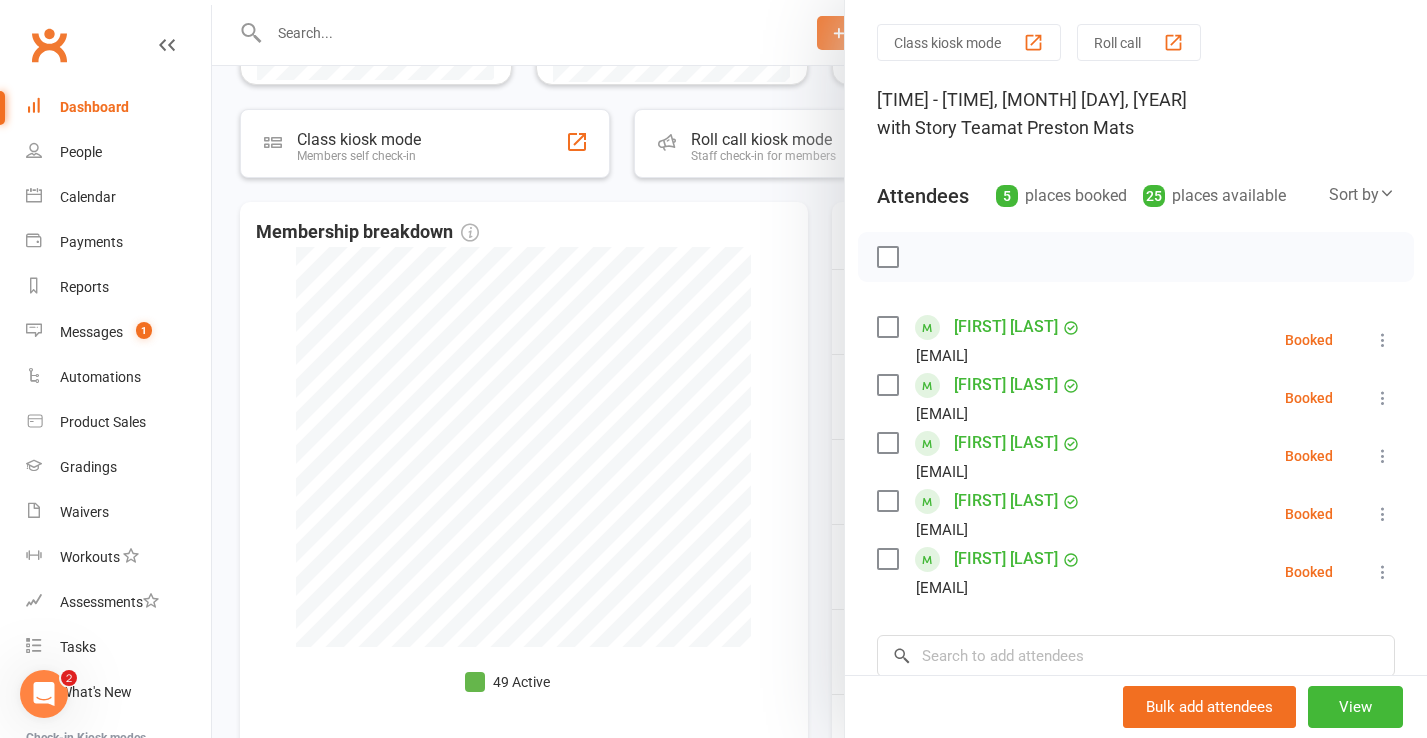 click at bounding box center (819, 369) 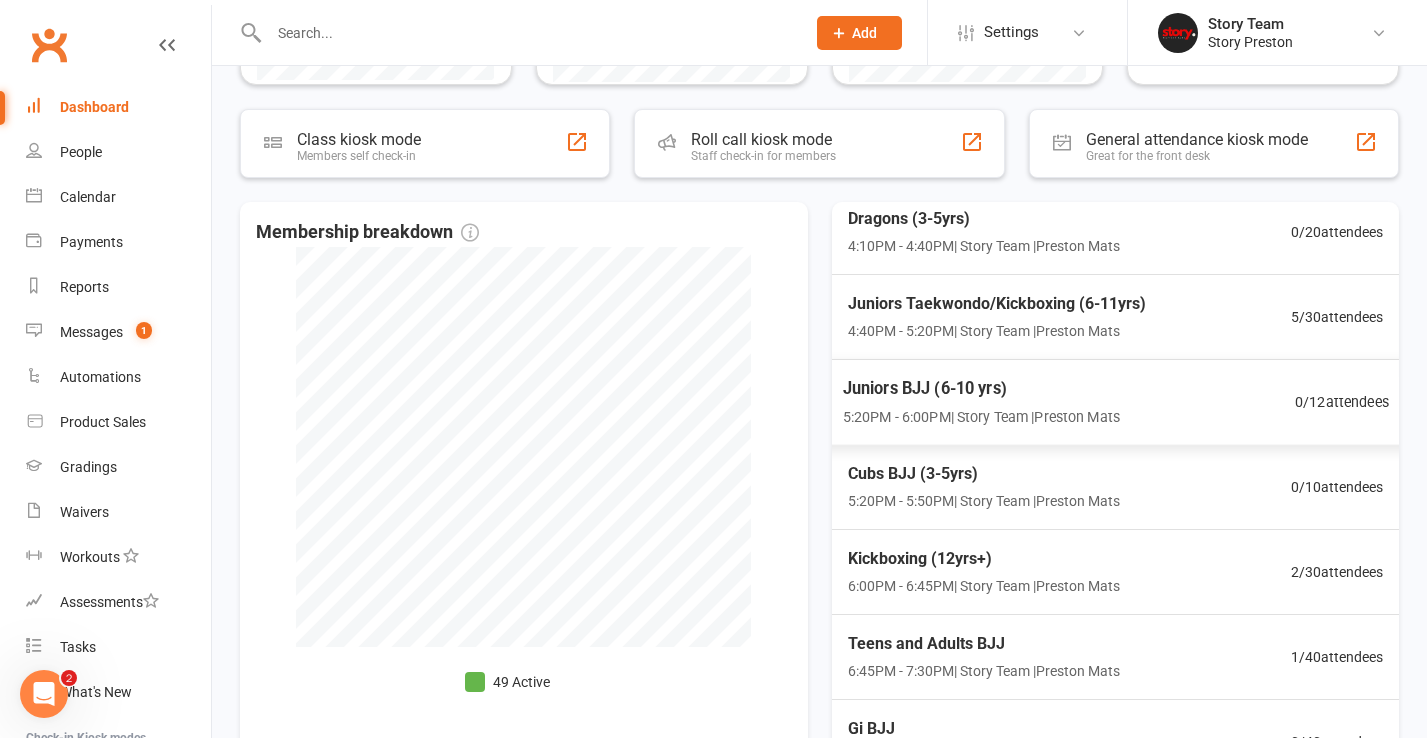 scroll, scrollTop: 79, scrollLeft: 0, axis: vertical 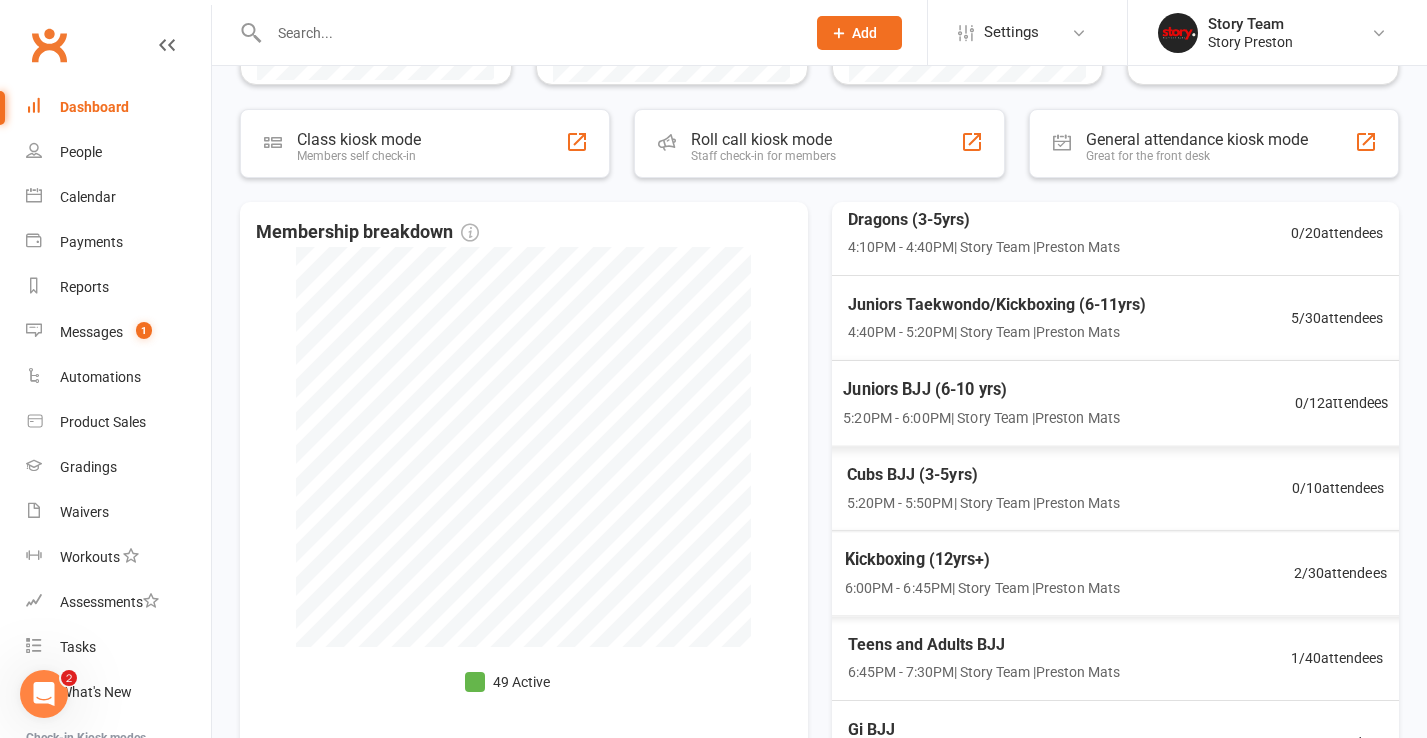 click on "Kickboxing (12yrs+)" at bounding box center (981, 559) 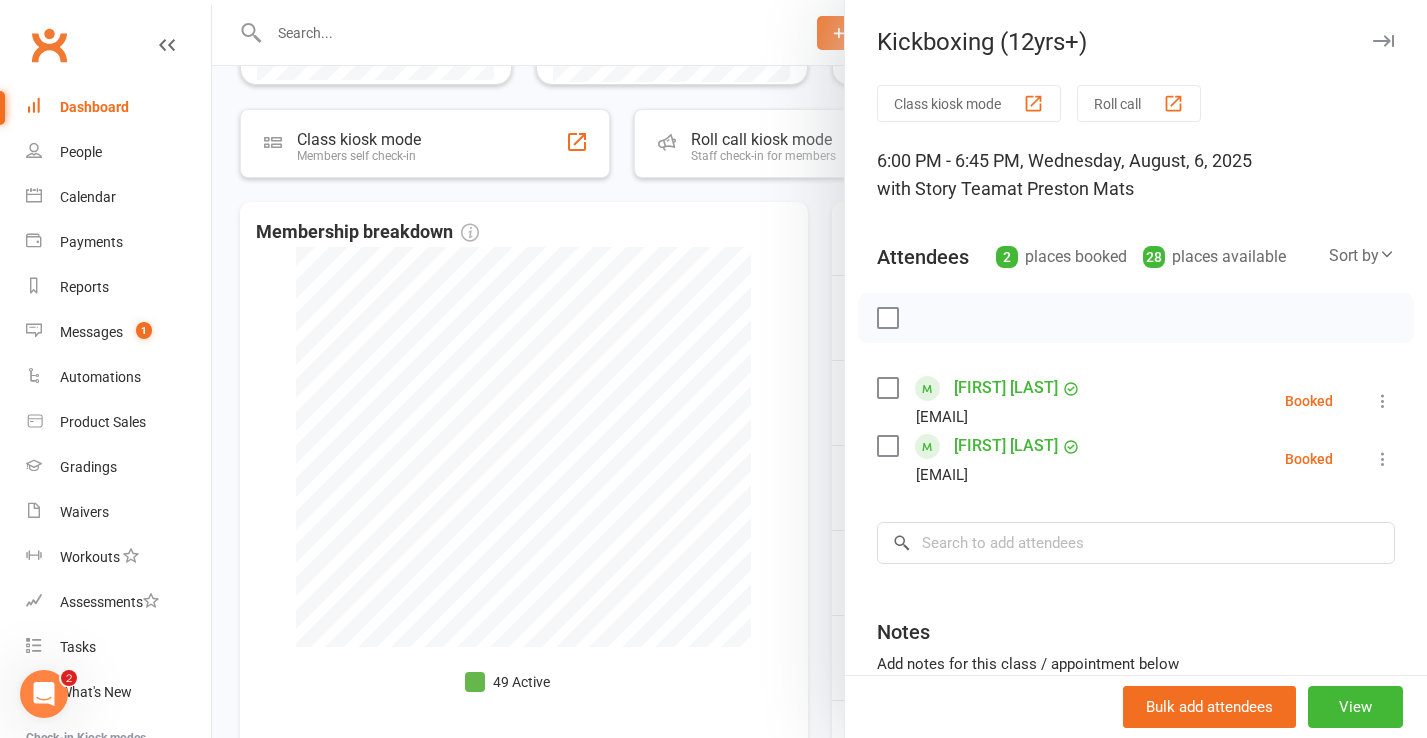 click at bounding box center [819, 369] 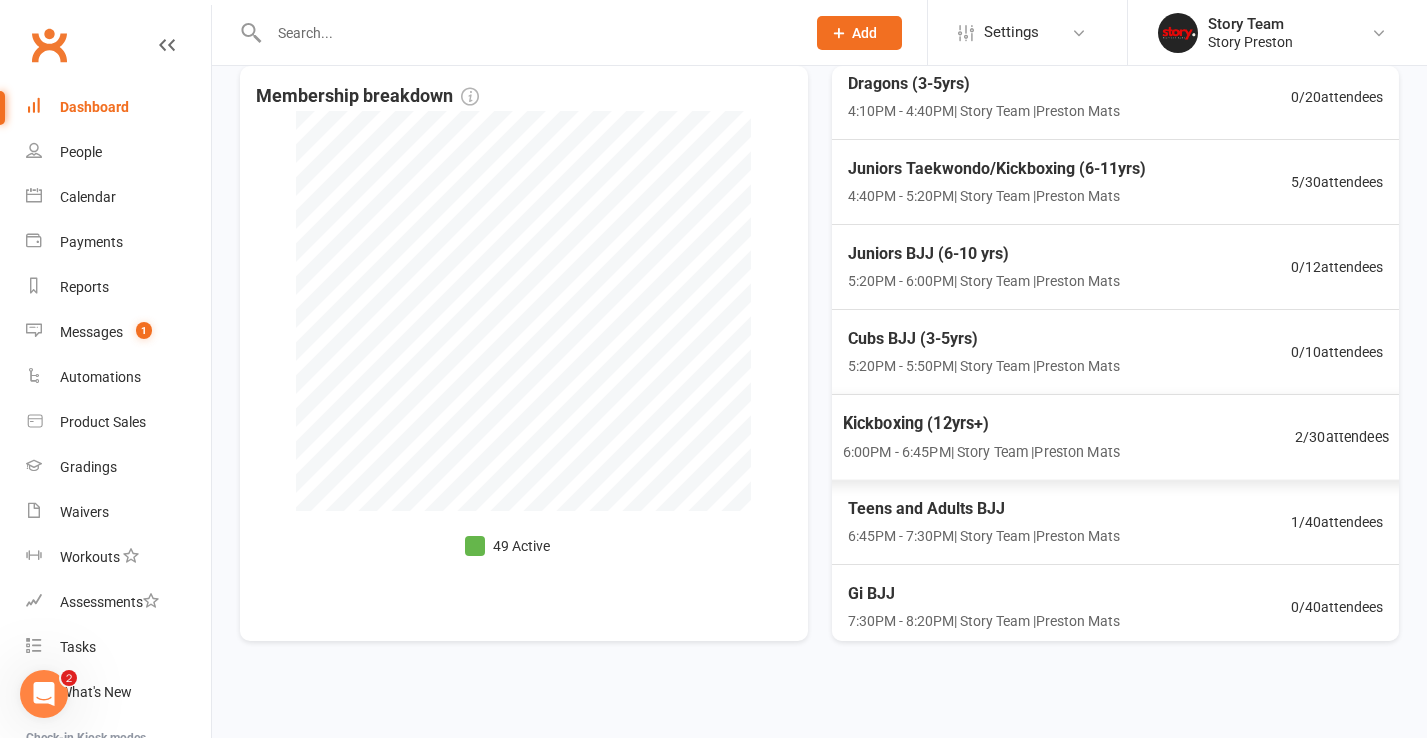 scroll, scrollTop: 738, scrollLeft: 0, axis: vertical 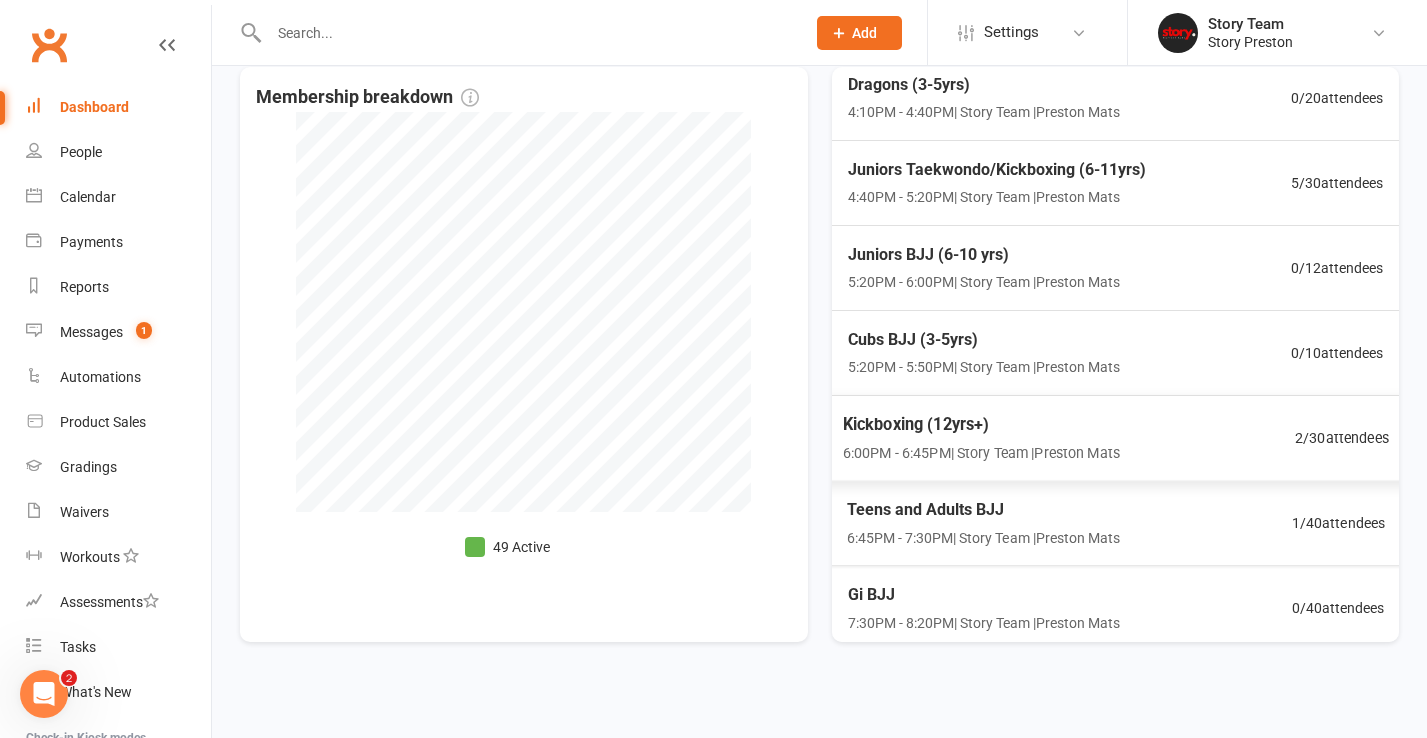 click on "6:45PM - 7:30PM  |   Story Team |  Preston Mats" at bounding box center (982, 537) 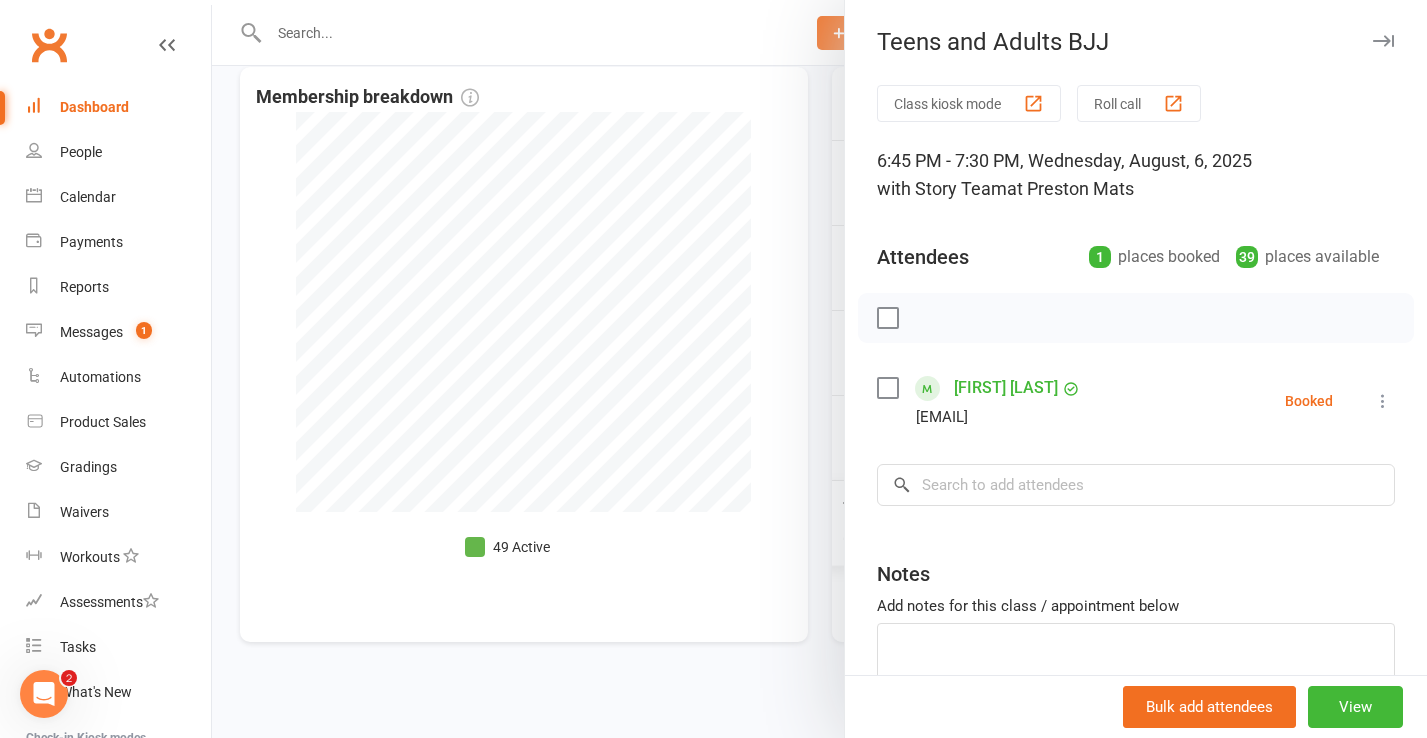 click at bounding box center (819, 369) 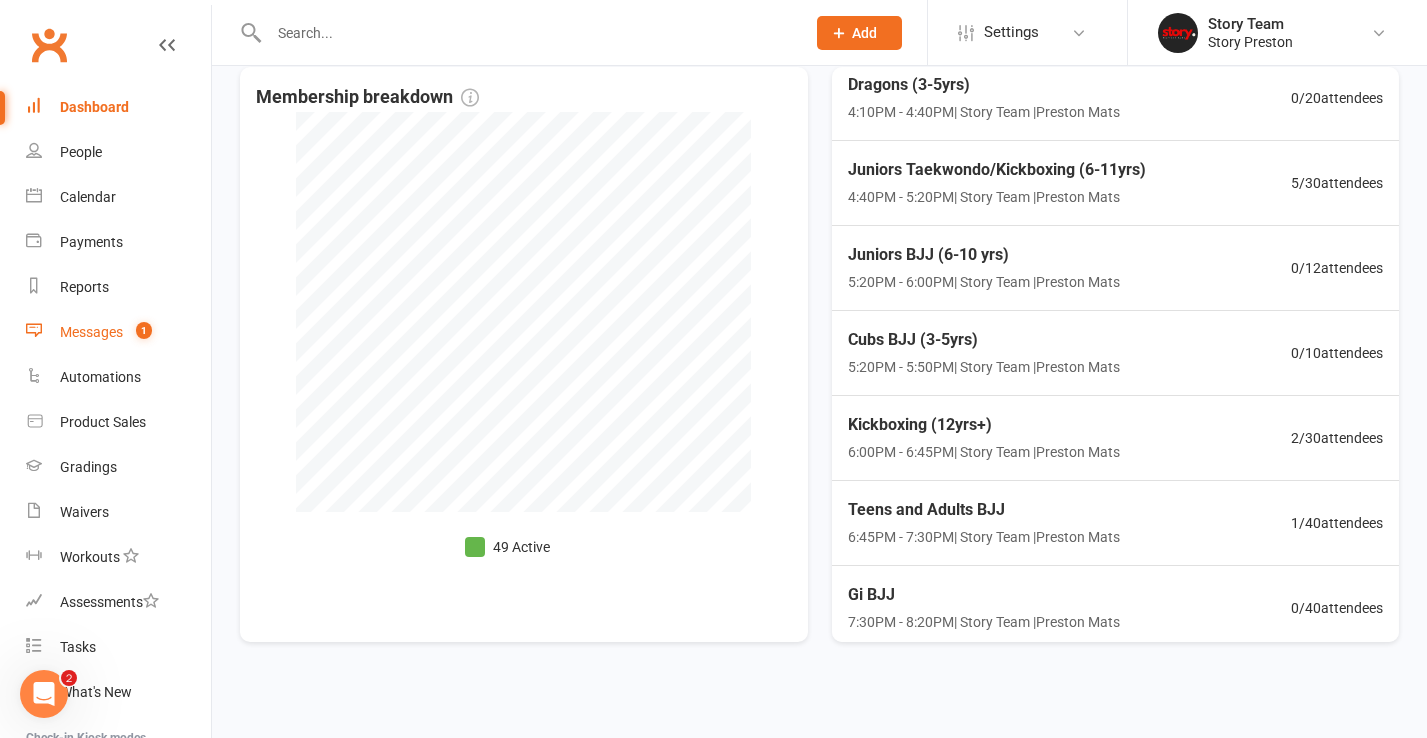 click on "1" at bounding box center [139, 332] 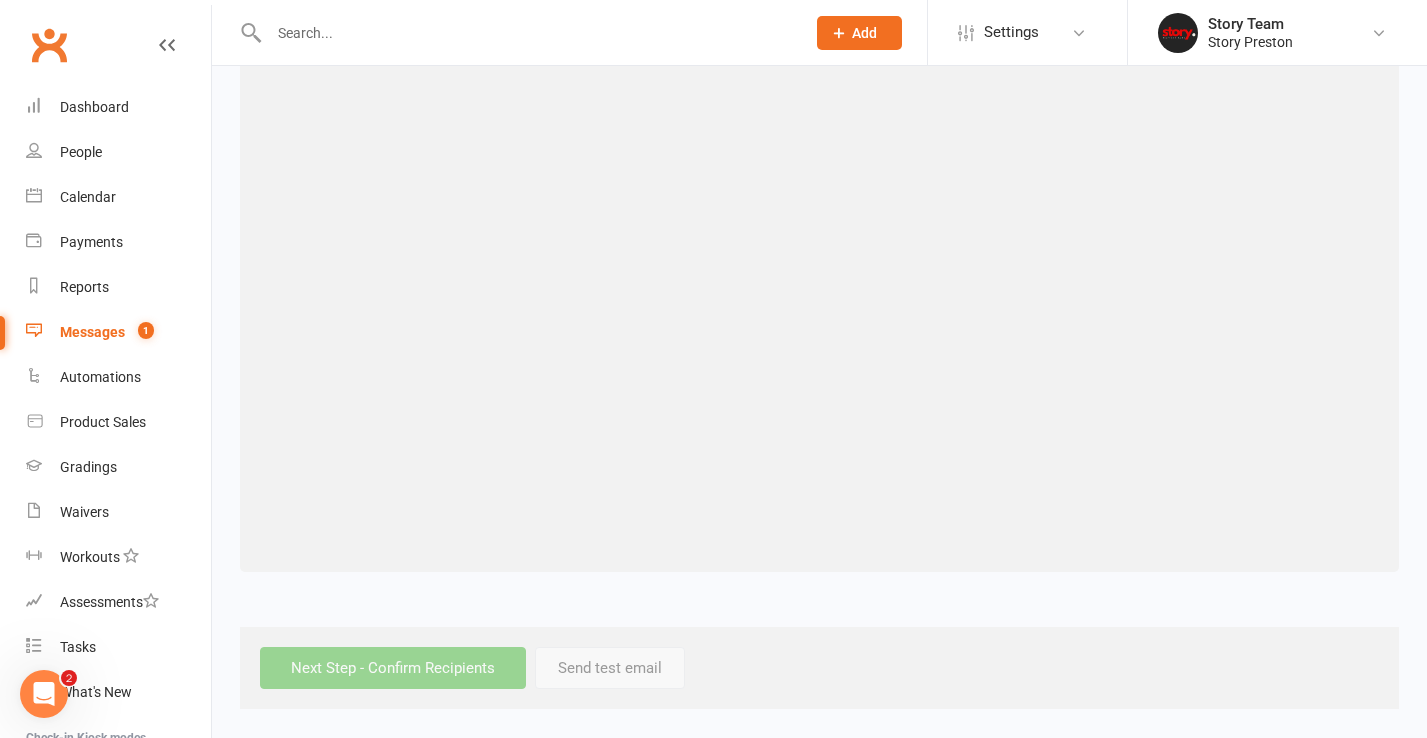 scroll, scrollTop: 0, scrollLeft: 0, axis: both 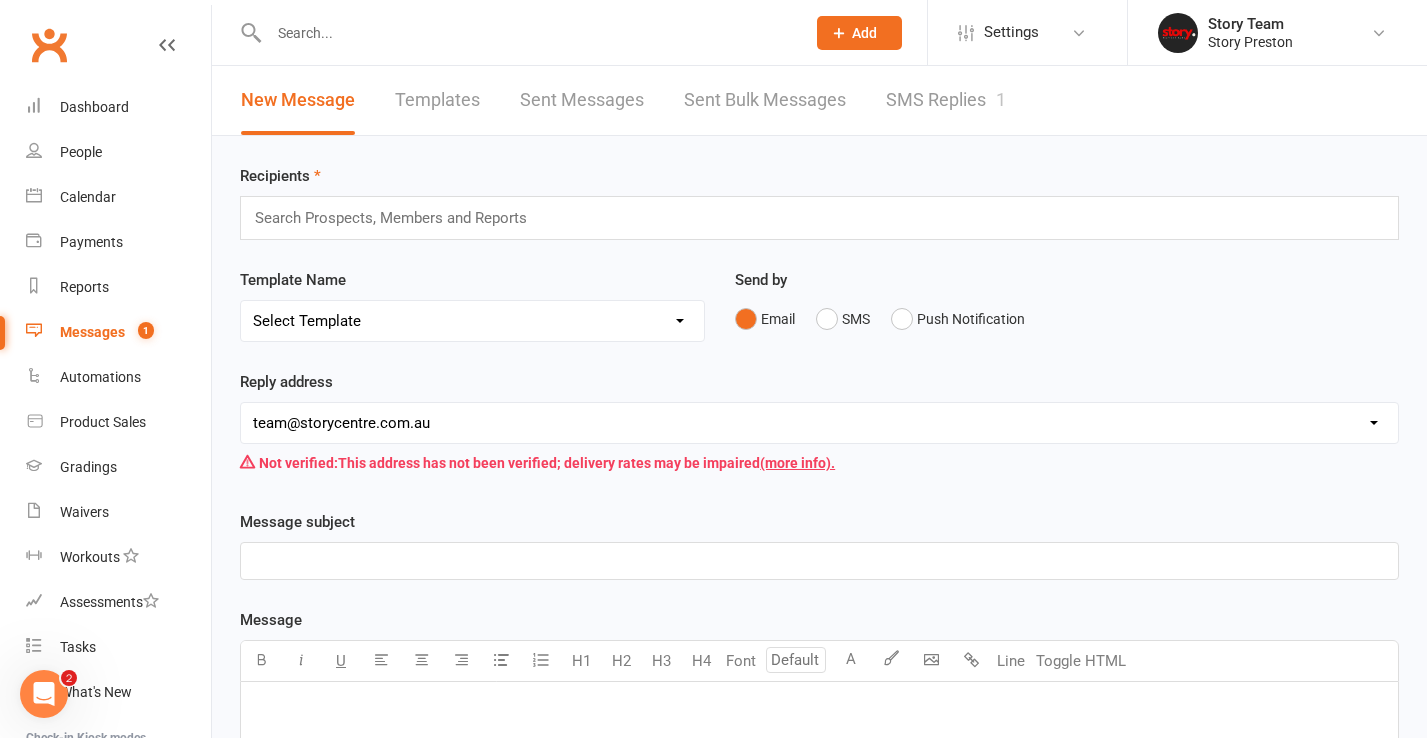 click on "SMS Replies  1" at bounding box center [946, 100] 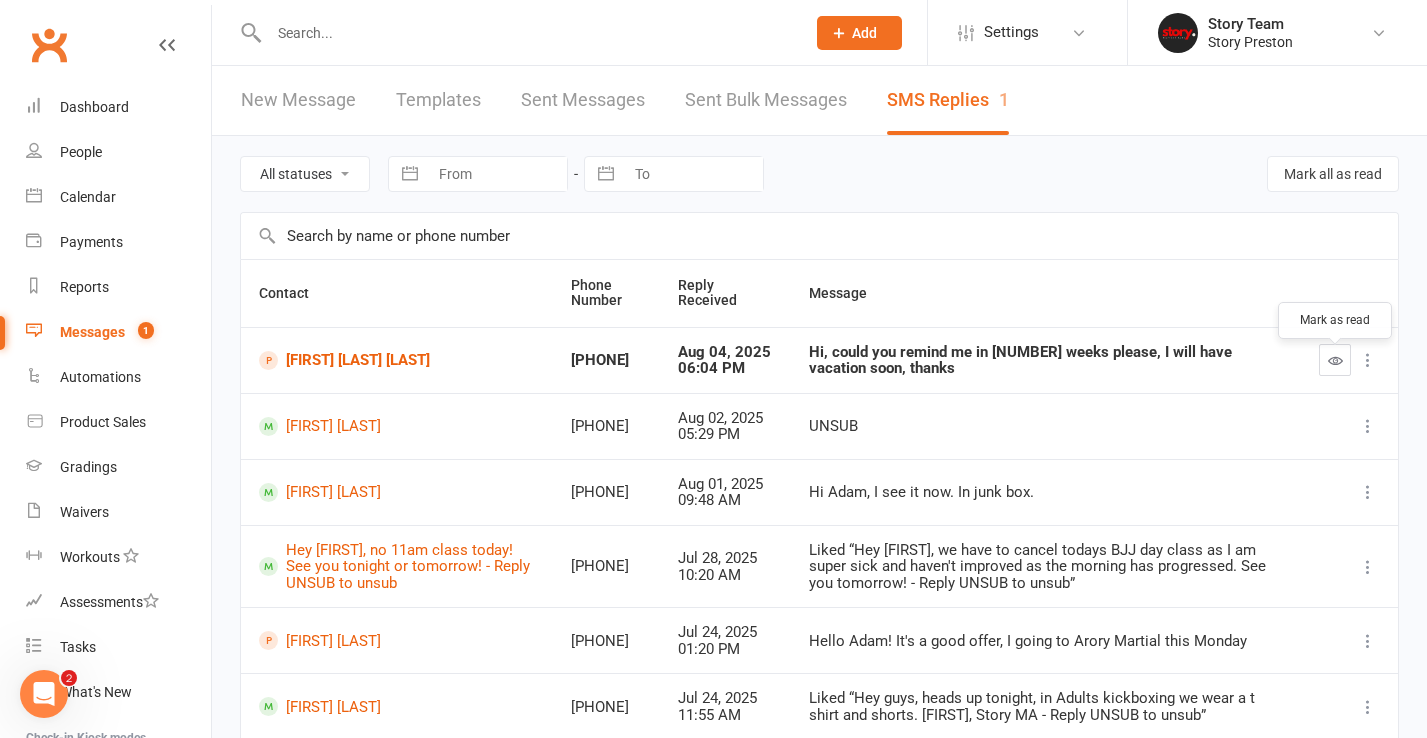 click at bounding box center (1335, 360) 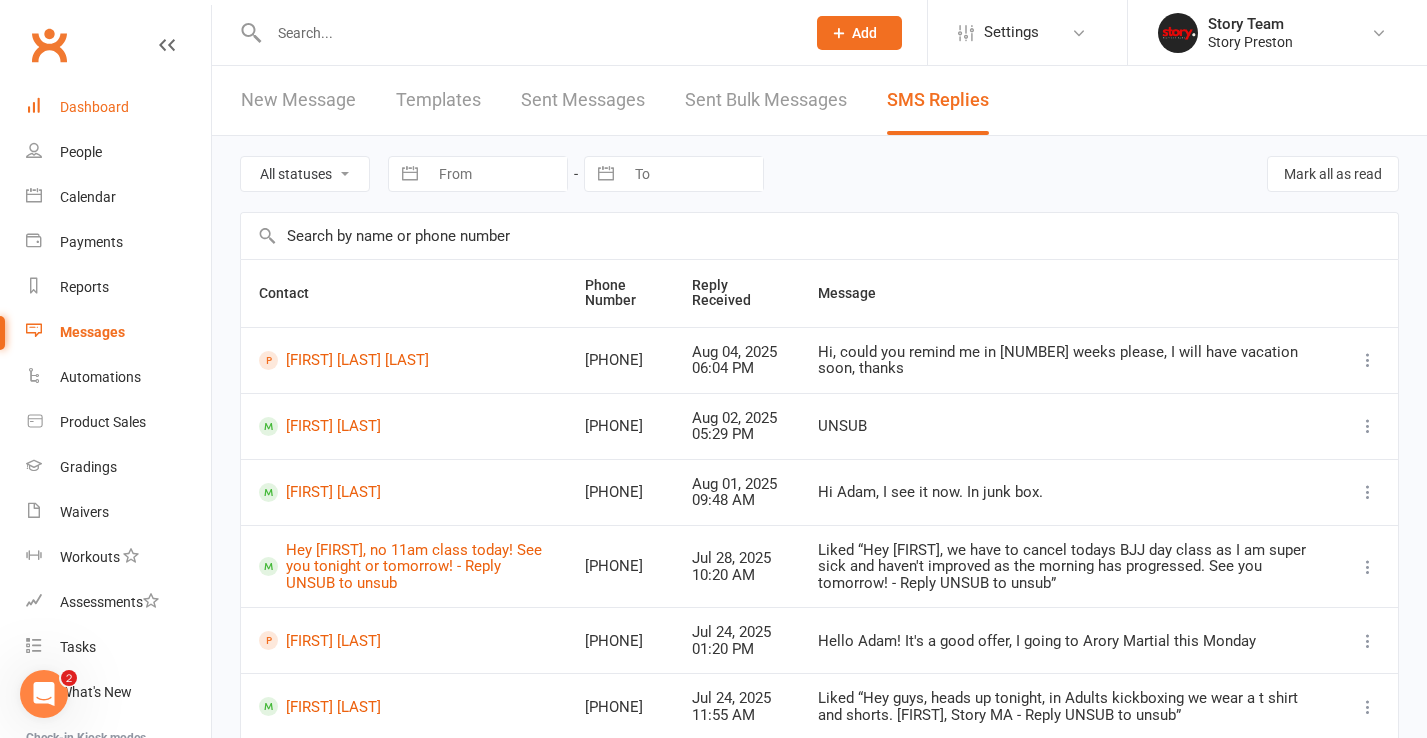 click on "Dashboard" at bounding box center (94, 107) 